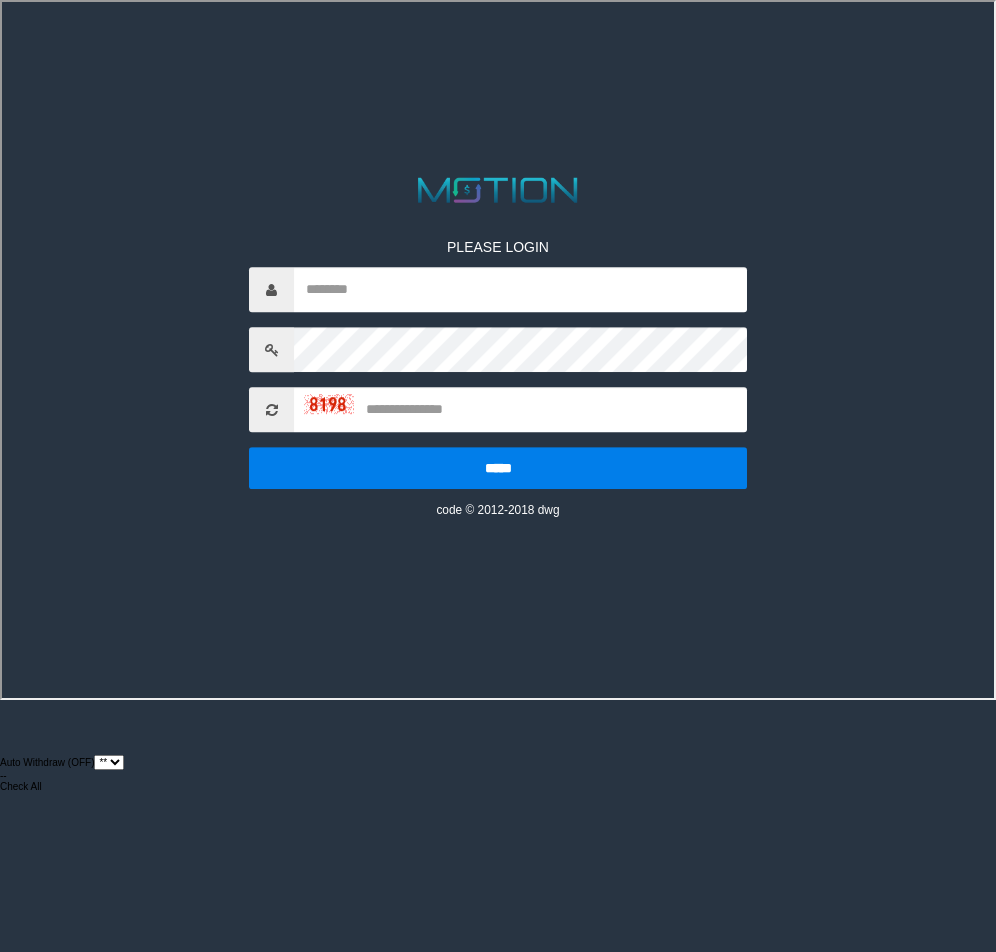 select on "**" 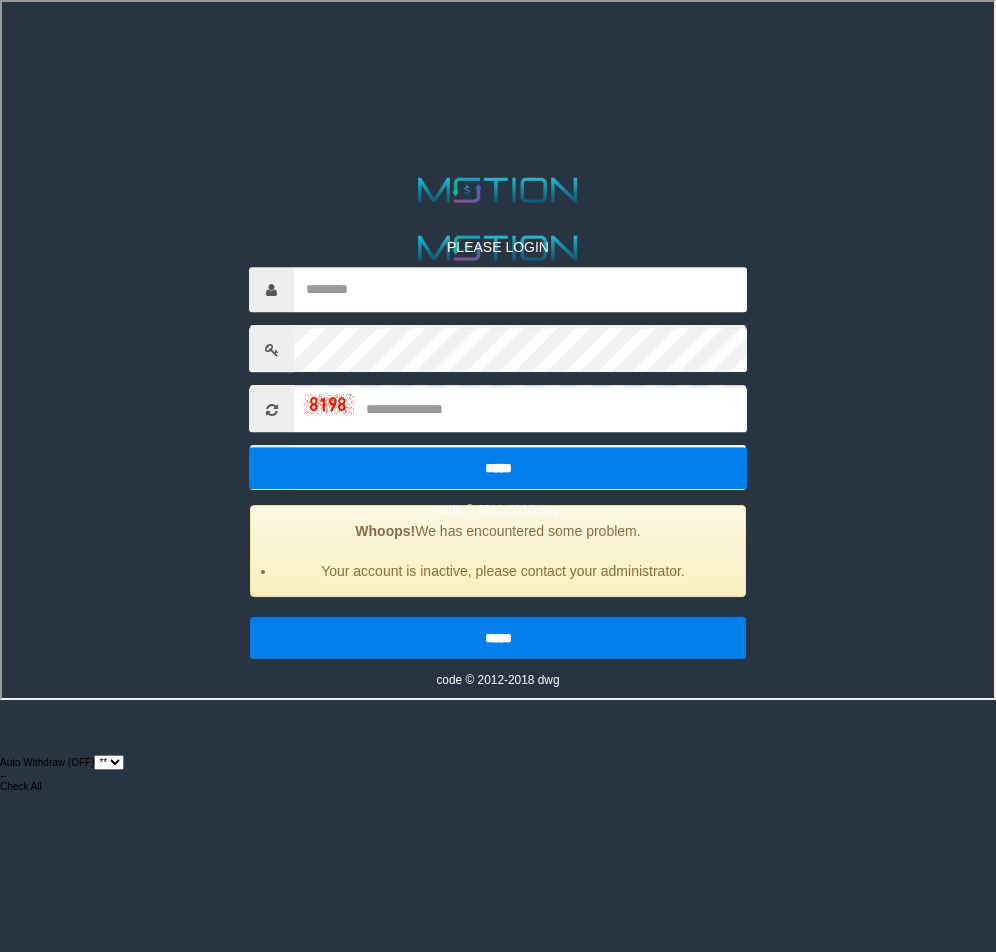 scroll, scrollTop: 0, scrollLeft: 0, axis: both 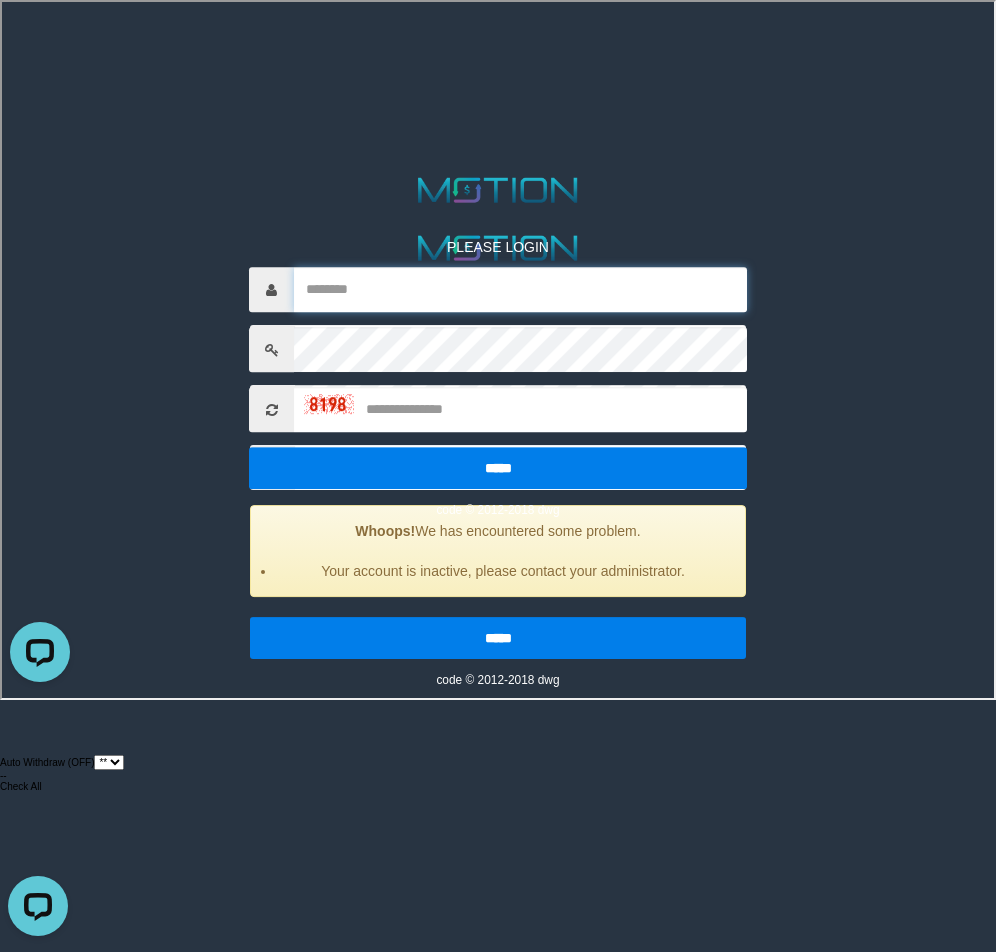 type on "*********" 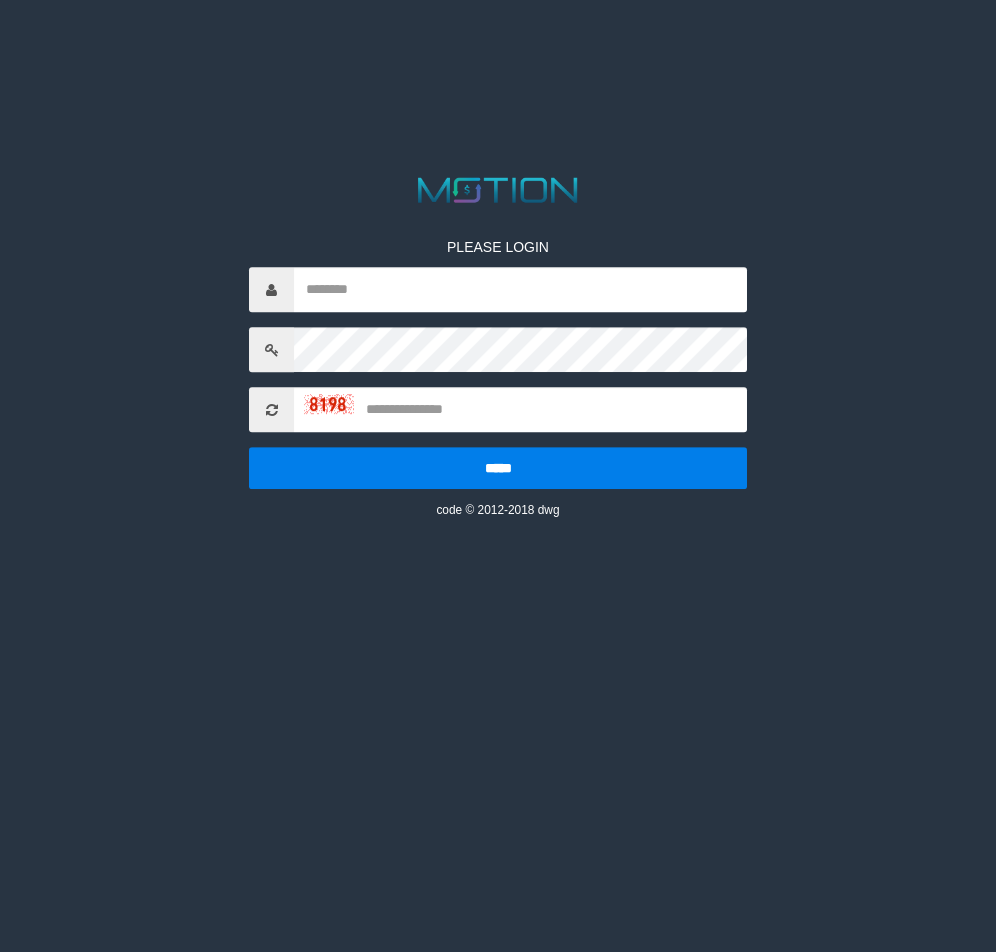 scroll, scrollTop: 0, scrollLeft: 0, axis: both 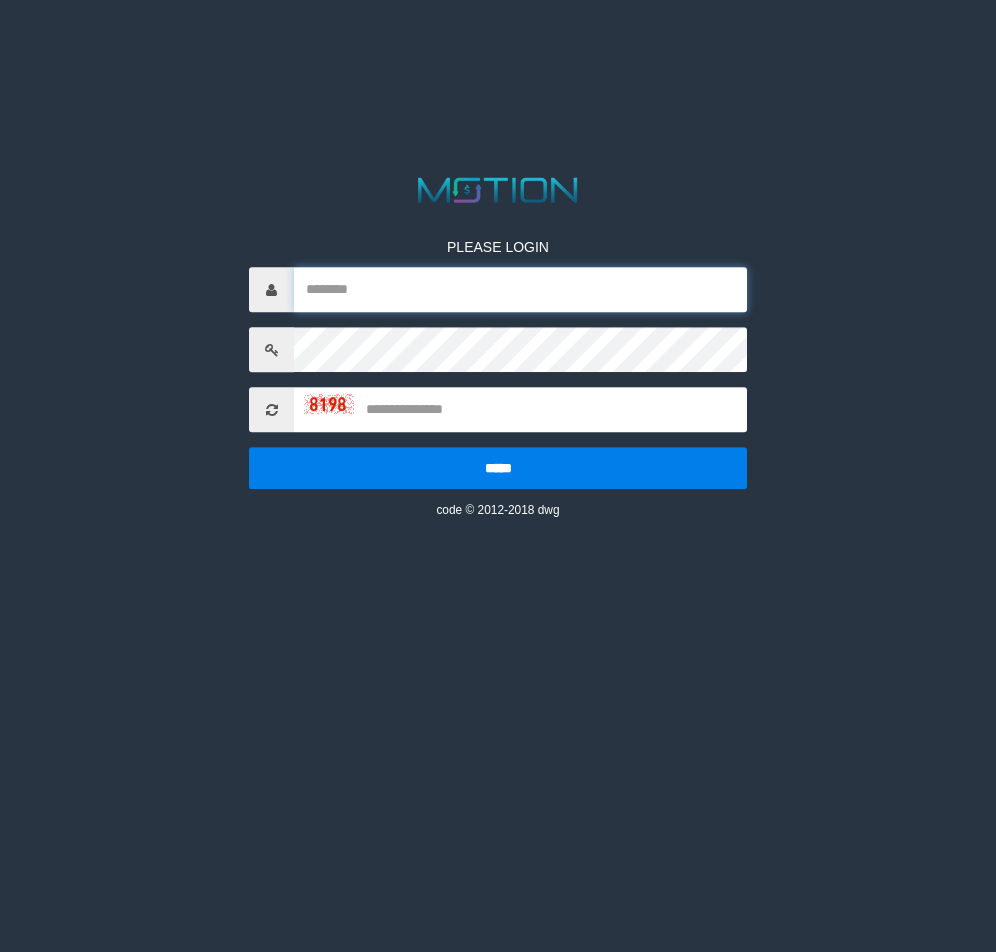type on "*********" 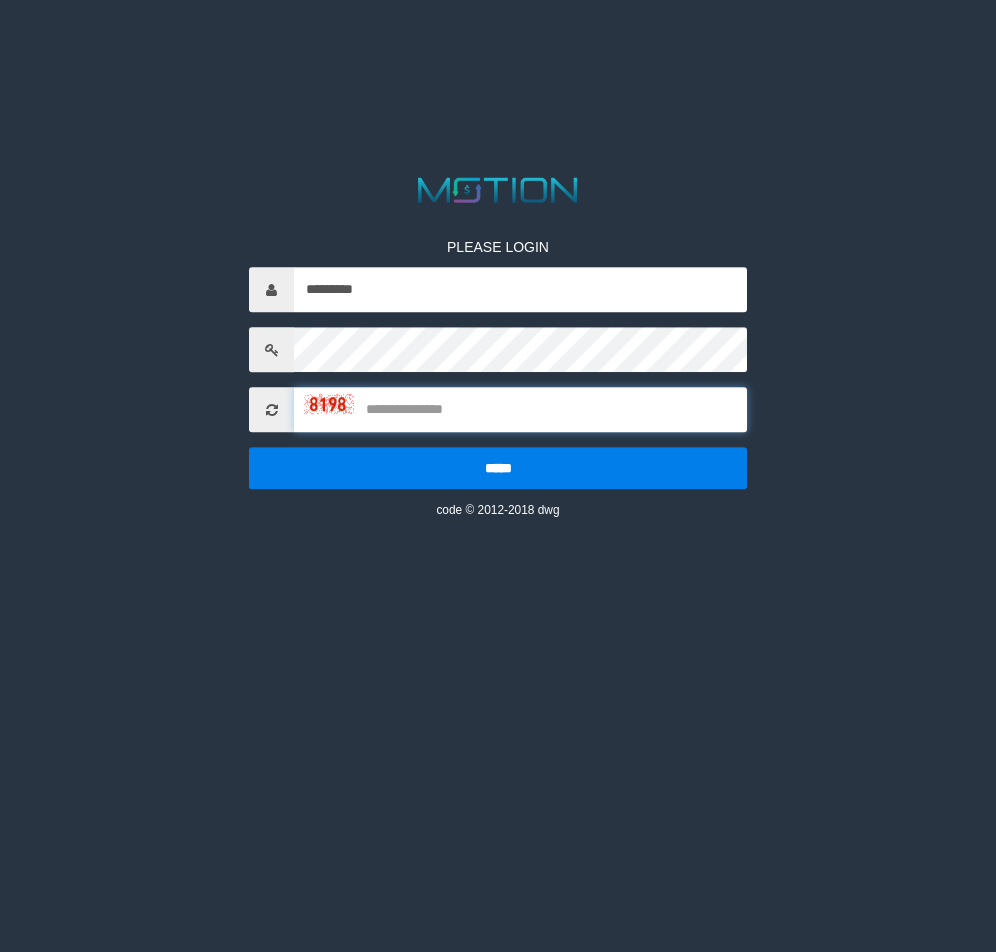click at bounding box center [520, 410] 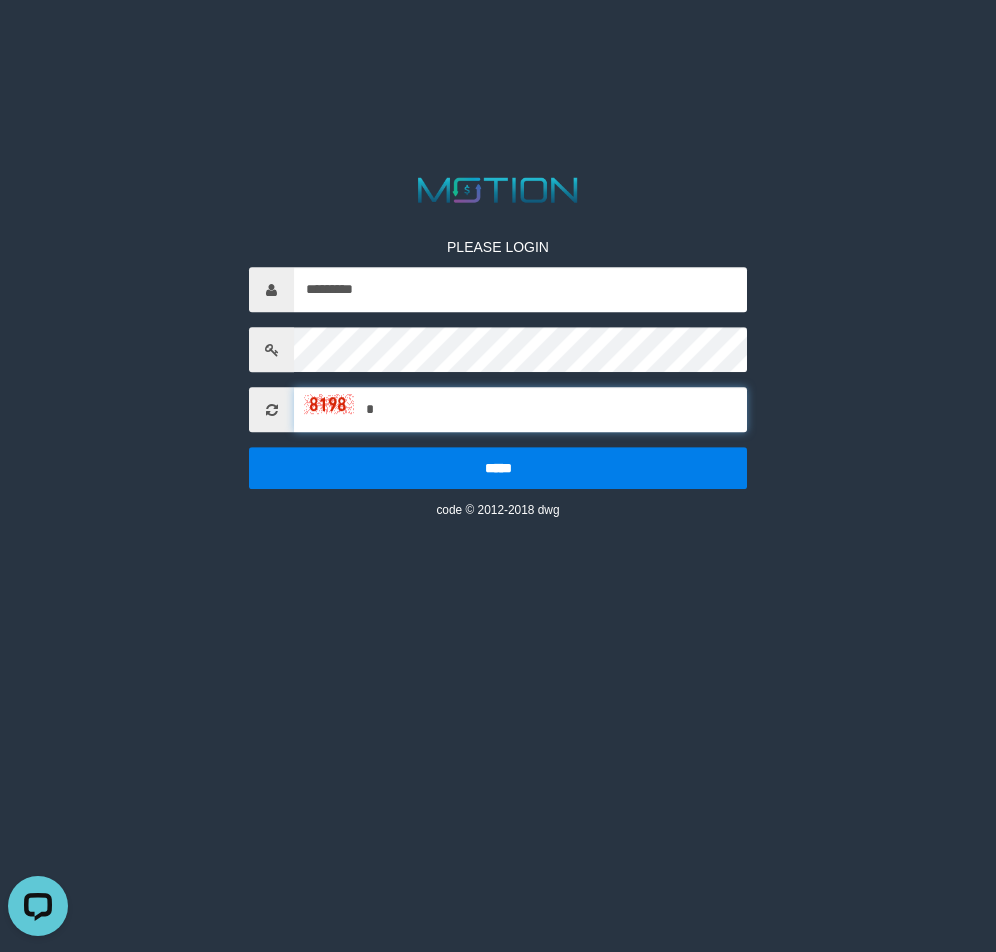 scroll, scrollTop: 0, scrollLeft: 0, axis: both 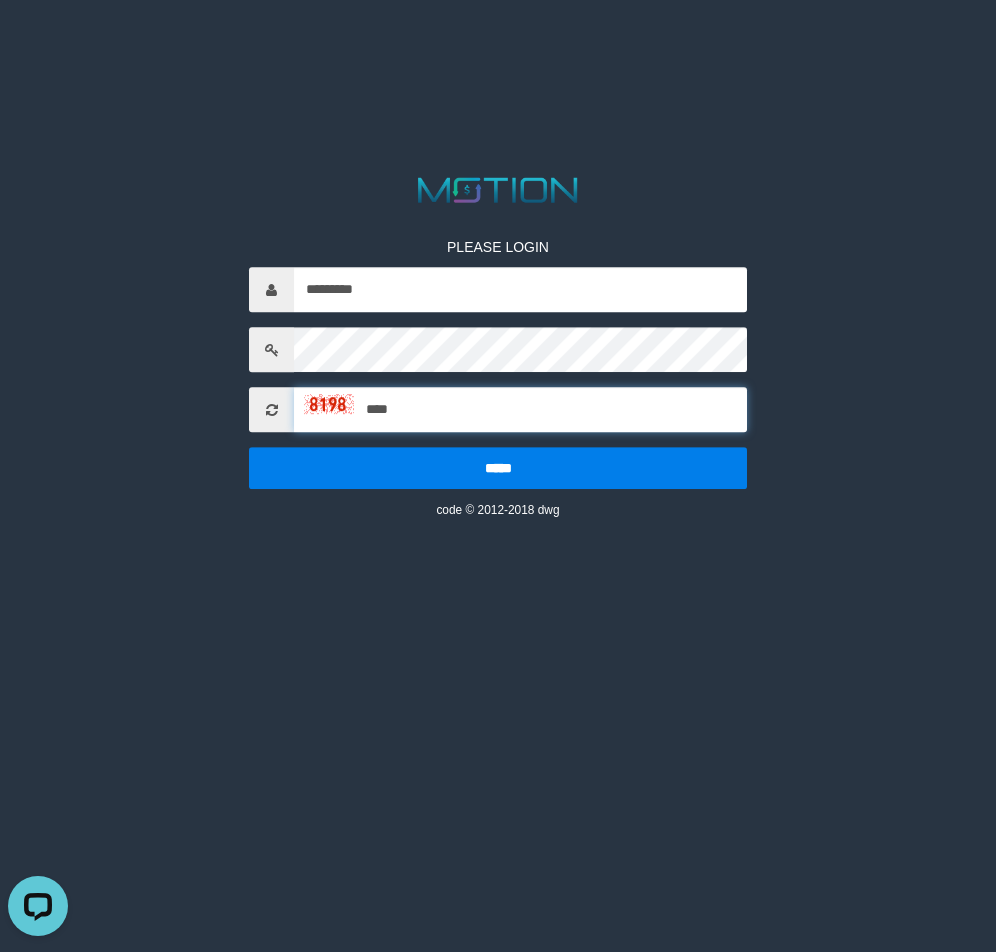 type on "****" 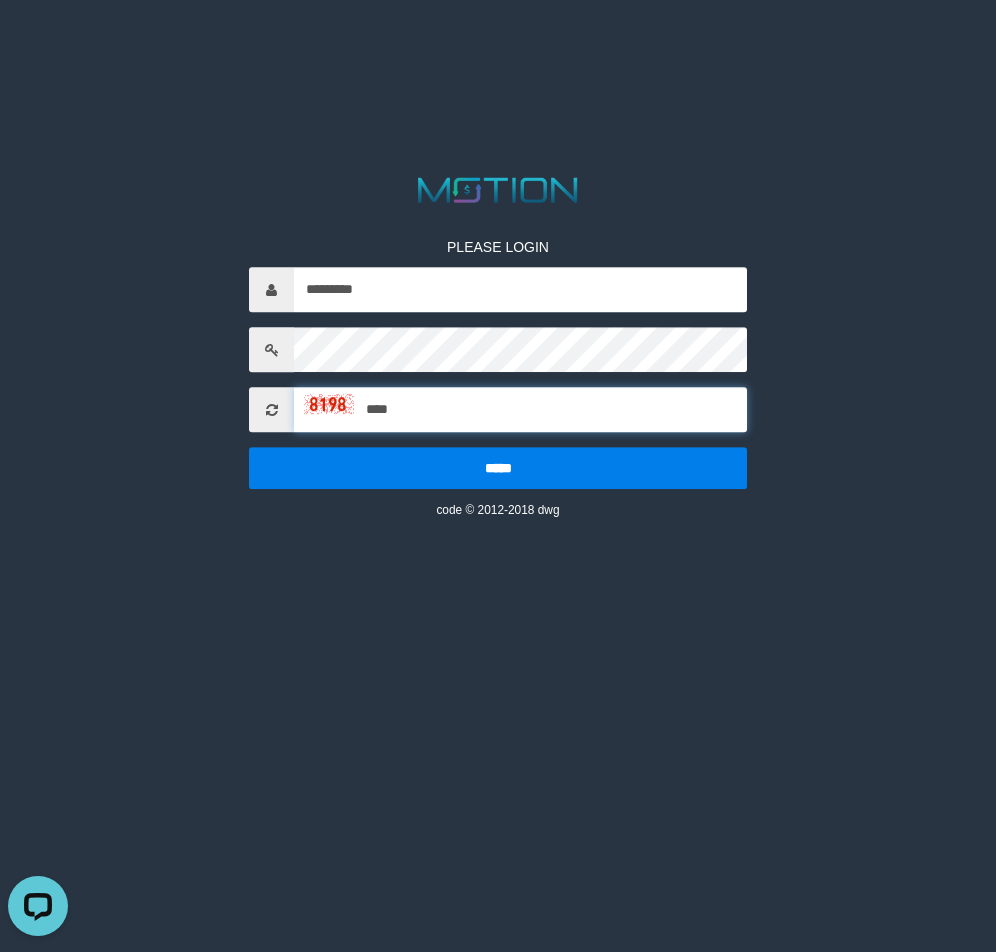 click on "*****" at bounding box center [498, 469] 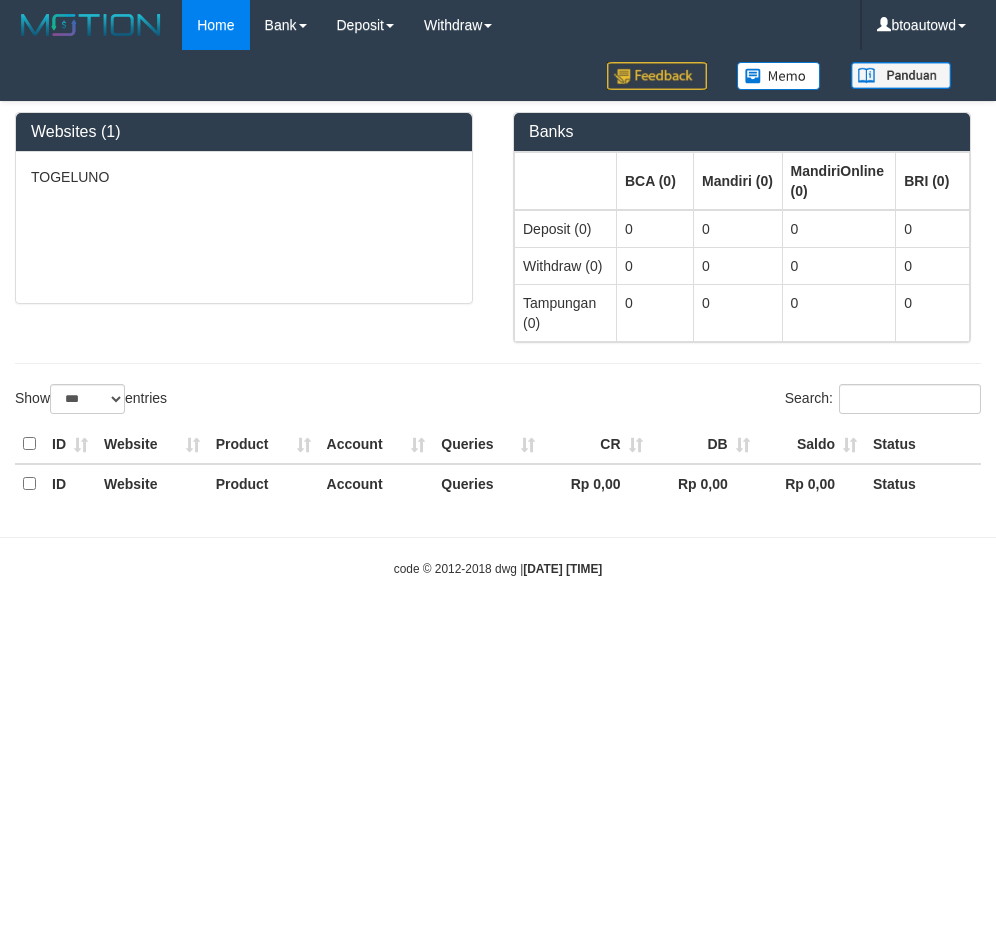 select on "***" 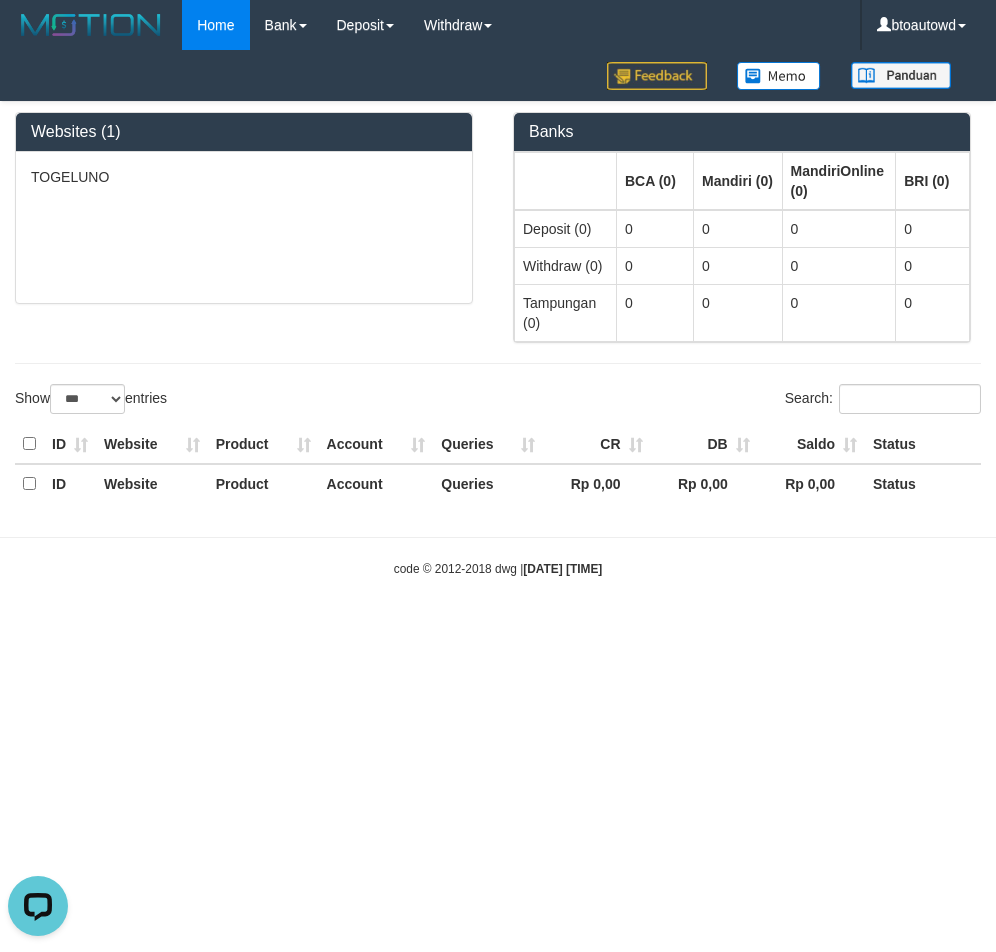 scroll, scrollTop: 0, scrollLeft: 0, axis: both 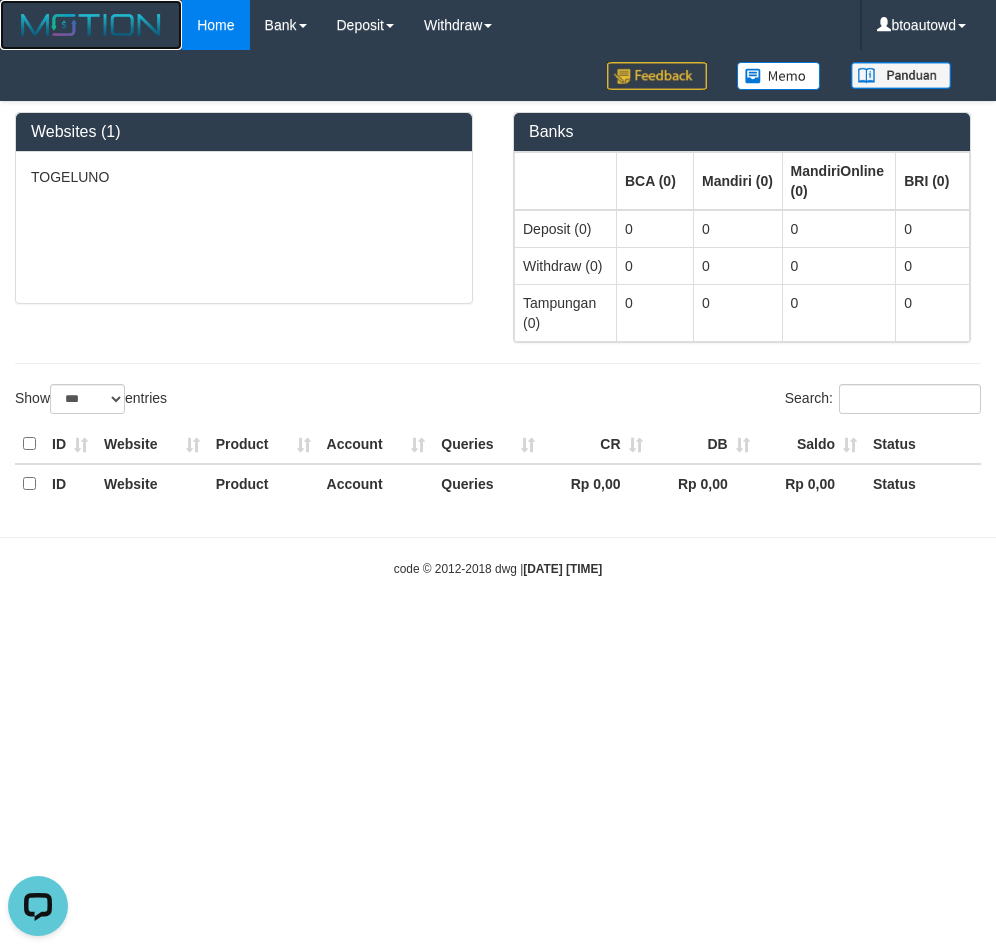 click at bounding box center (91, 25) 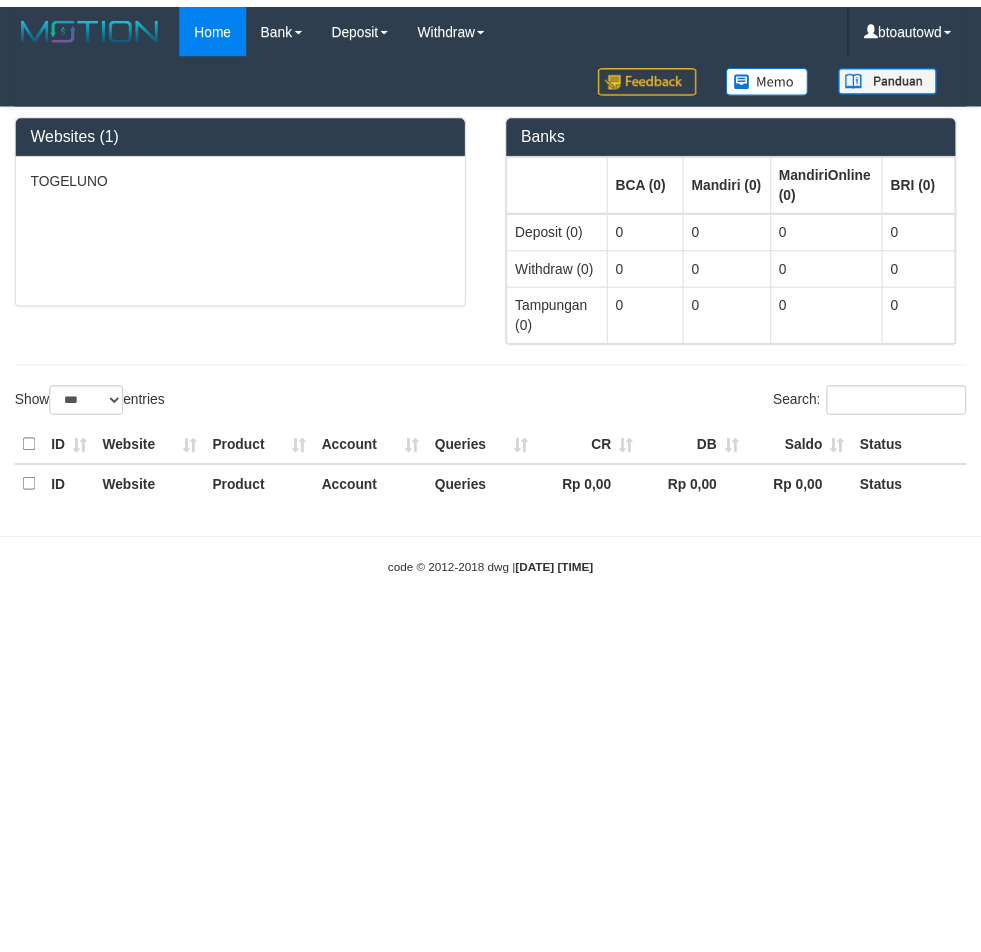 scroll, scrollTop: 0, scrollLeft: 0, axis: both 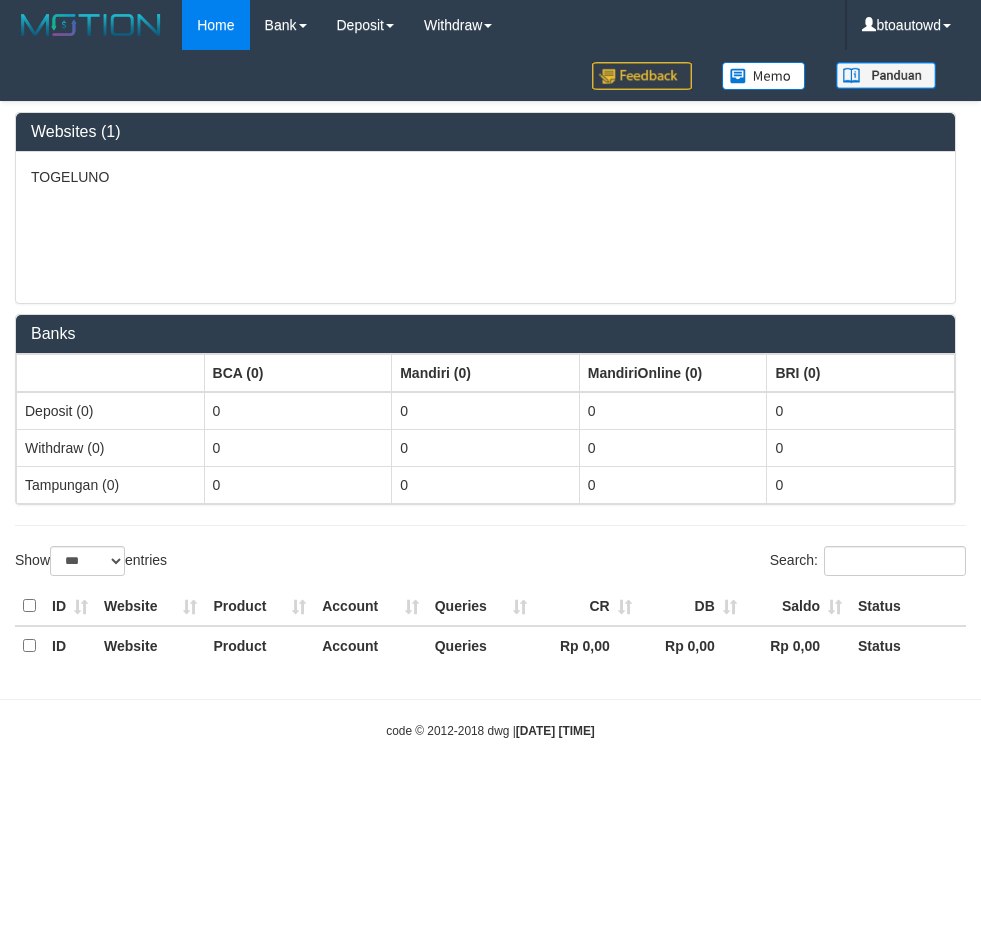 select on "**" 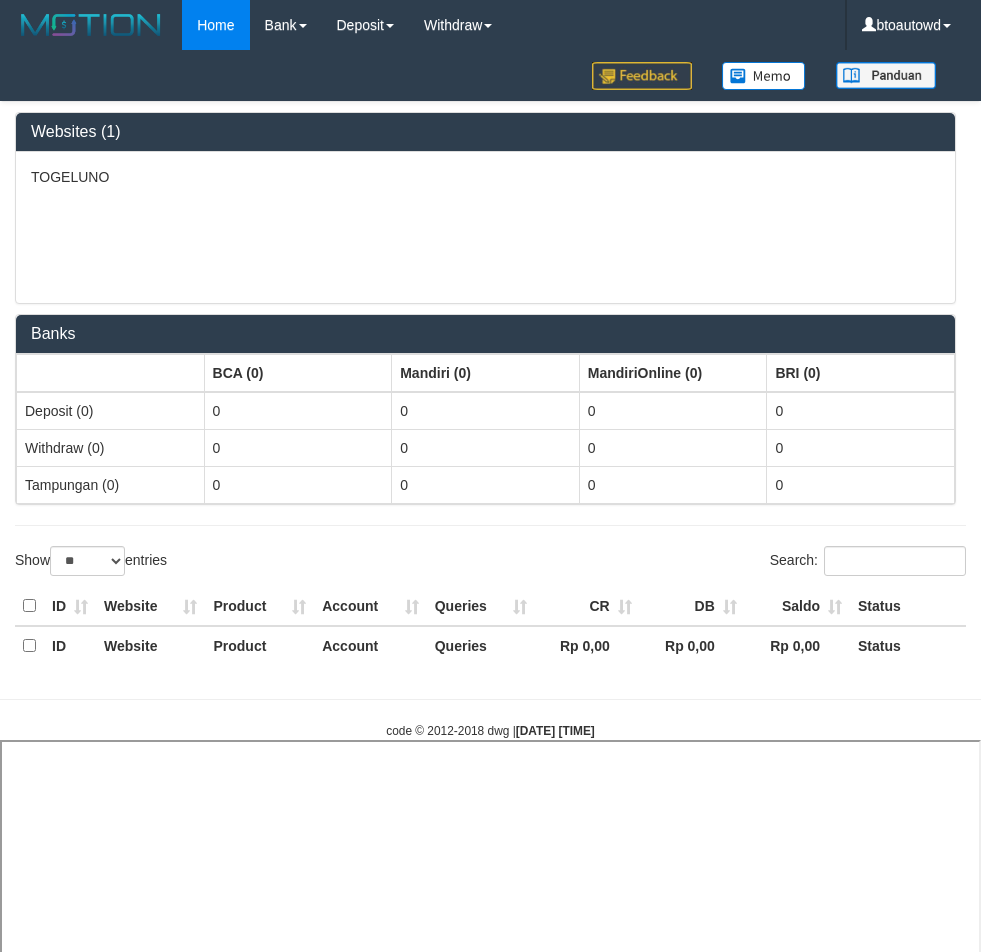 select 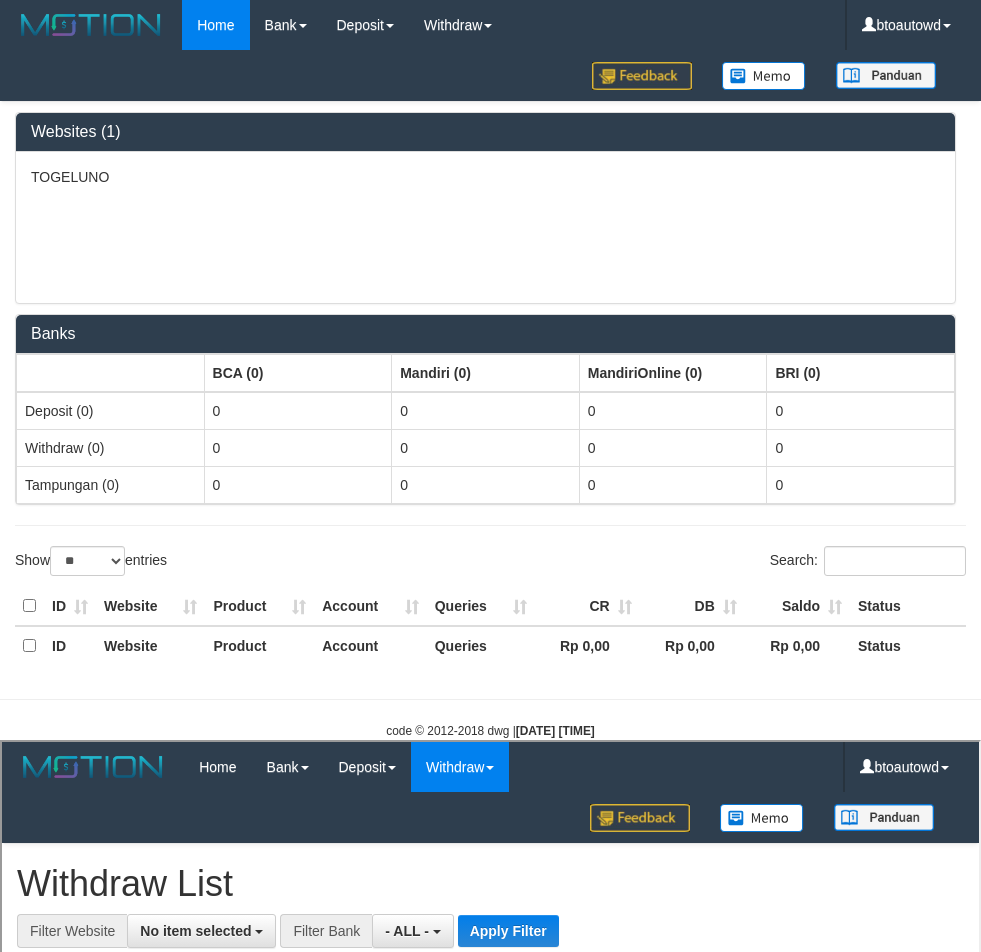 scroll, scrollTop: 0, scrollLeft: 0, axis: both 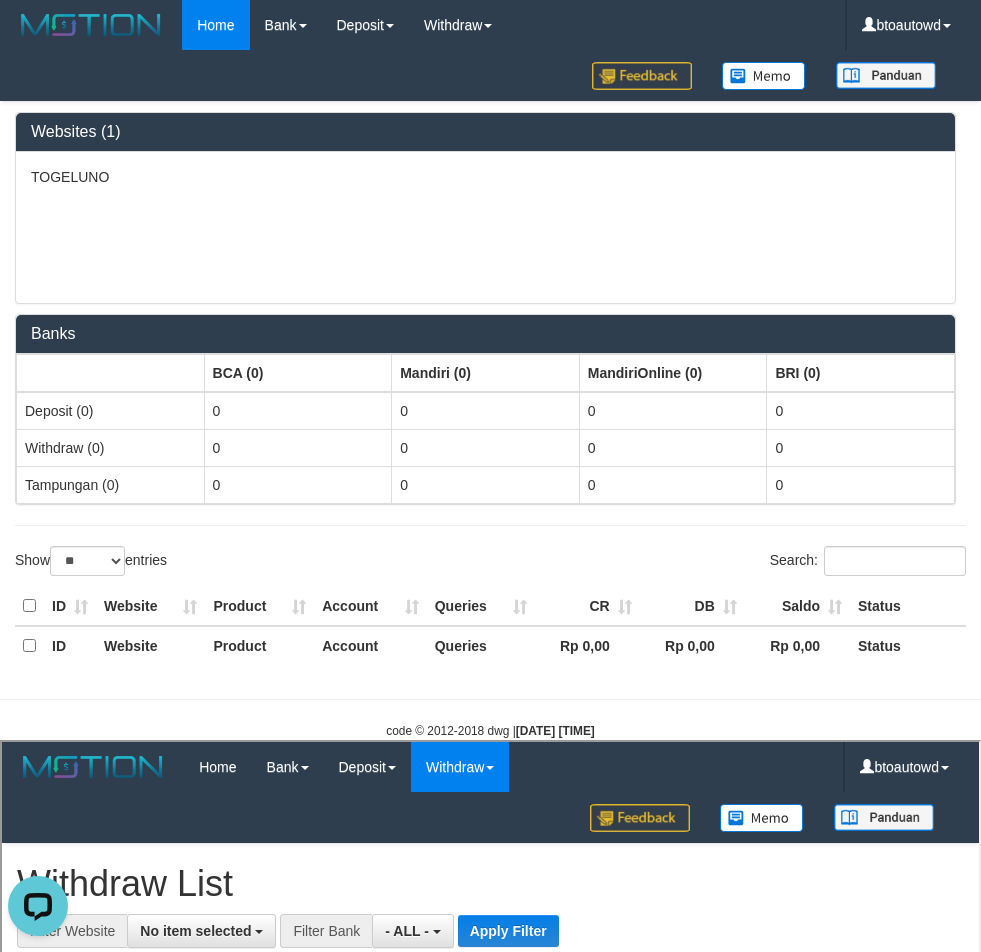click on "Auto Withdraw (ON)" at bounding box center [44, 1502] 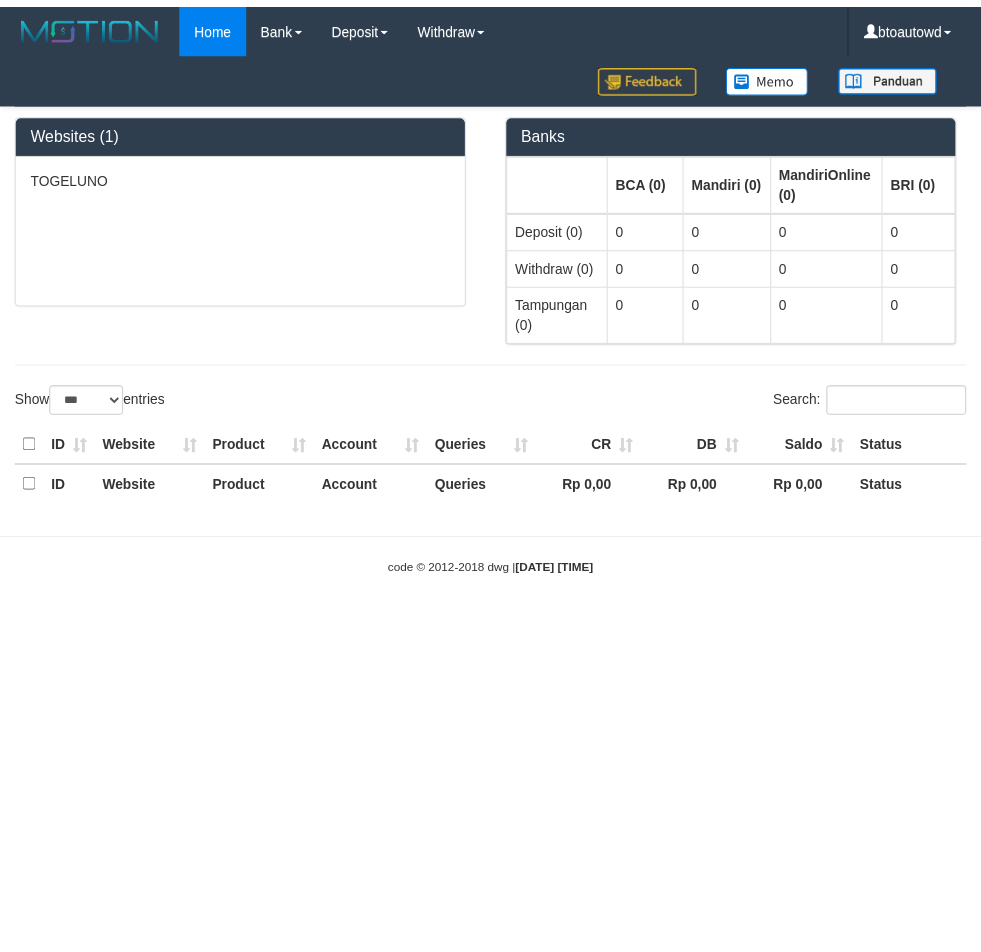scroll, scrollTop: 0, scrollLeft: 0, axis: both 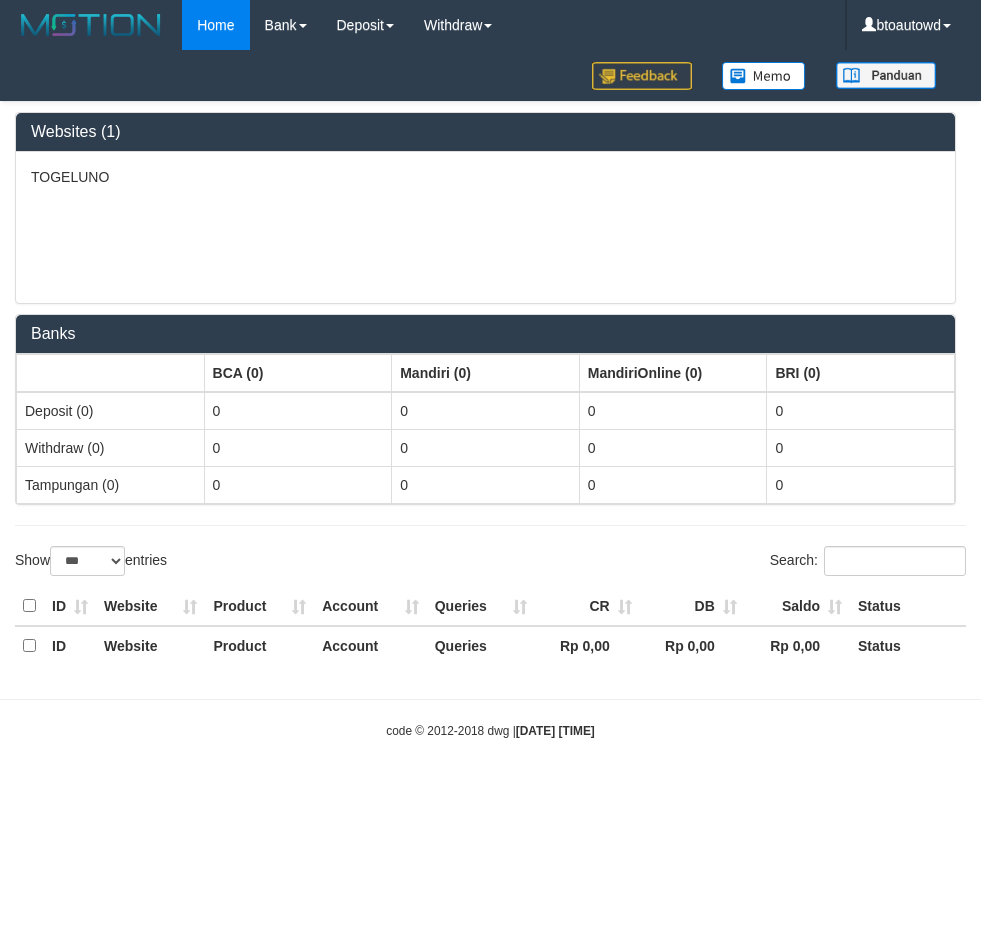 select on "**" 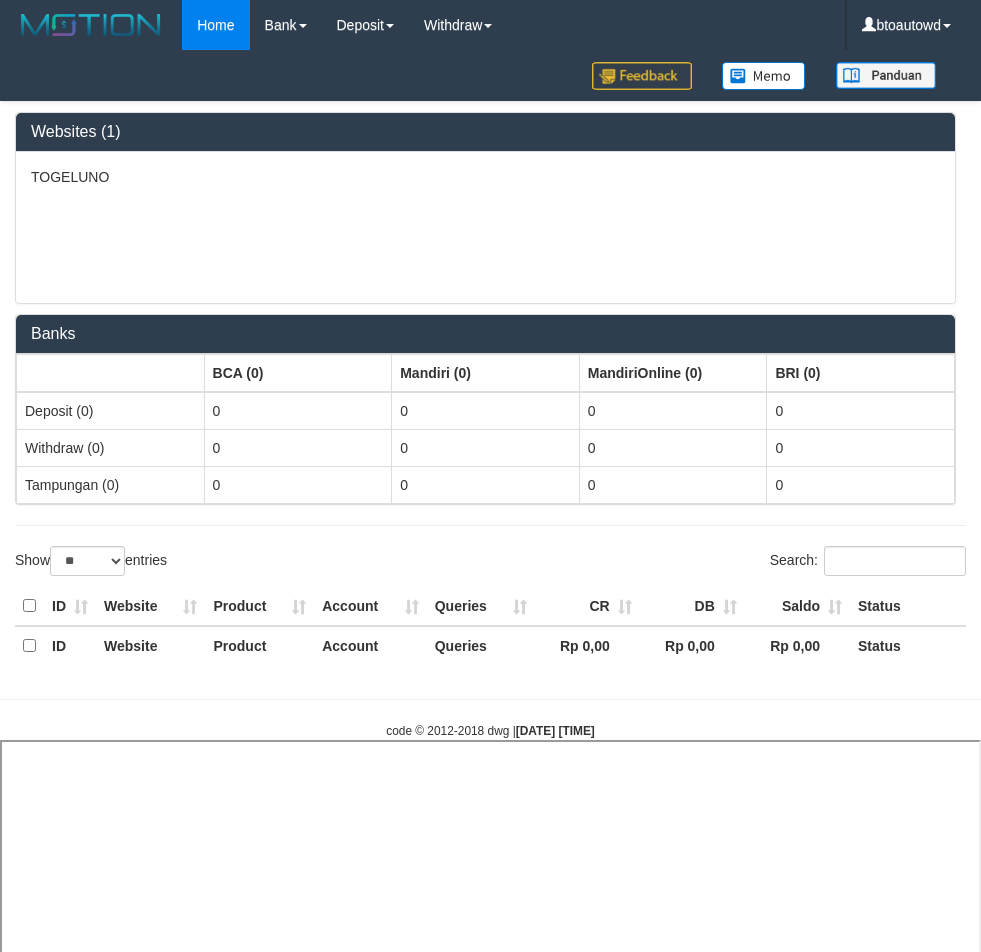 select 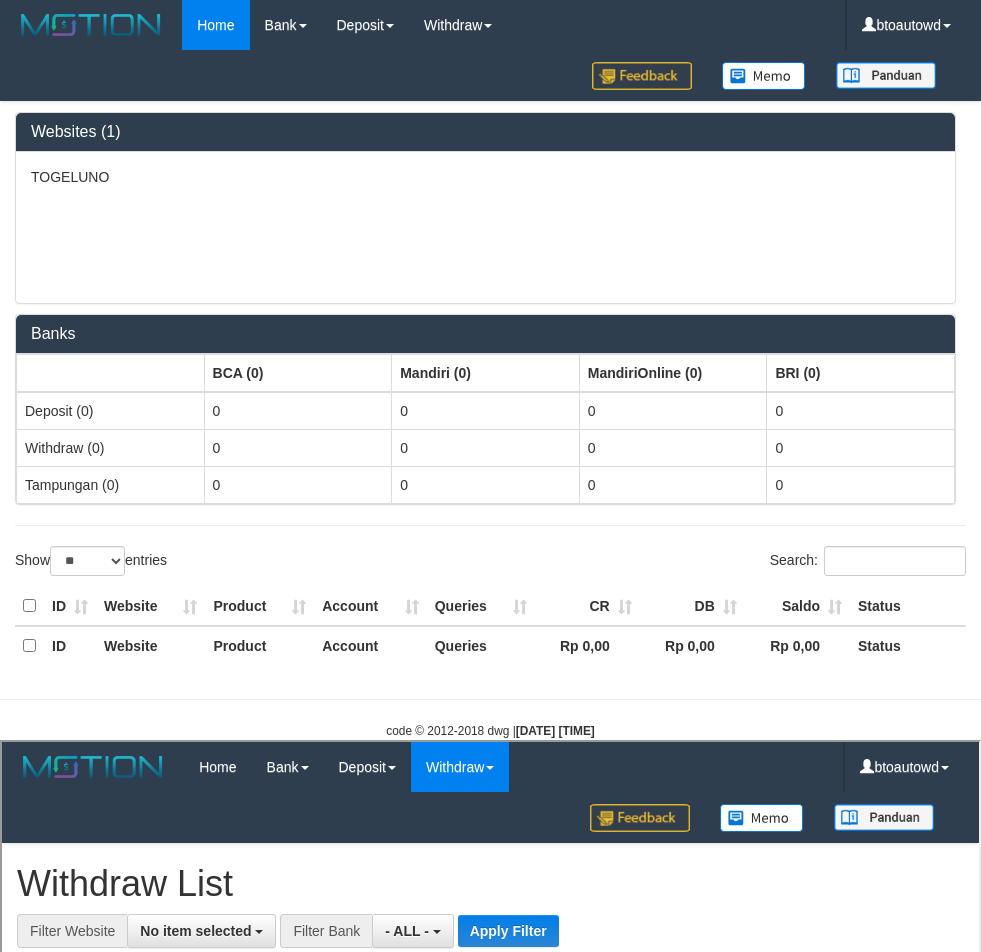 scroll, scrollTop: 0, scrollLeft: 0, axis: both 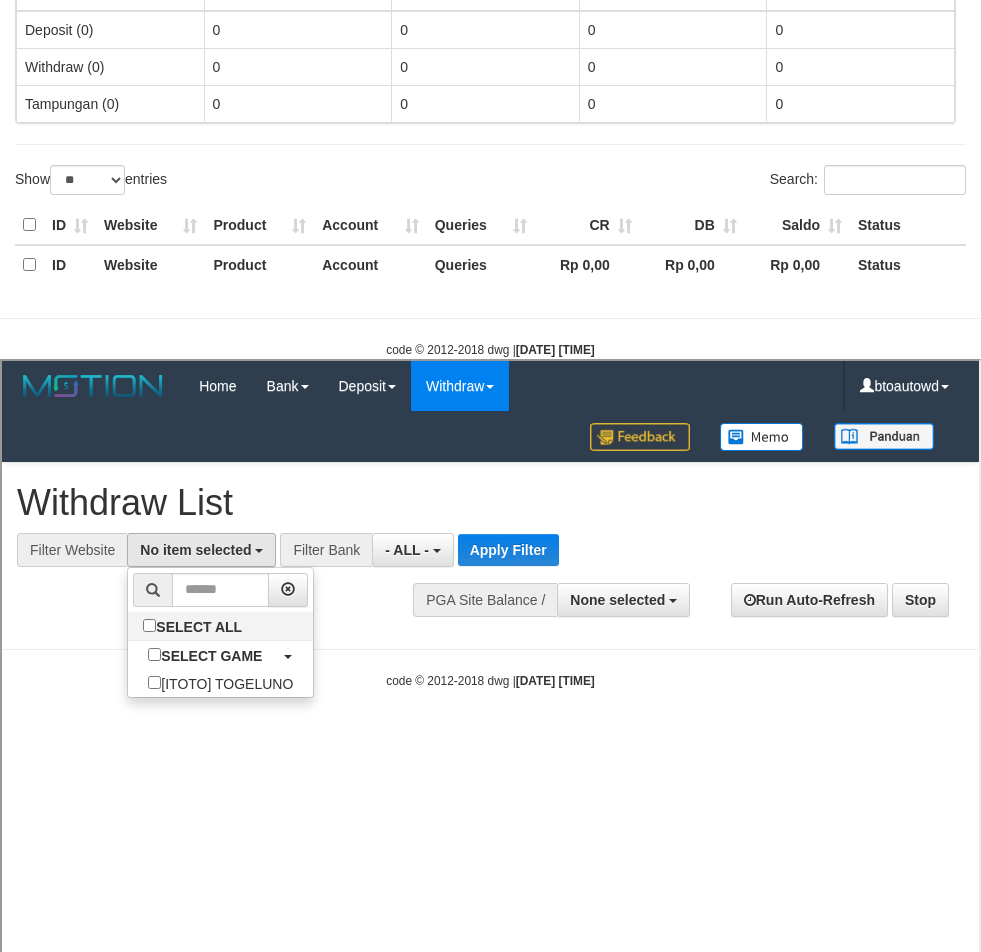 select on "****" 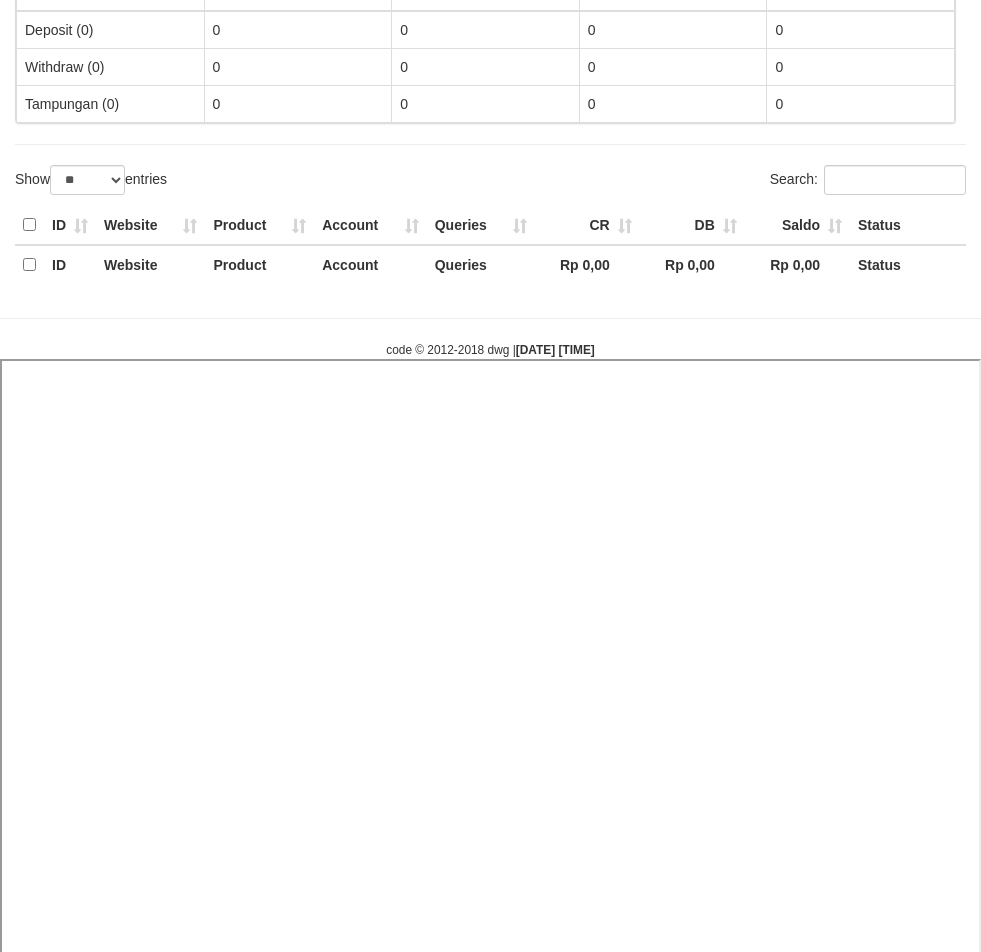 select 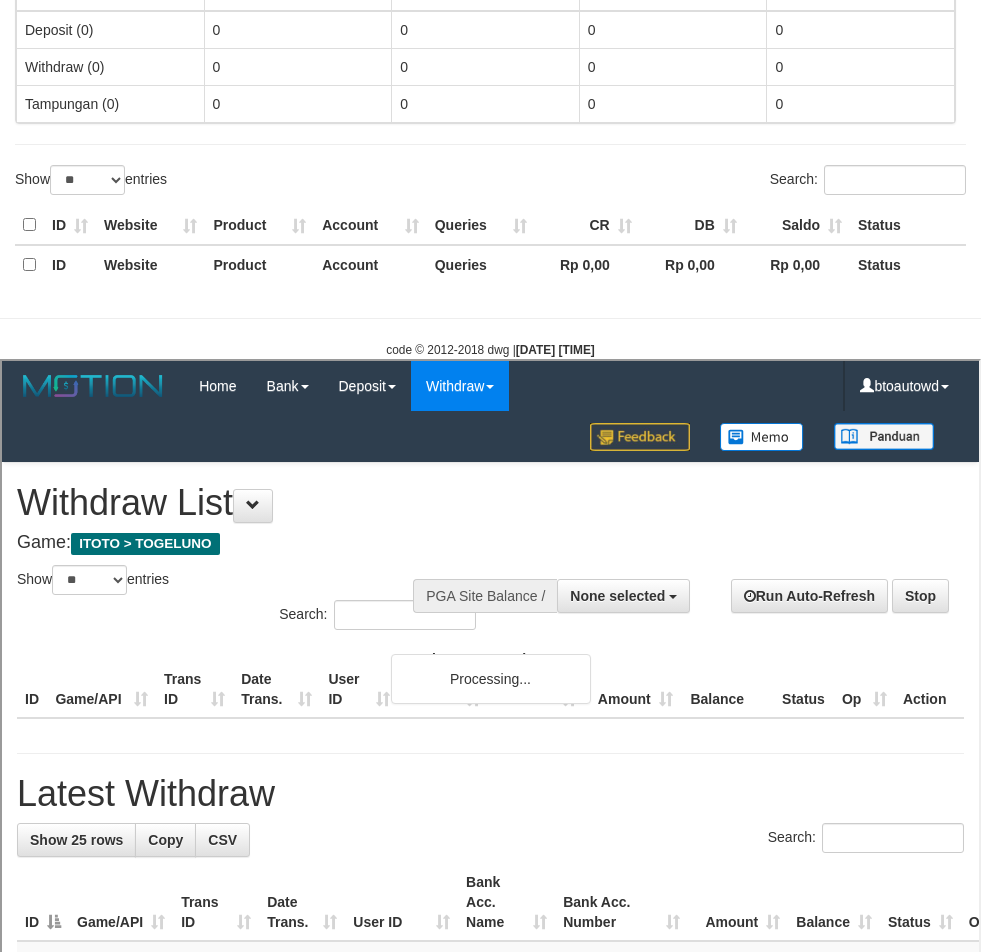 scroll, scrollTop: 0, scrollLeft: 0, axis: both 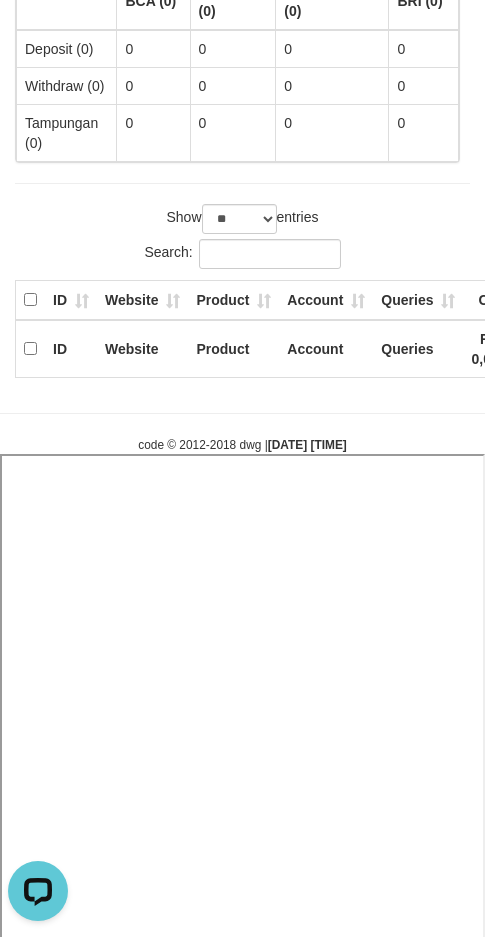 select 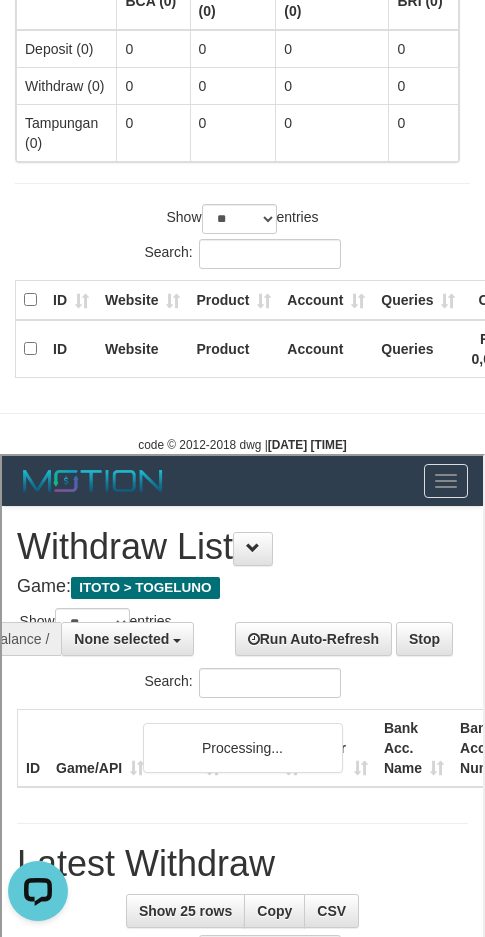 scroll, scrollTop: 0, scrollLeft: 0, axis: both 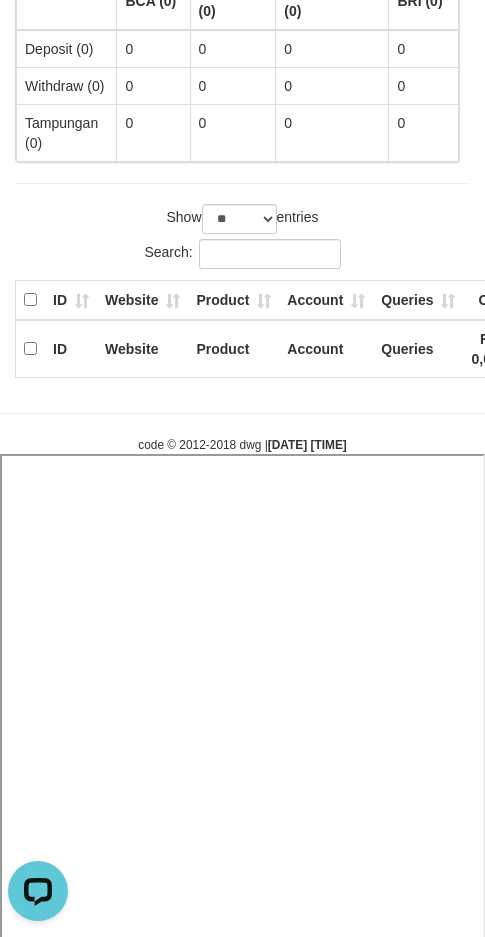 select 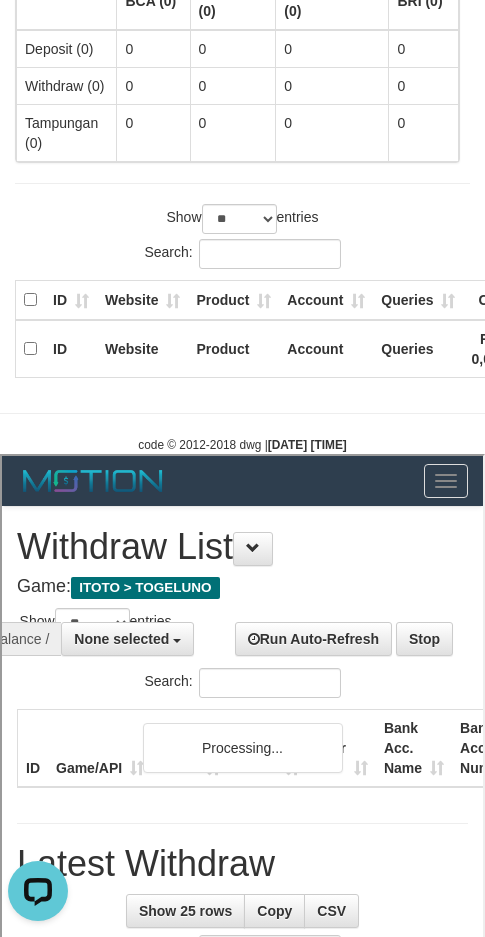 scroll, scrollTop: 0, scrollLeft: 0, axis: both 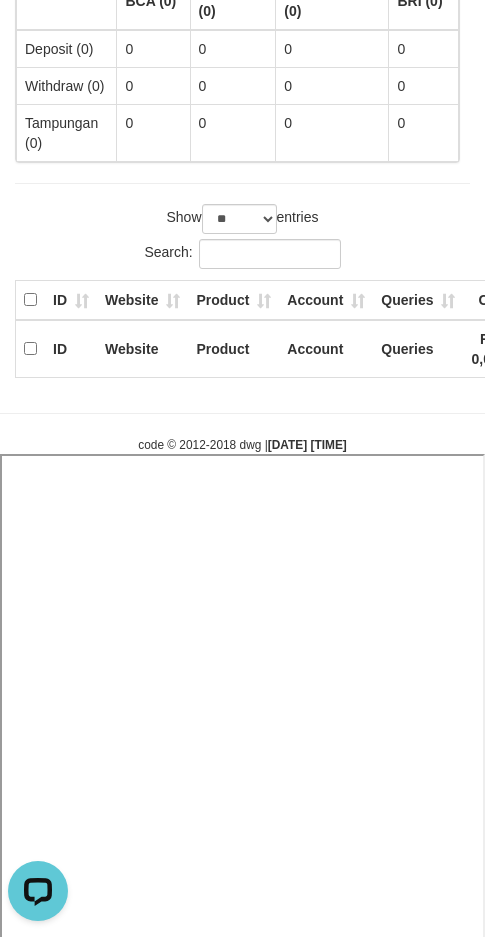 select 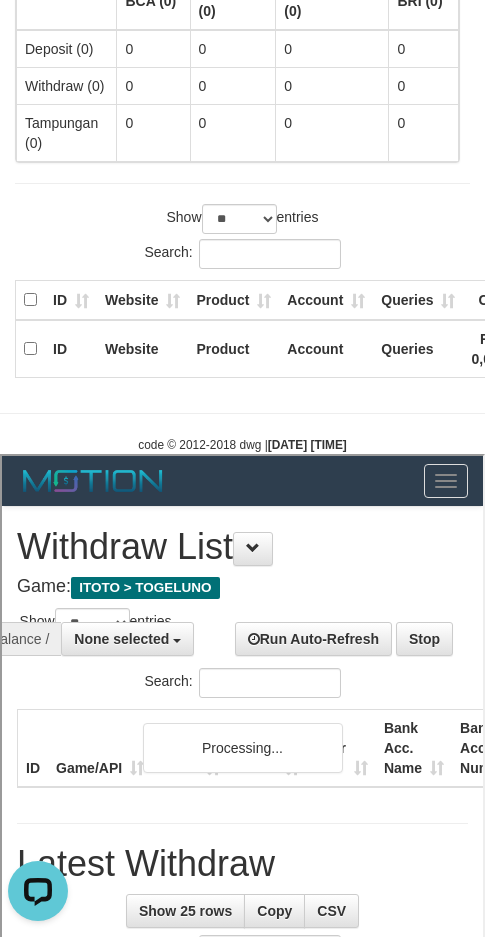 scroll, scrollTop: 0, scrollLeft: 0, axis: both 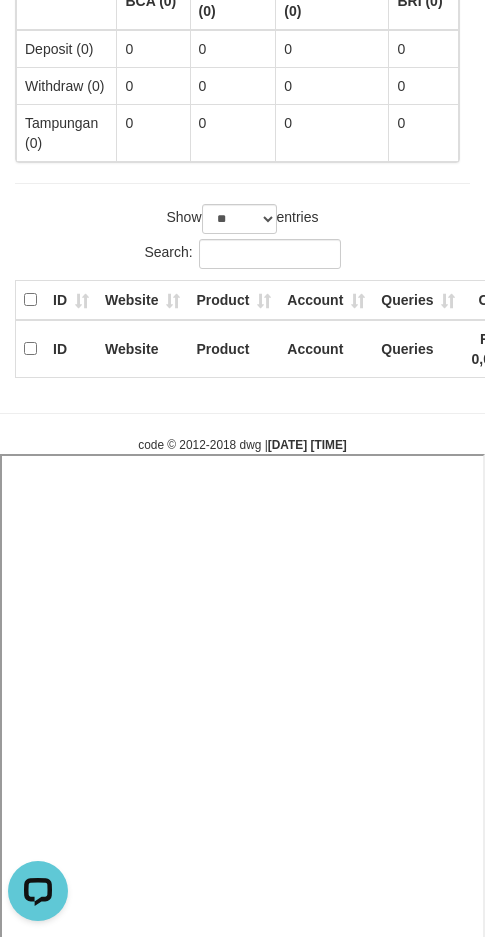 select 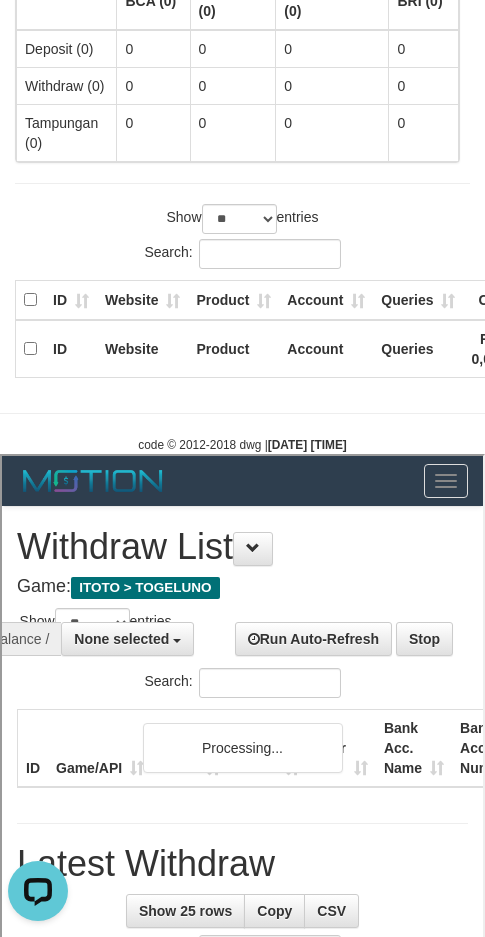 scroll, scrollTop: 0, scrollLeft: 0, axis: both 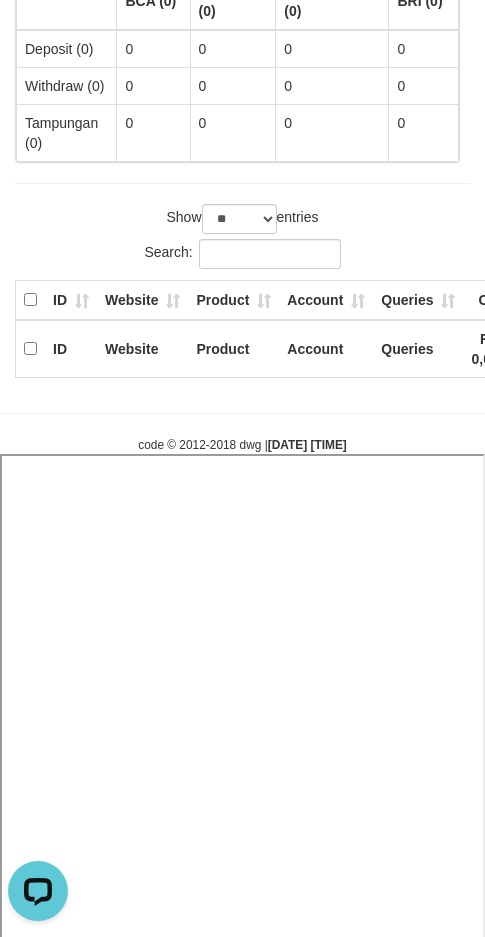 select 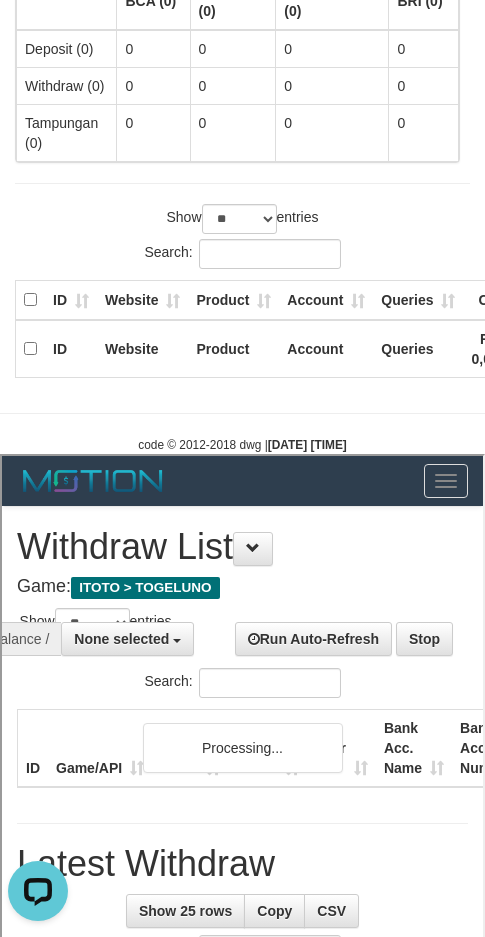 scroll, scrollTop: 0, scrollLeft: 0, axis: both 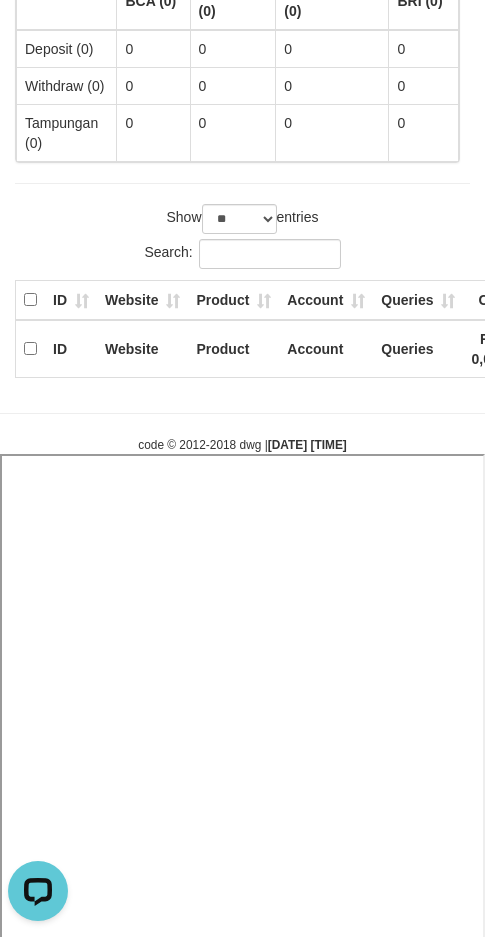 select 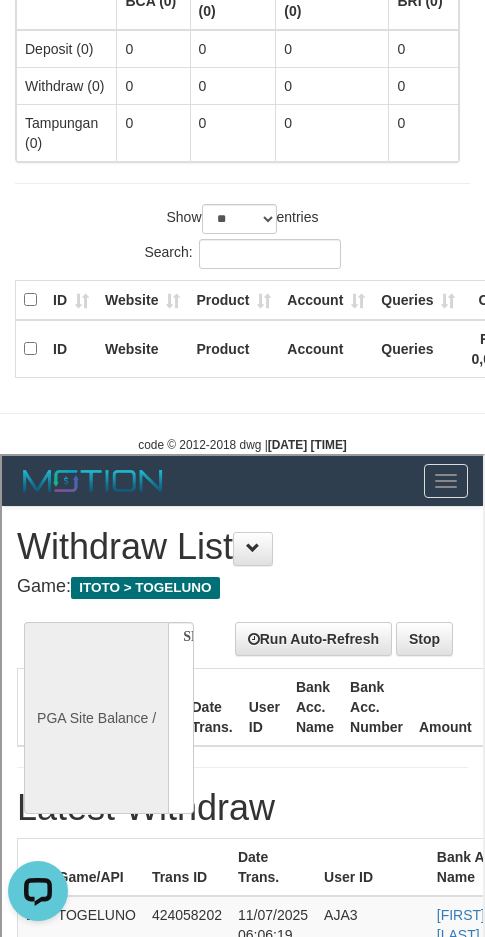 scroll, scrollTop: 0, scrollLeft: 0, axis: both 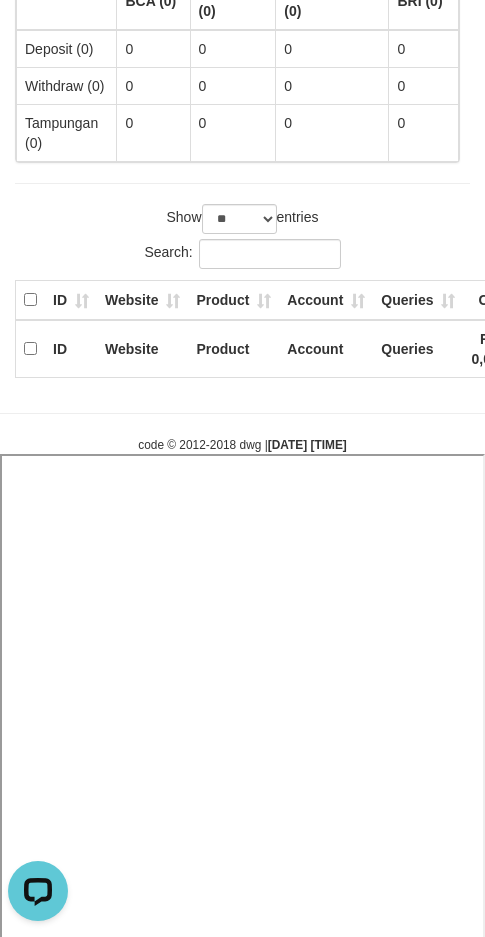 select 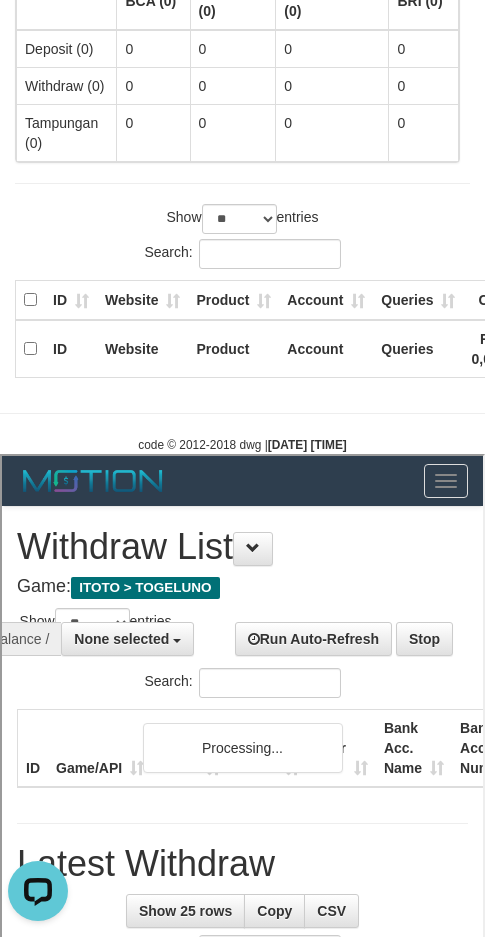 scroll, scrollTop: 0, scrollLeft: 0, axis: both 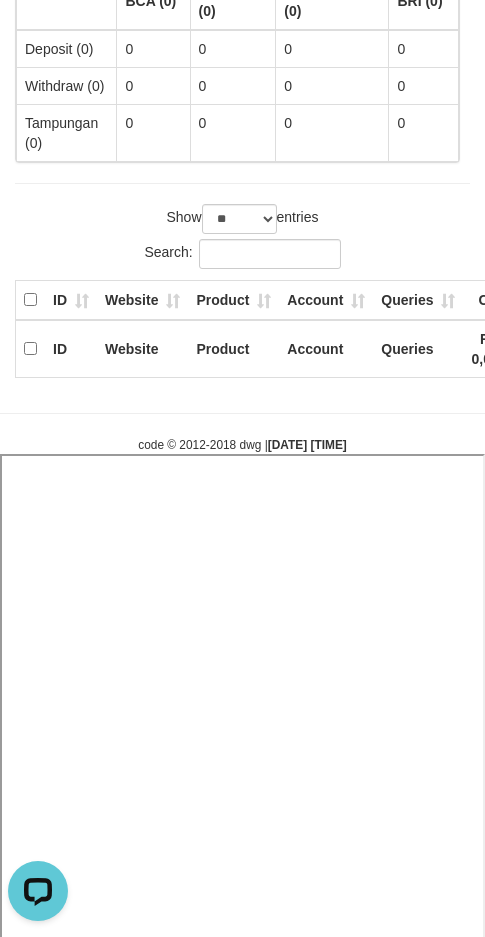 select 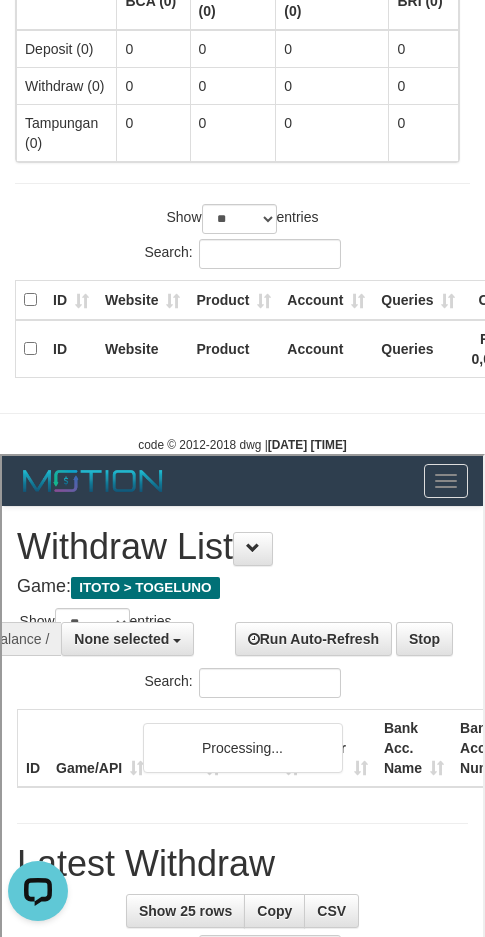 scroll, scrollTop: 0, scrollLeft: 0, axis: both 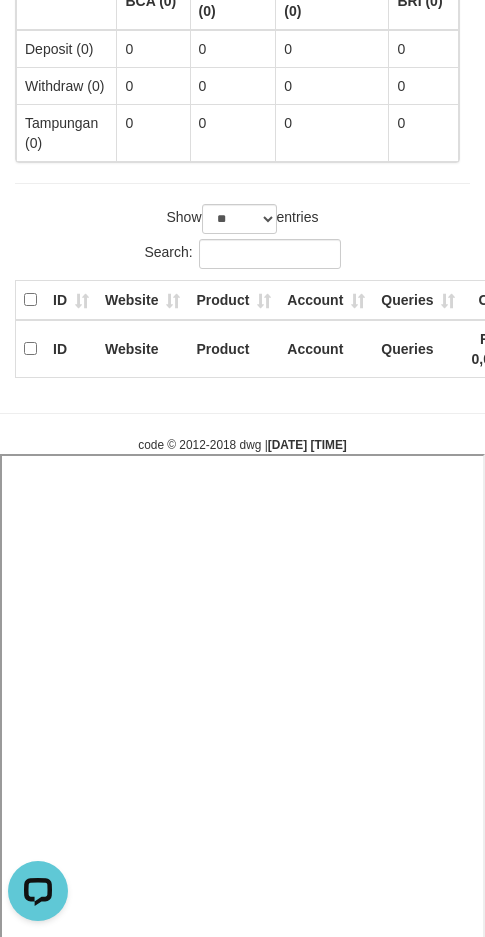 select 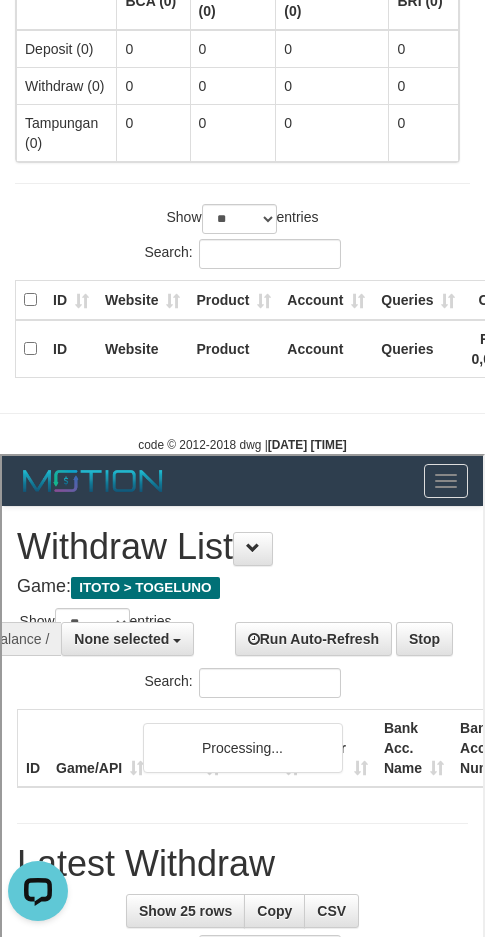 scroll, scrollTop: 0, scrollLeft: 0, axis: both 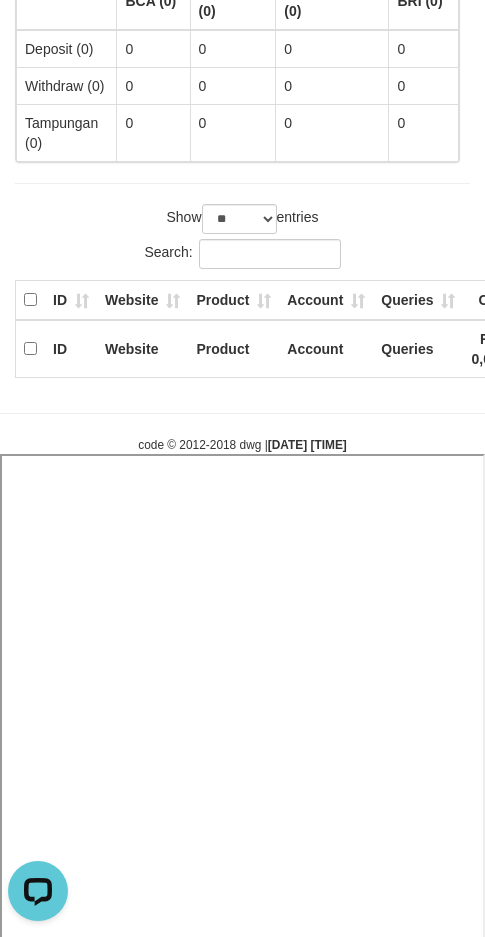 select 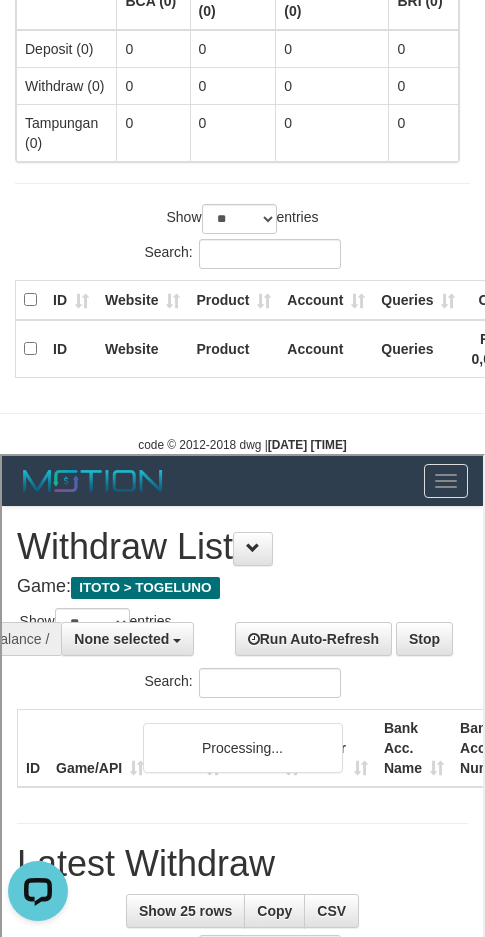 scroll, scrollTop: 0, scrollLeft: 0, axis: both 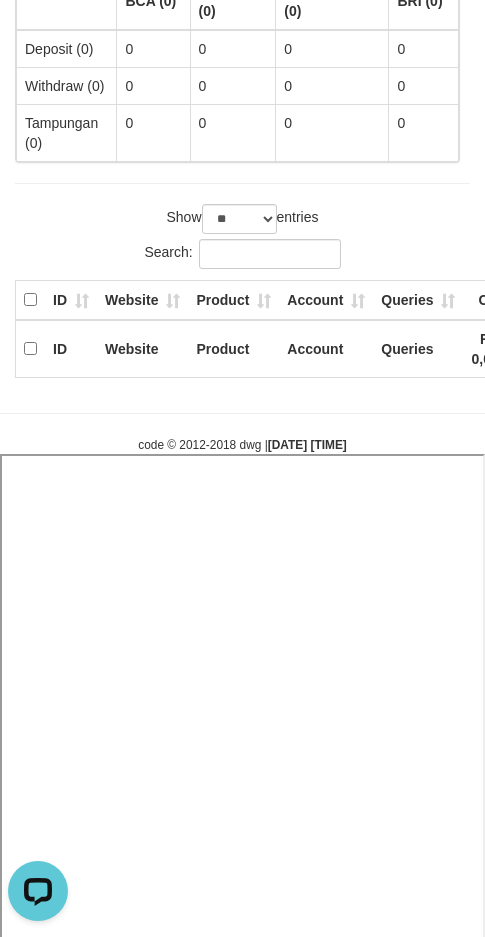 select 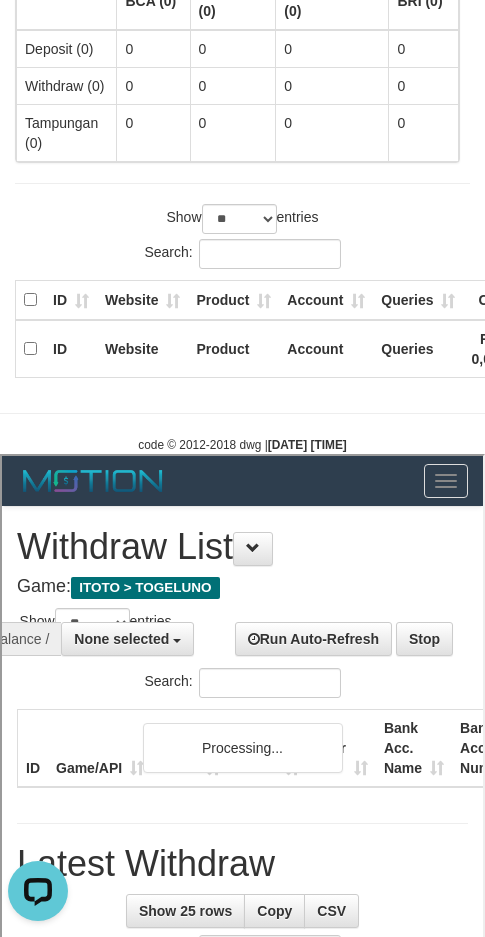 scroll, scrollTop: 0, scrollLeft: 0, axis: both 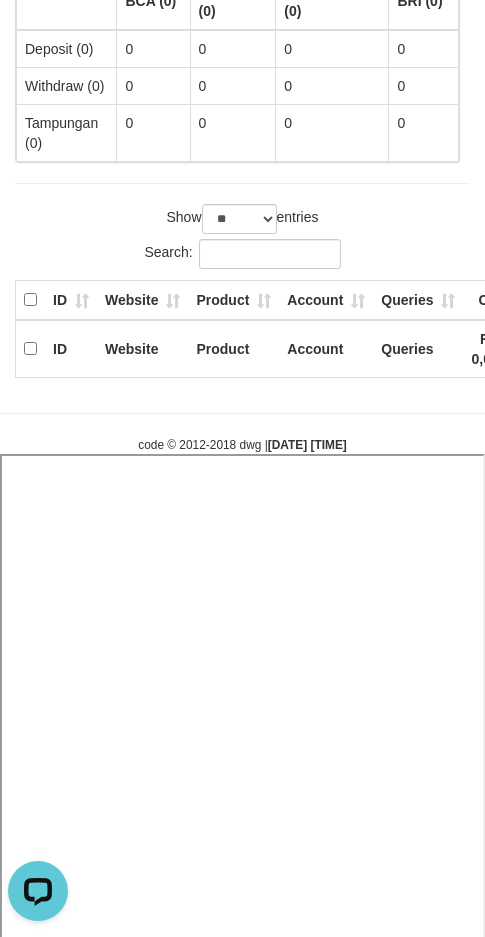 select 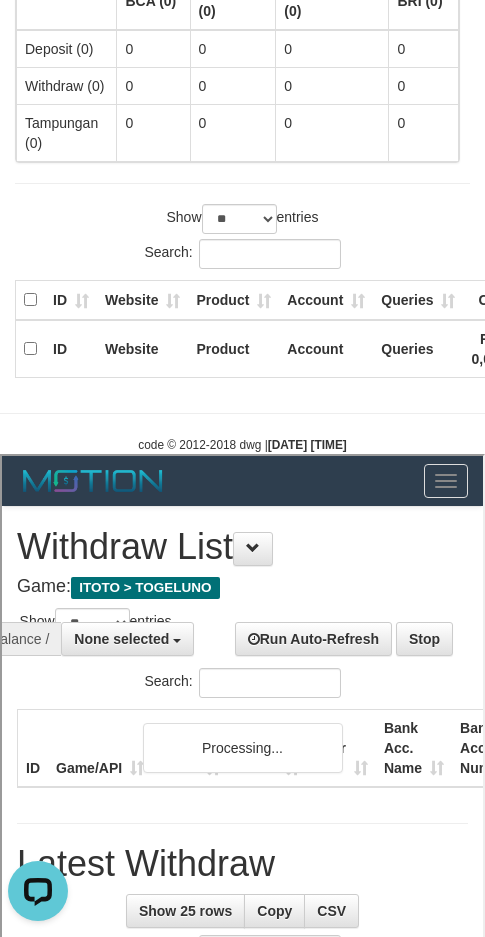 scroll, scrollTop: 0, scrollLeft: 0, axis: both 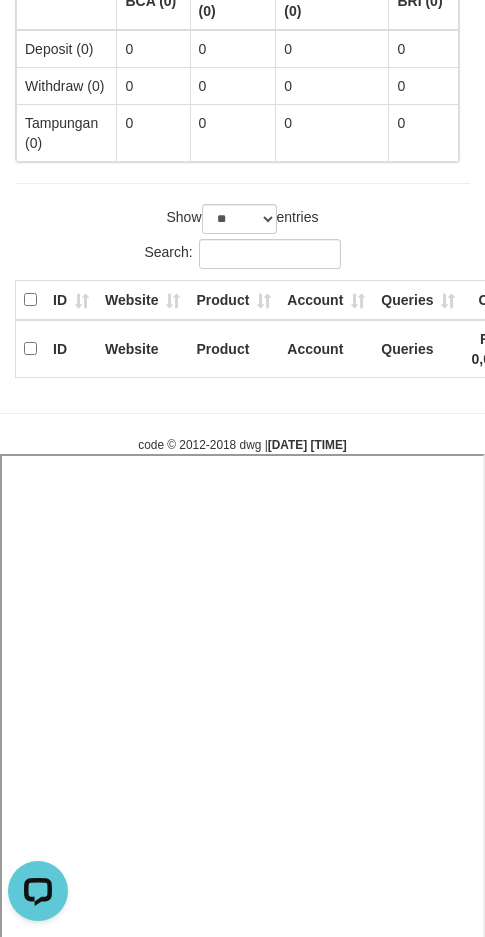select 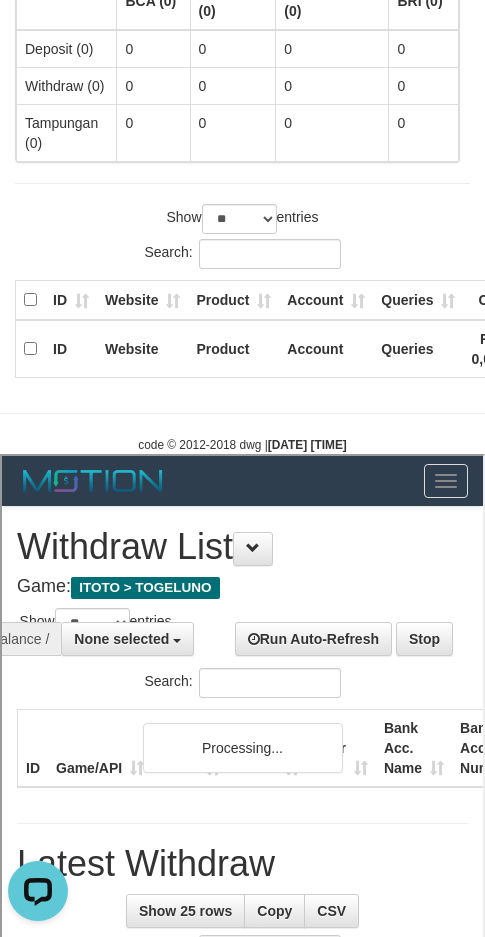 scroll, scrollTop: 0, scrollLeft: 0, axis: both 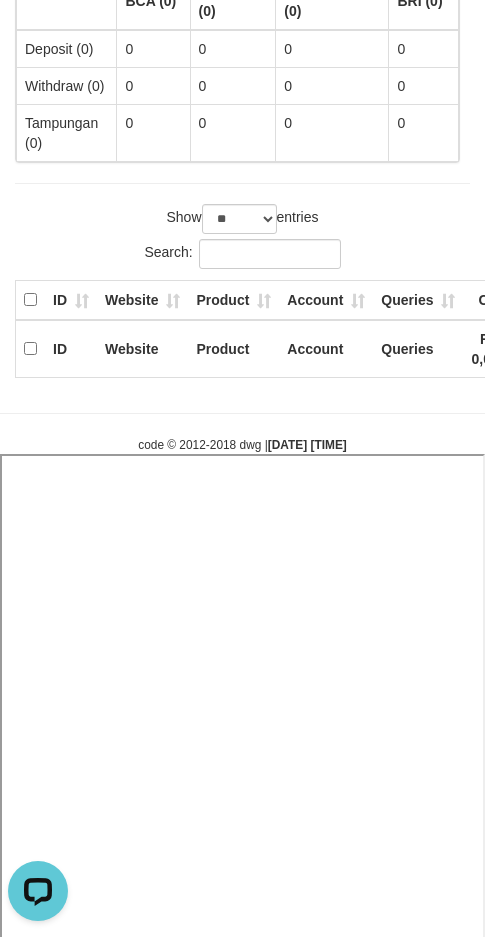 select 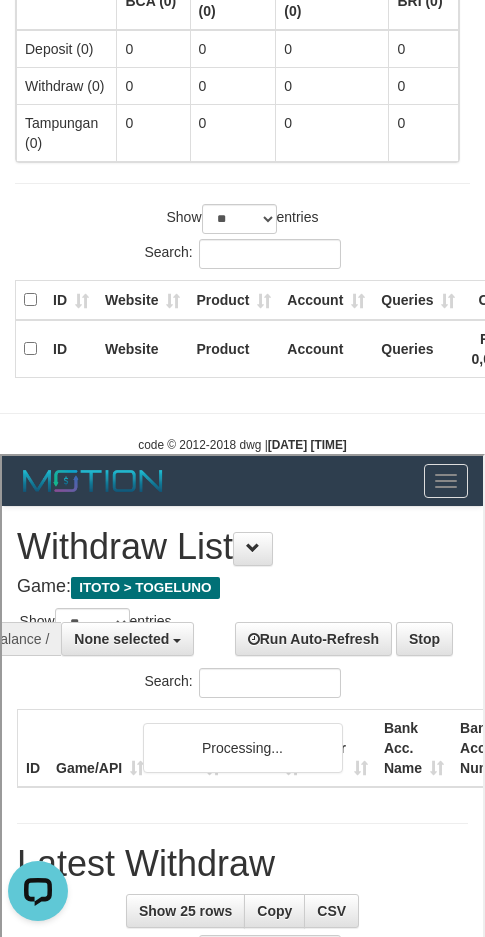 scroll, scrollTop: 0, scrollLeft: 0, axis: both 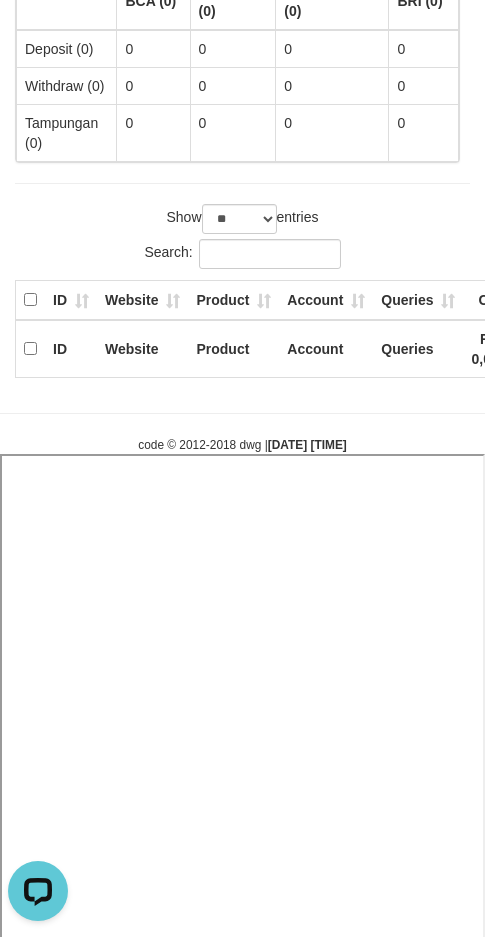 select 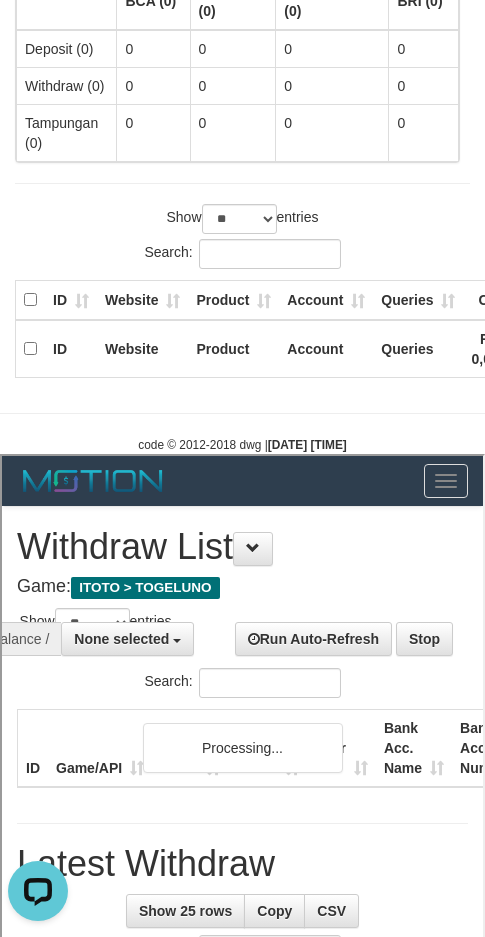 scroll, scrollTop: 0, scrollLeft: 0, axis: both 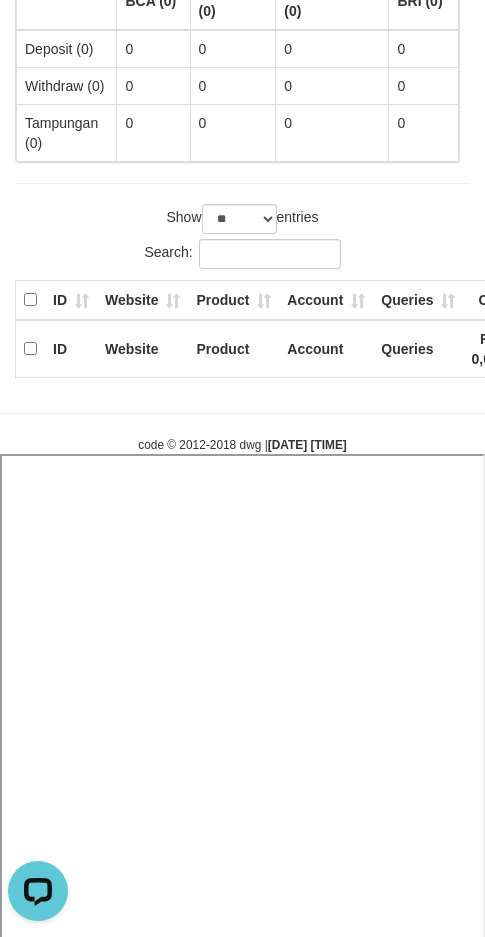 select 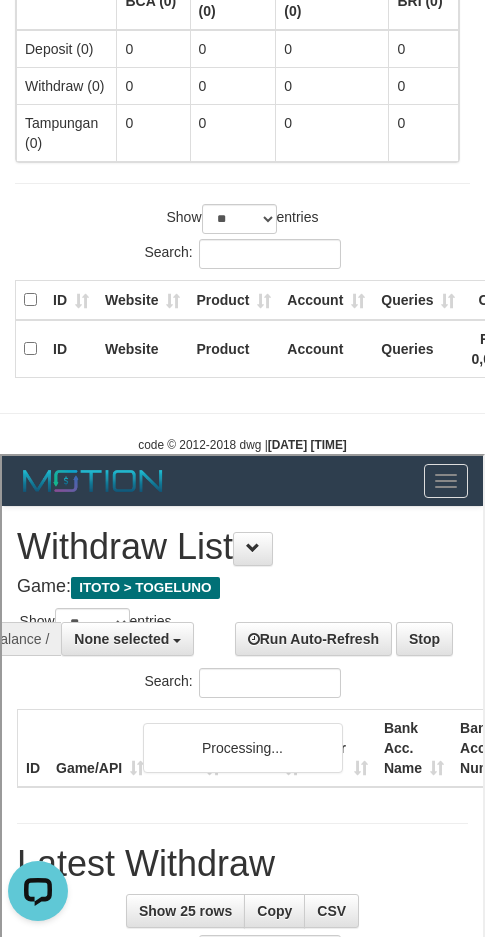 scroll, scrollTop: 0, scrollLeft: 0, axis: both 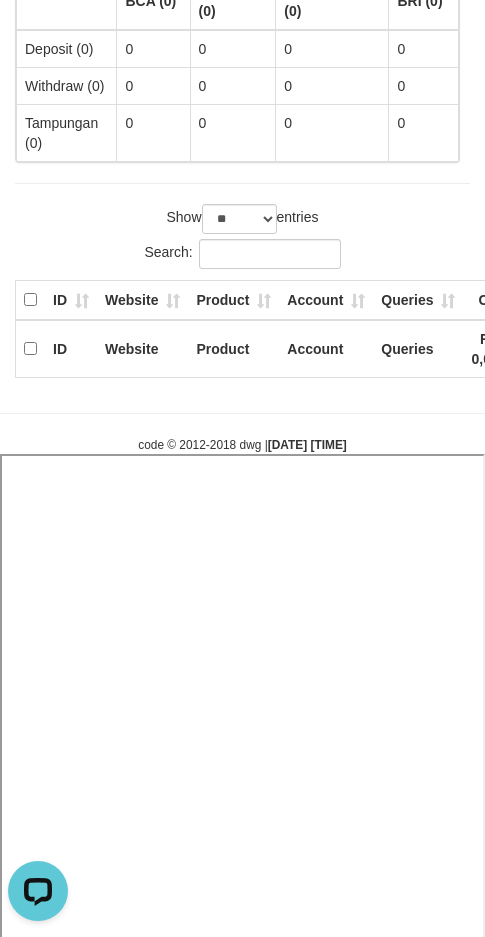 select 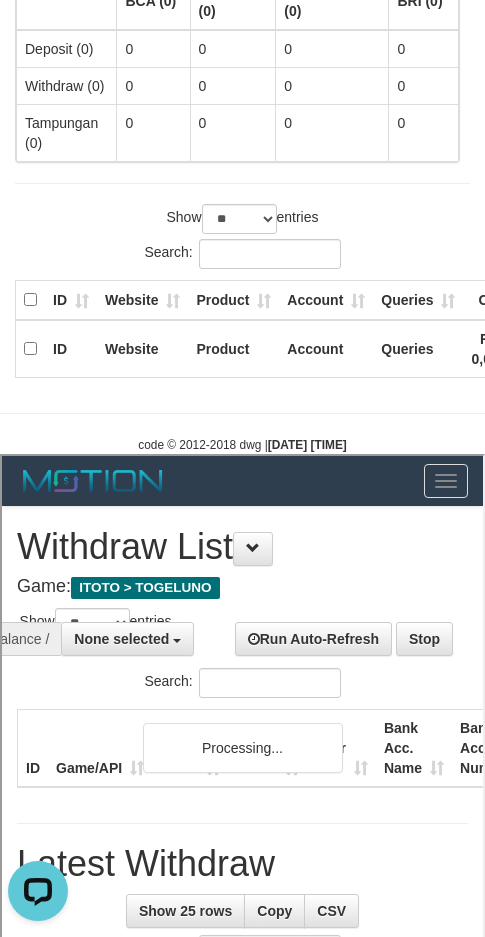 scroll, scrollTop: 0, scrollLeft: 0, axis: both 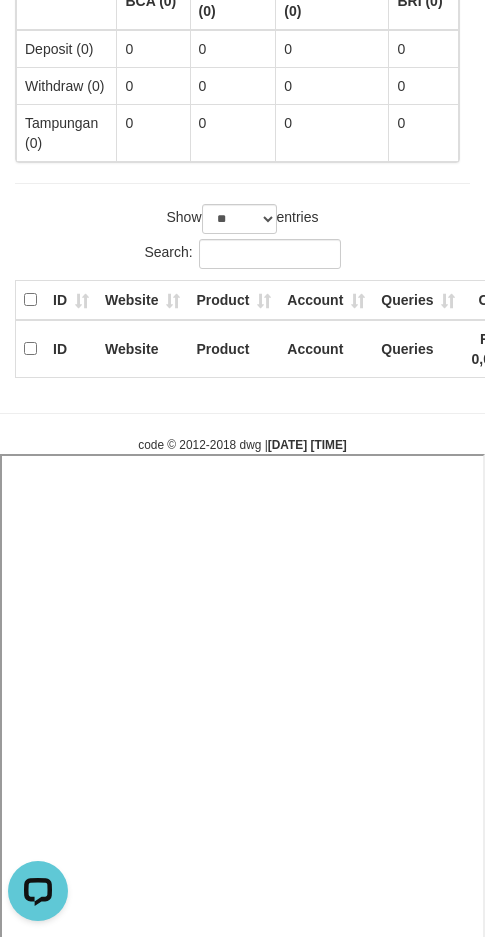 select 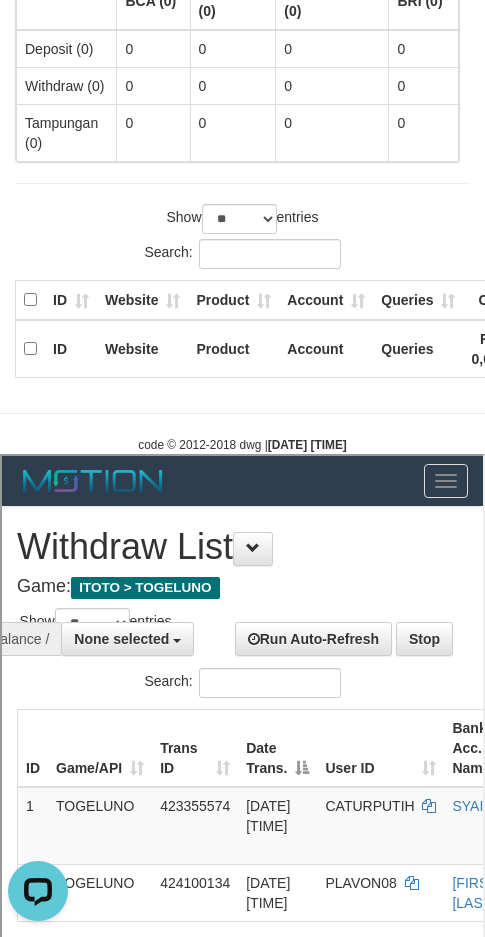 scroll, scrollTop: 0, scrollLeft: 0, axis: both 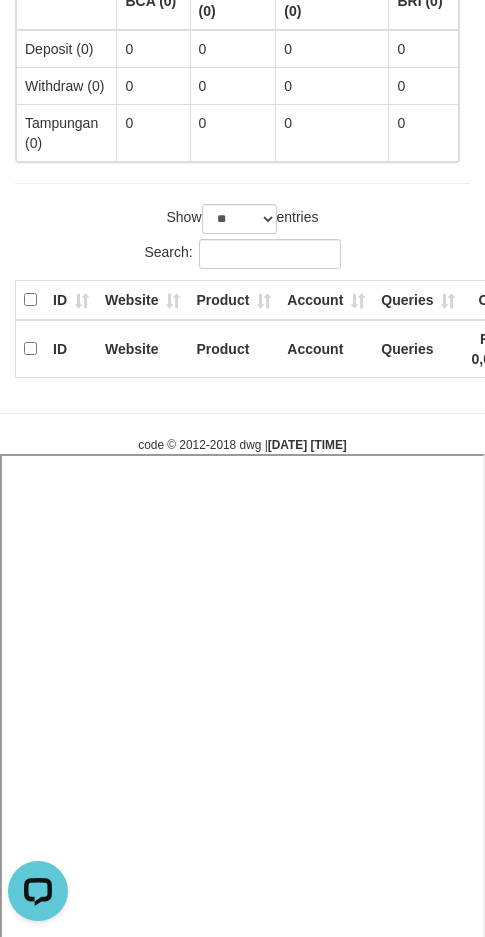 select 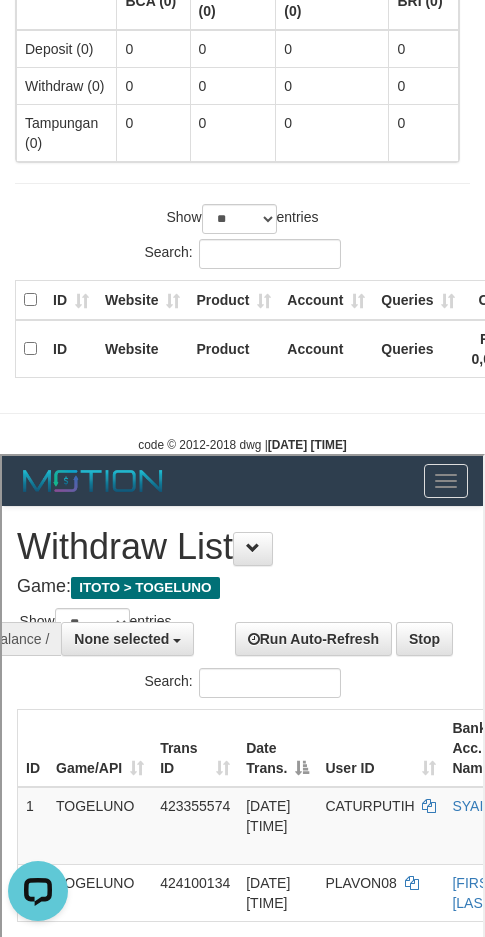 scroll, scrollTop: 0, scrollLeft: 0, axis: both 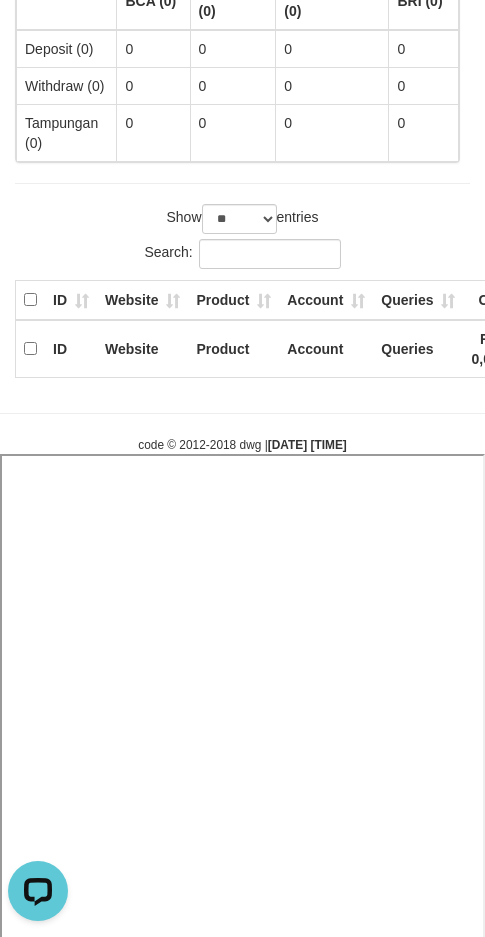 select 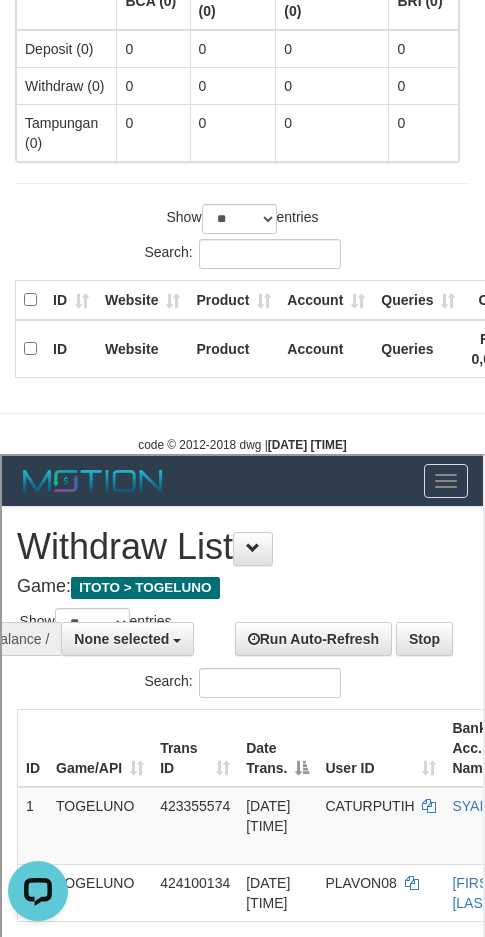 scroll, scrollTop: 0, scrollLeft: 0, axis: both 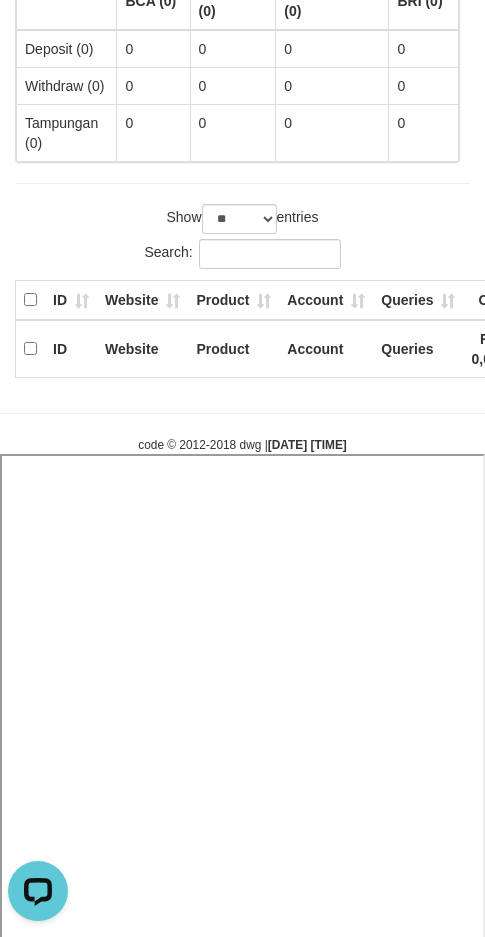select 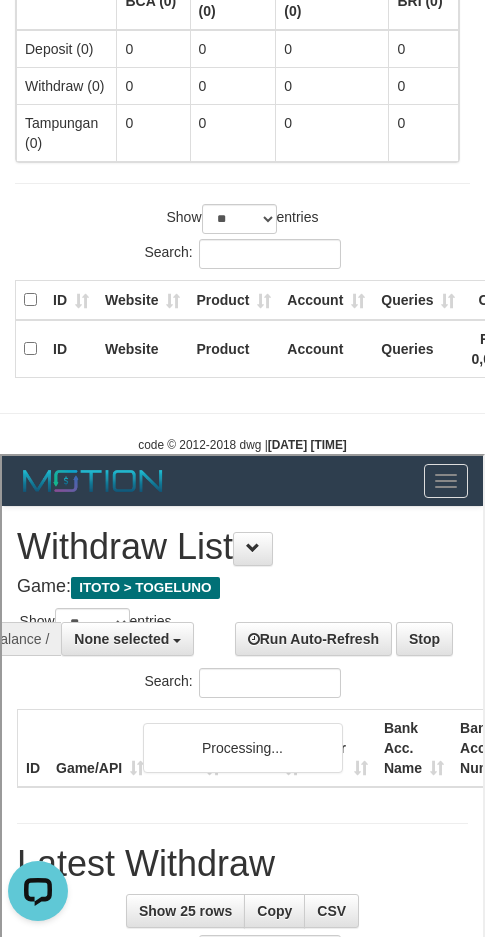 scroll, scrollTop: 0, scrollLeft: 0, axis: both 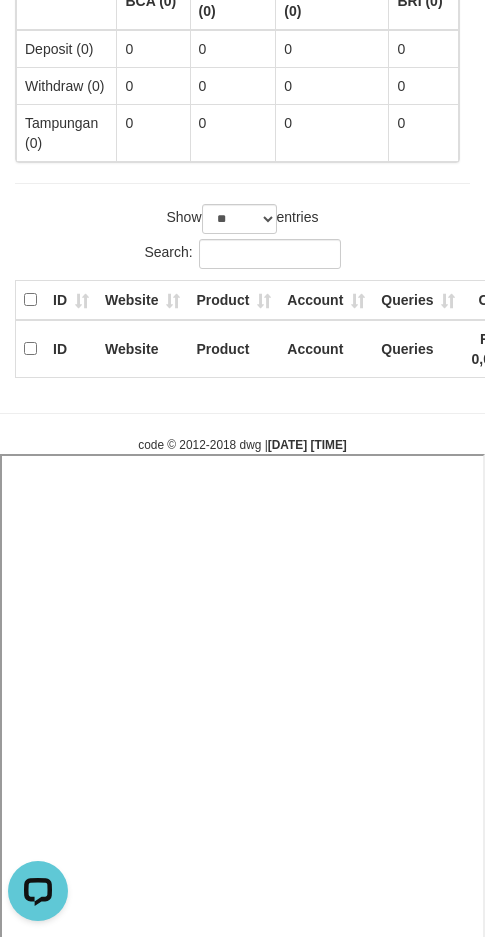 select 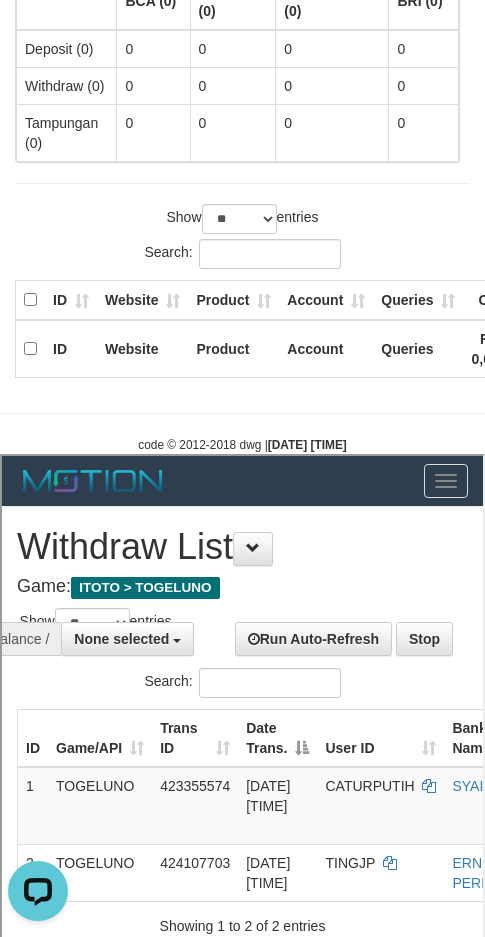 scroll, scrollTop: 0, scrollLeft: 0, axis: both 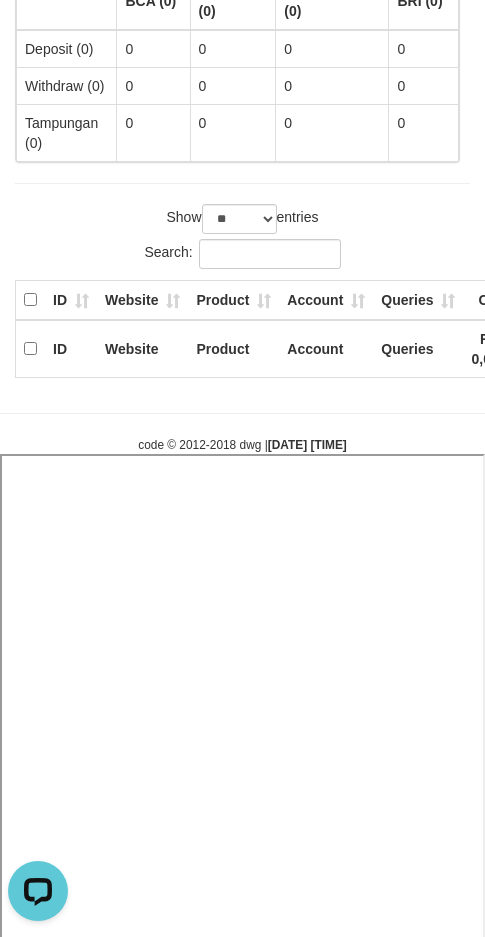 select 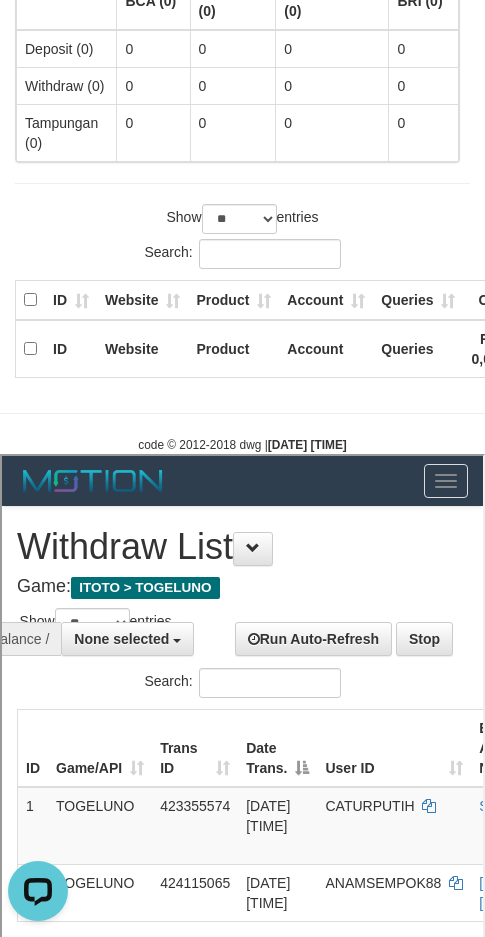 scroll, scrollTop: 0, scrollLeft: 0, axis: both 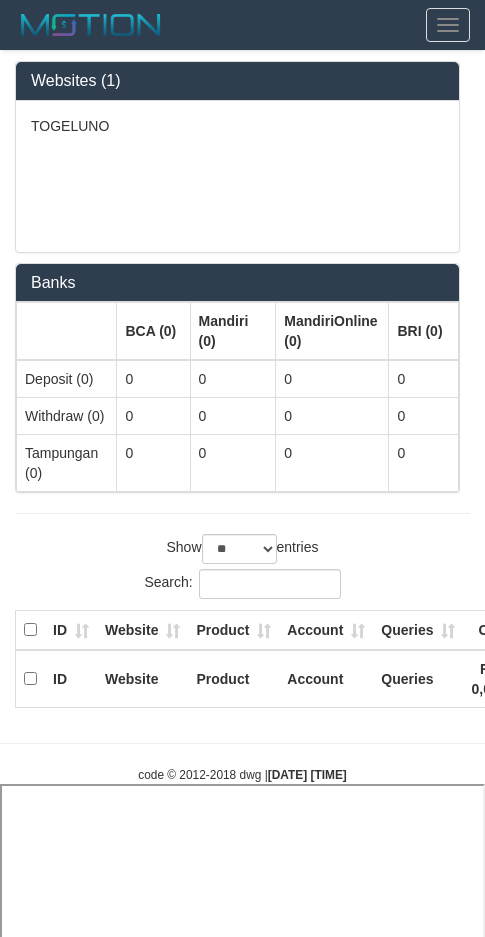 select on "**" 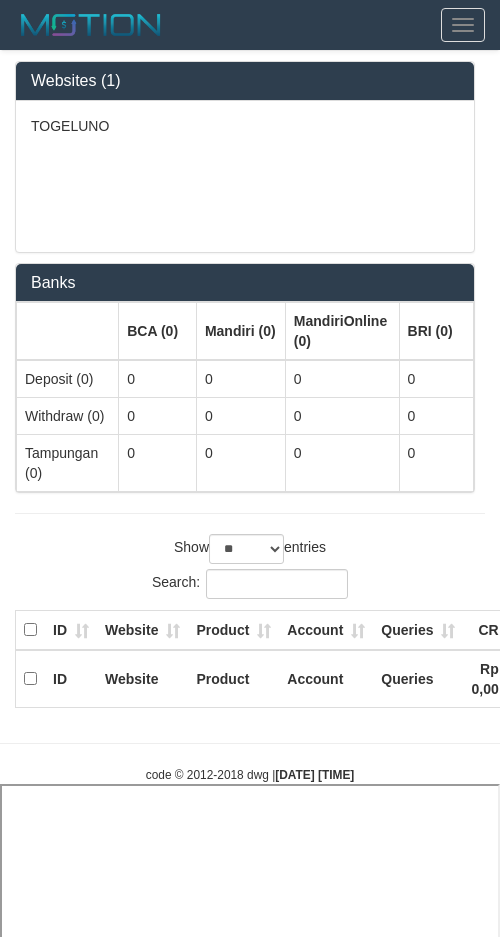 select on "**" 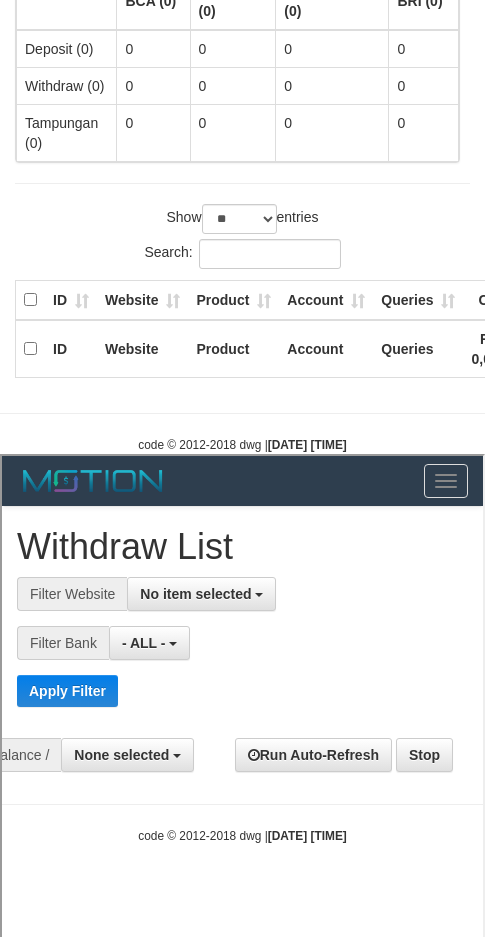 scroll, scrollTop: 0, scrollLeft: 0, axis: both 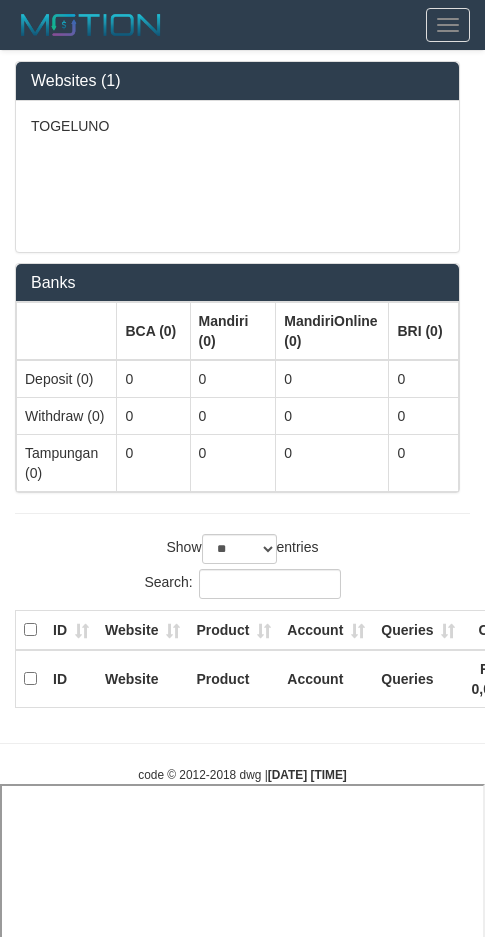 select on "**" 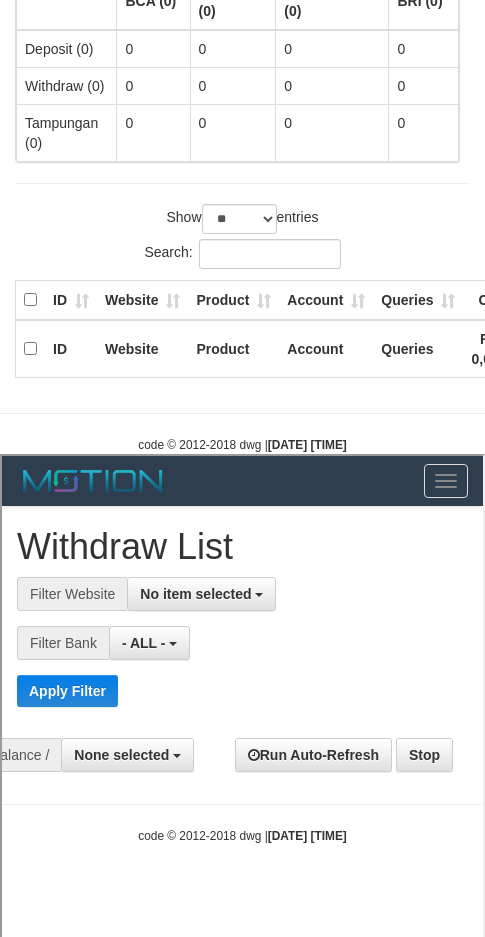 scroll, scrollTop: 0, scrollLeft: 0, axis: both 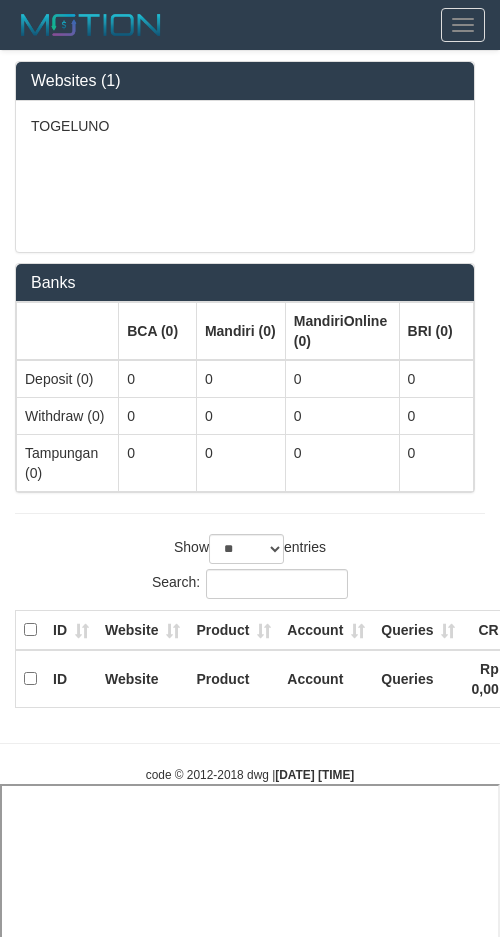 select on "**" 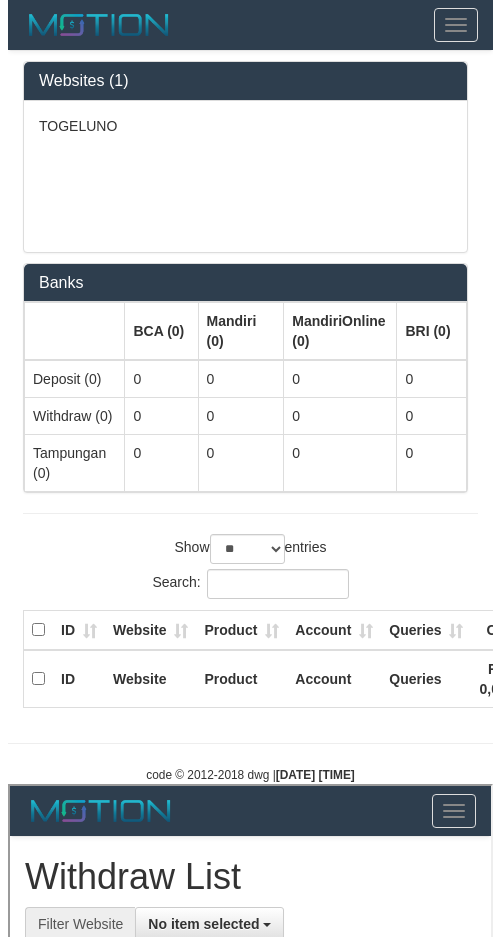 scroll, scrollTop: 0, scrollLeft: 0, axis: both 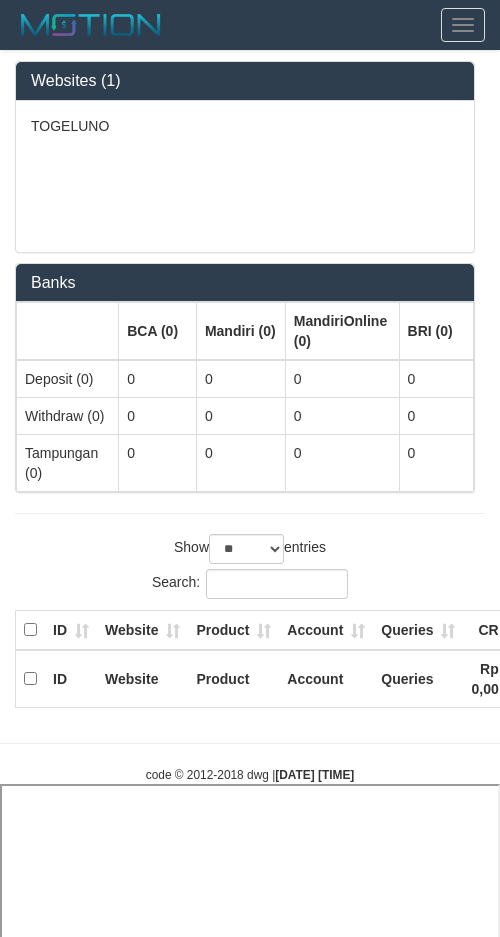 select on "**" 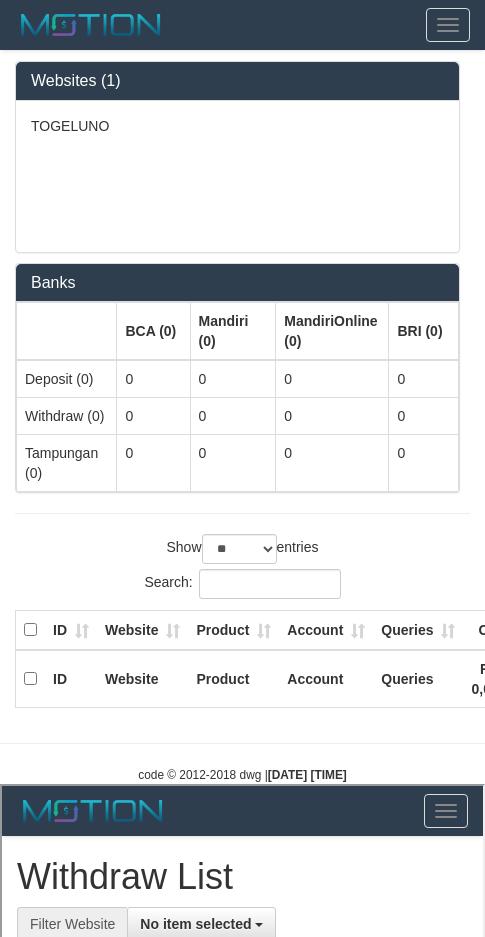 scroll, scrollTop: 0, scrollLeft: 0, axis: both 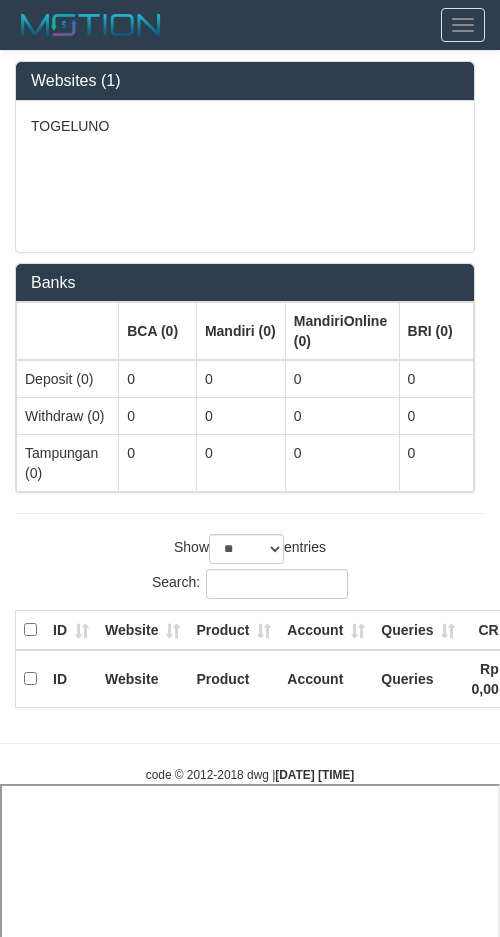select on "**" 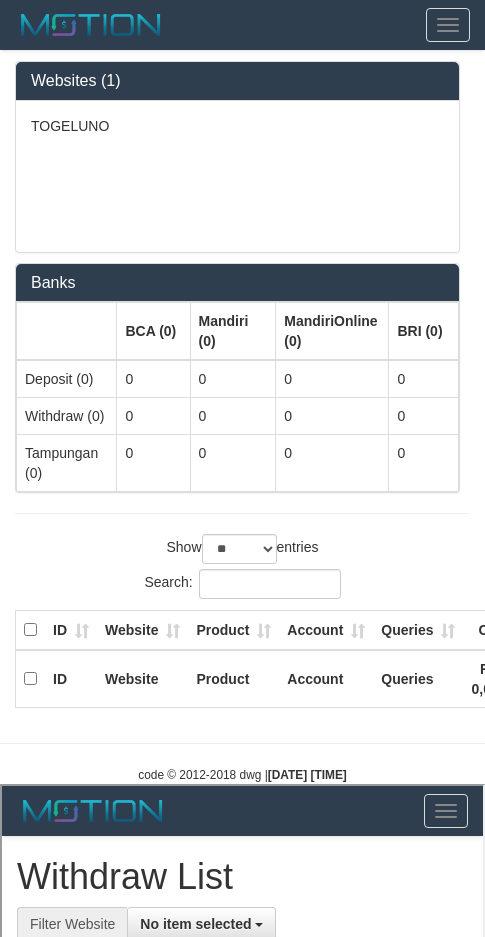 scroll, scrollTop: 0, scrollLeft: 0, axis: both 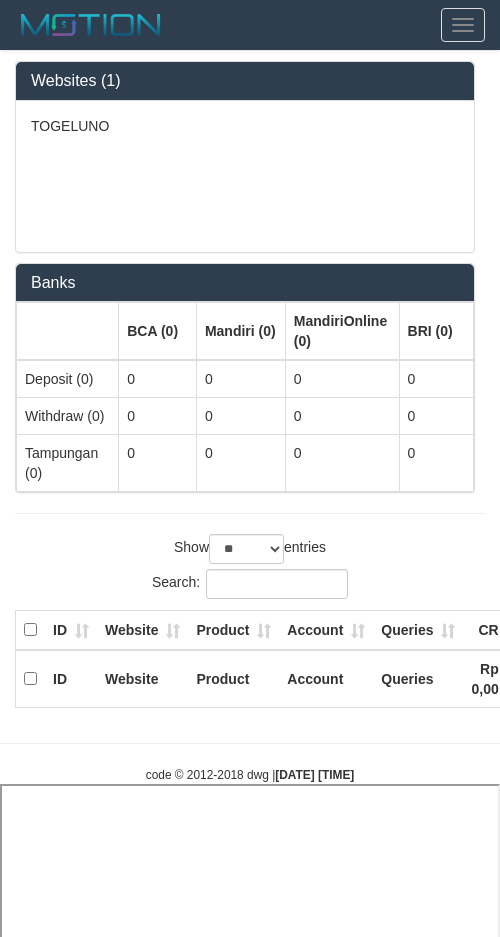 select on "**" 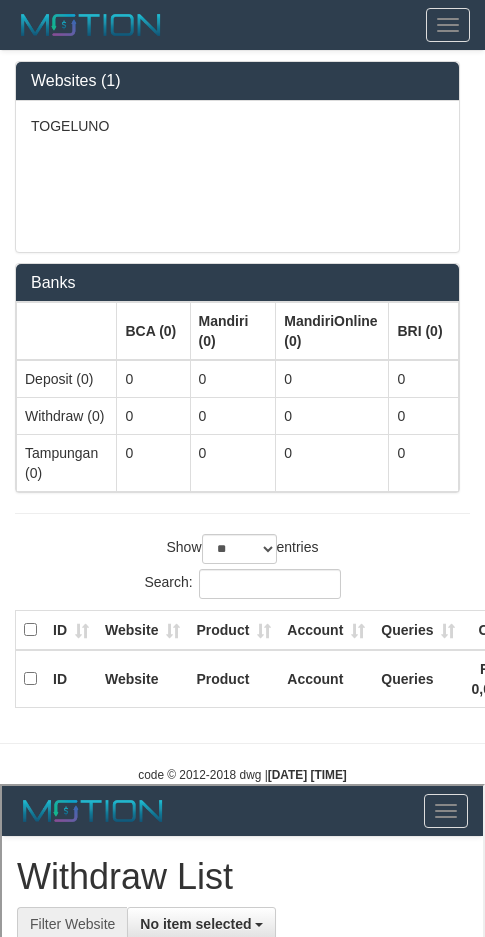 scroll, scrollTop: 0, scrollLeft: 0, axis: both 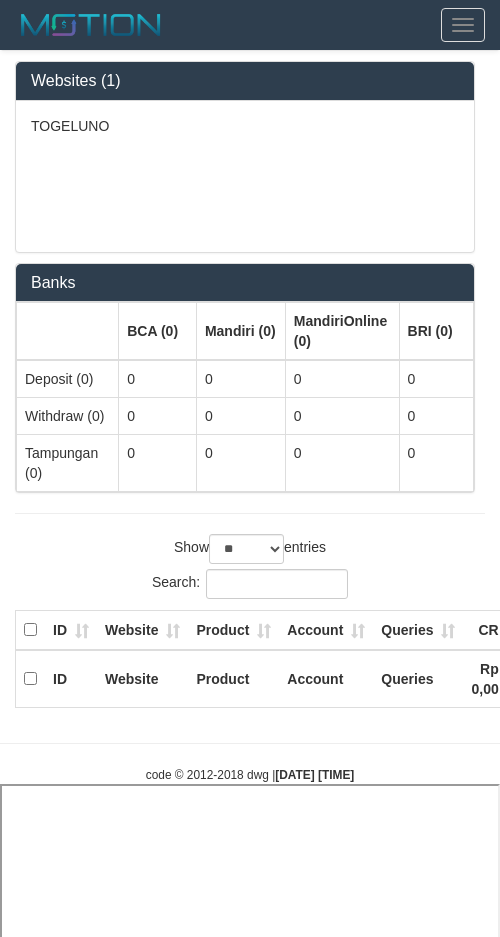 select on "**" 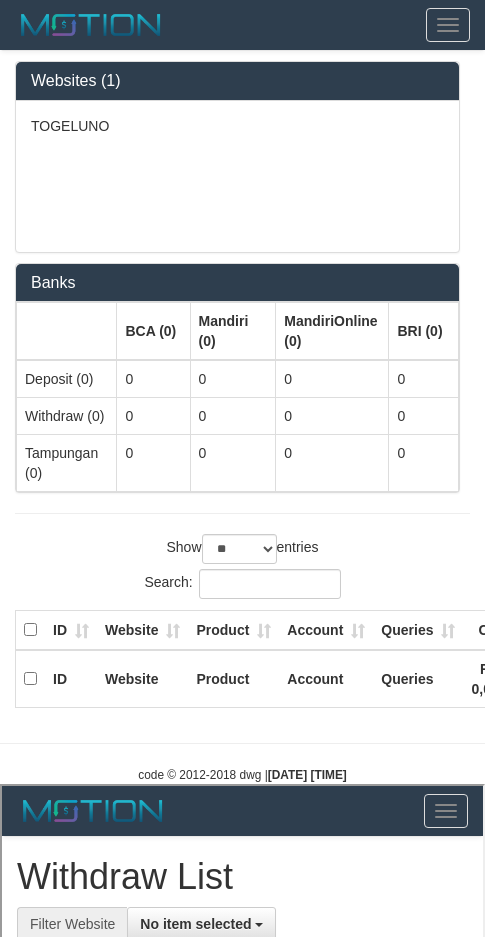 scroll, scrollTop: 0, scrollLeft: 0, axis: both 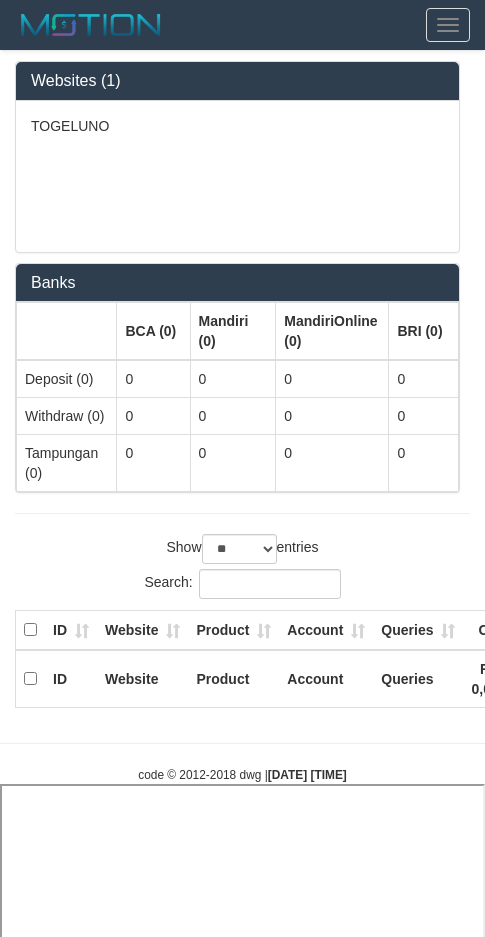 select on "**" 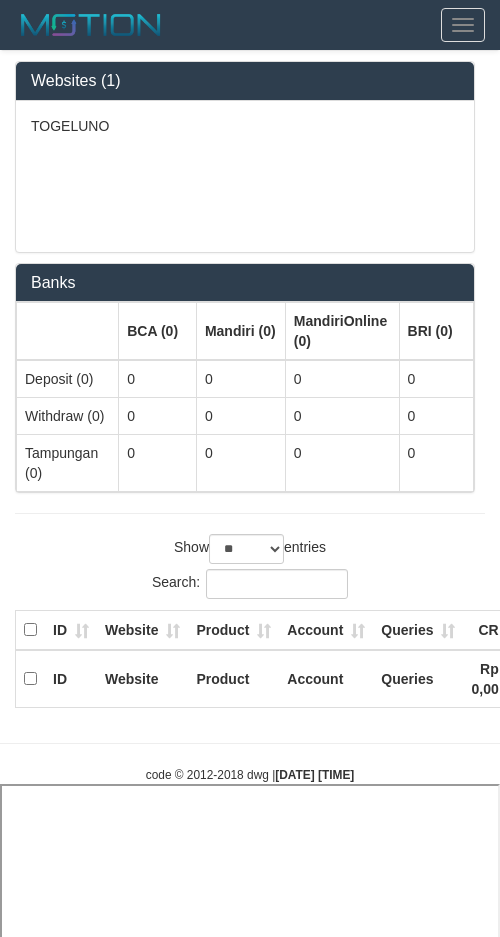 select on "**" 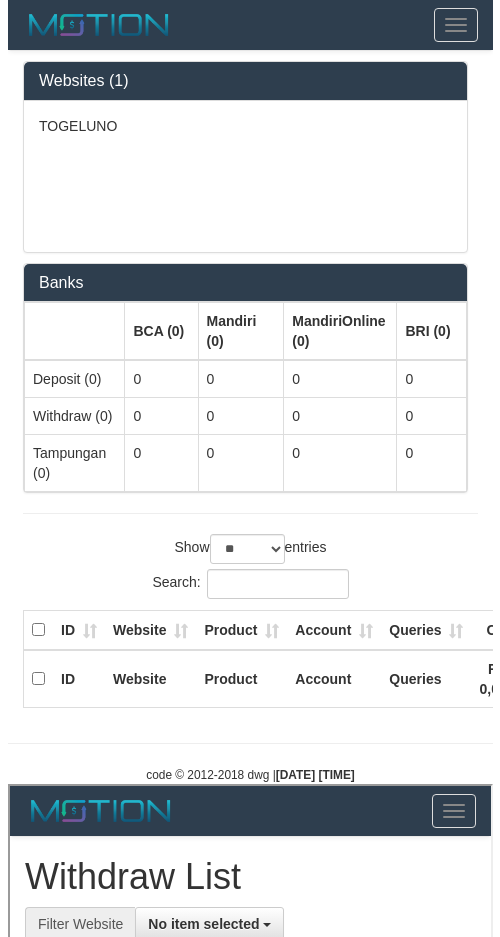 scroll, scrollTop: 0, scrollLeft: 0, axis: both 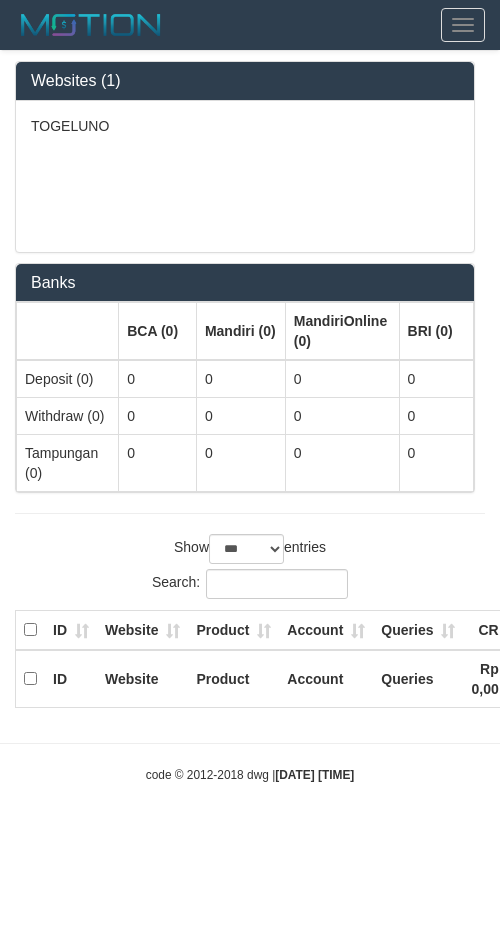 select on "***" 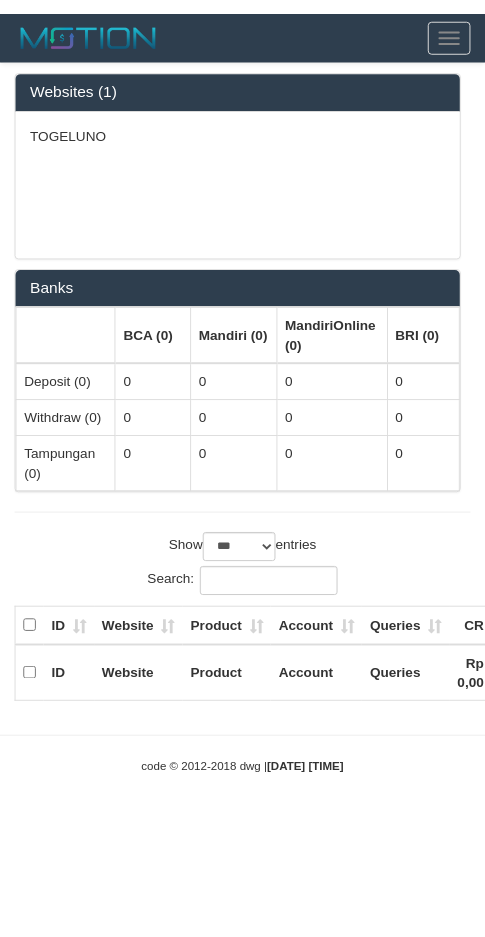 scroll, scrollTop: 0, scrollLeft: 0, axis: both 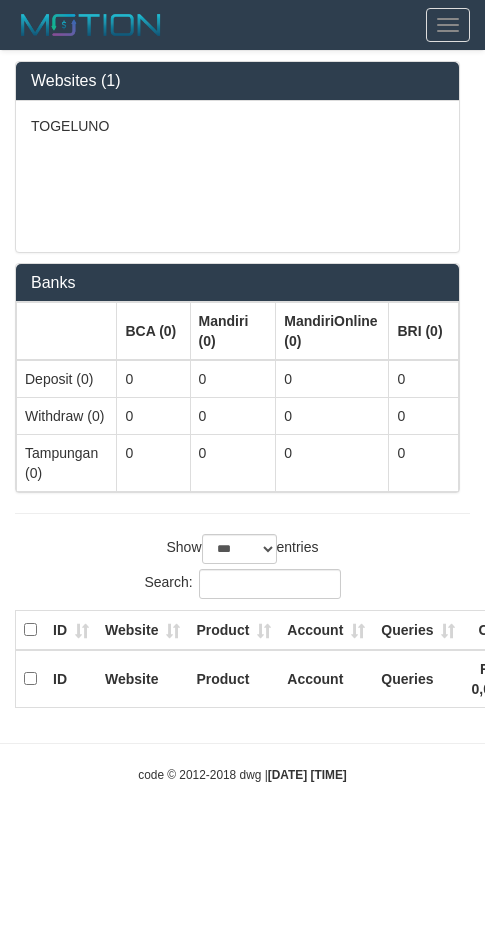 select on "**" 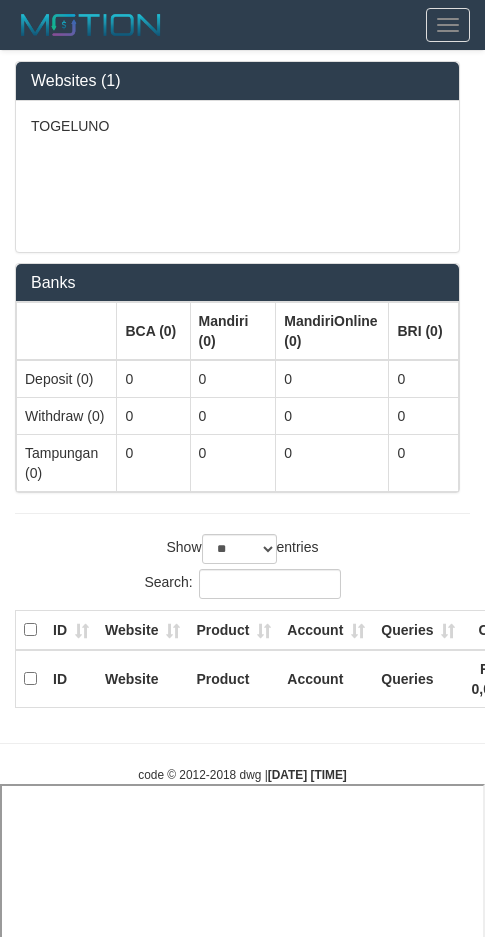 select 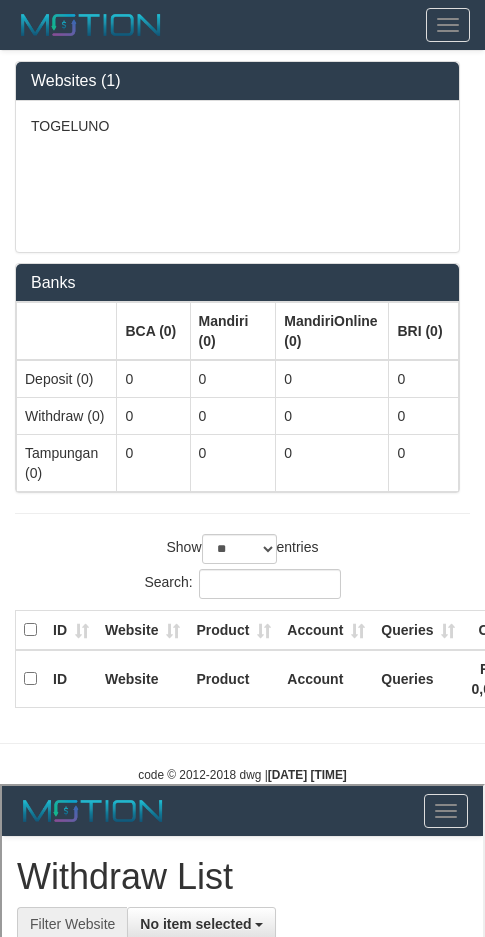scroll, scrollTop: 0, scrollLeft: 0, axis: both 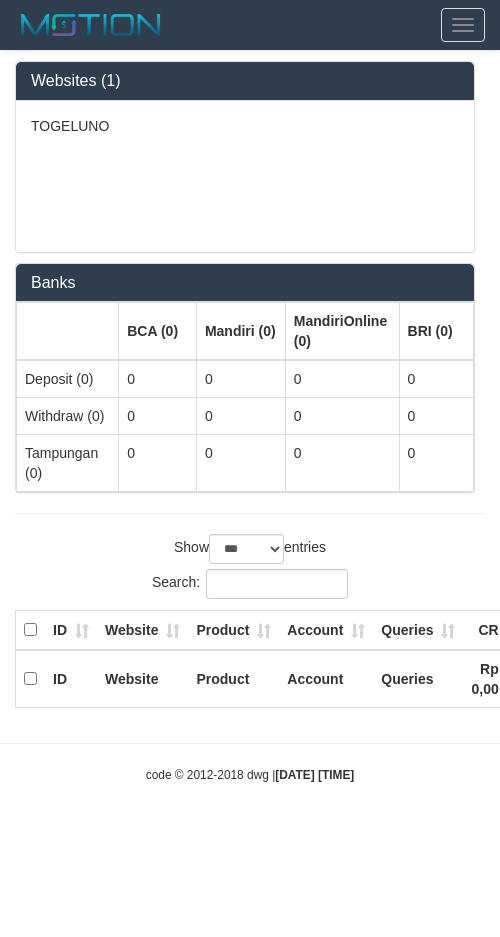 select on "***" 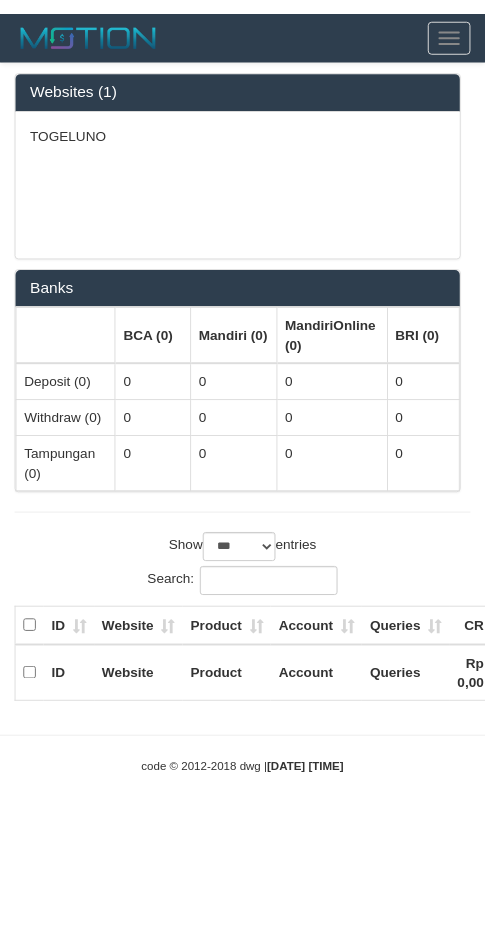 scroll, scrollTop: 0, scrollLeft: 0, axis: both 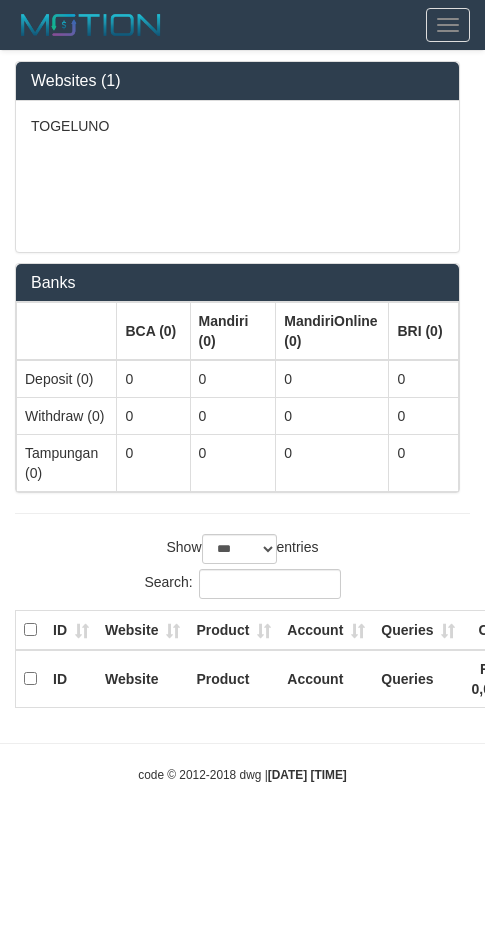 select on "**" 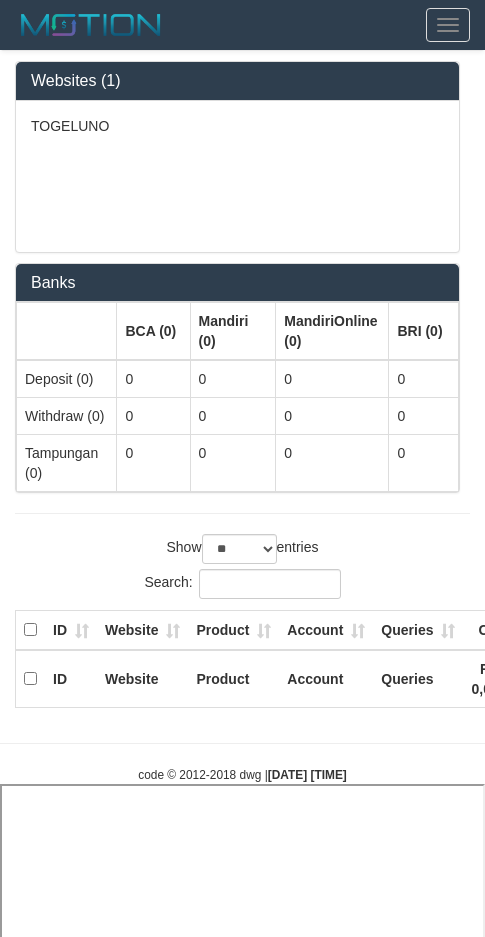 select 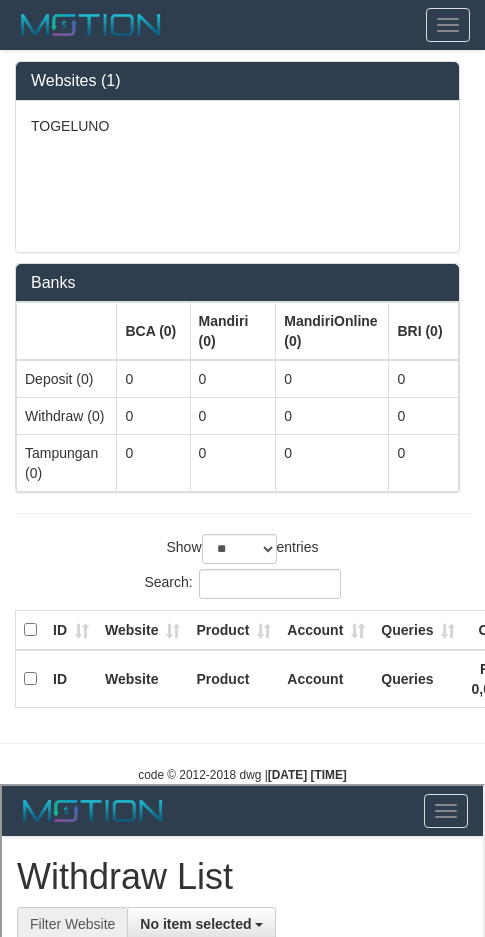 scroll, scrollTop: 0, scrollLeft: 0, axis: both 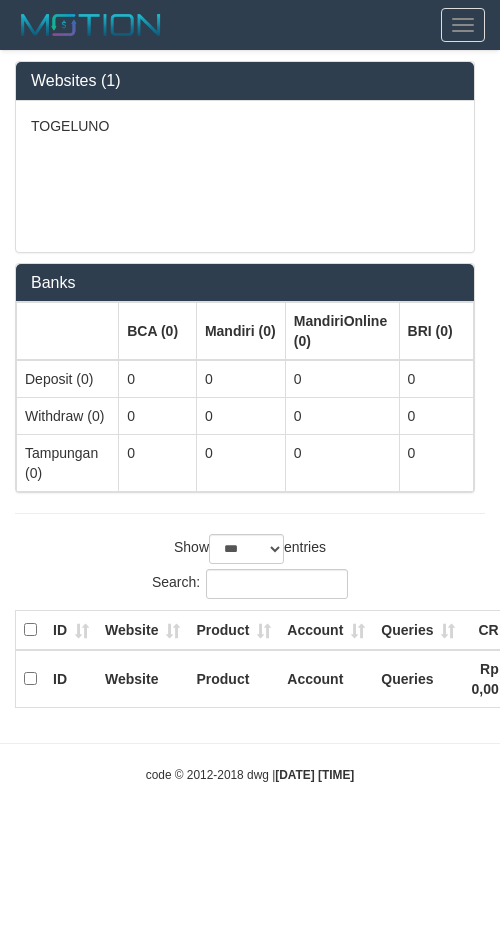 select on "***" 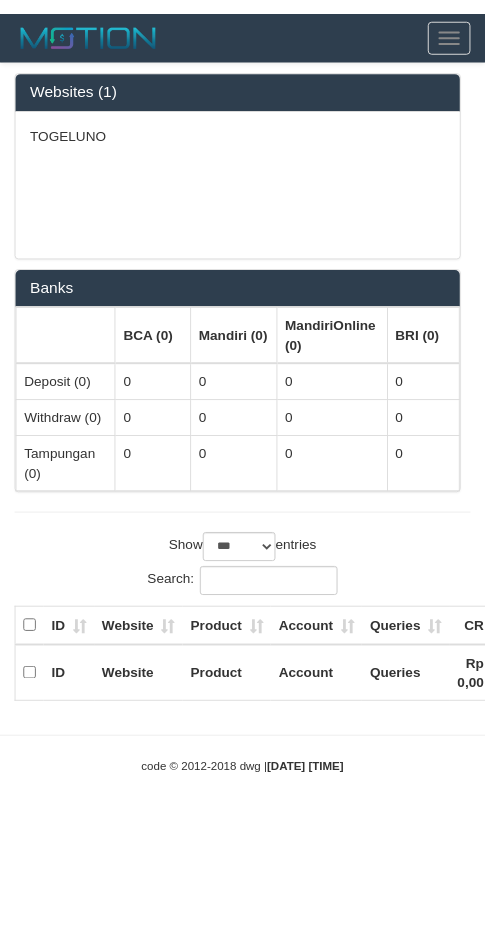 scroll, scrollTop: 0, scrollLeft: 0, axis: both 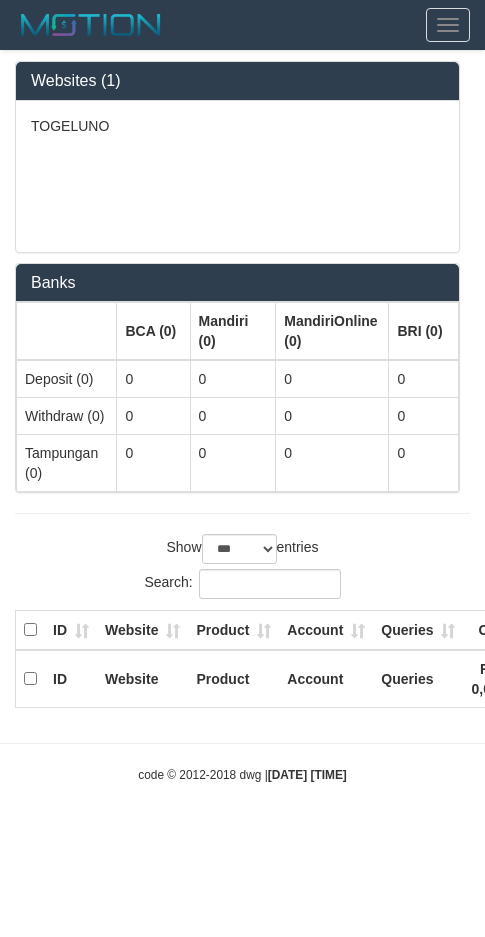 select on "**" 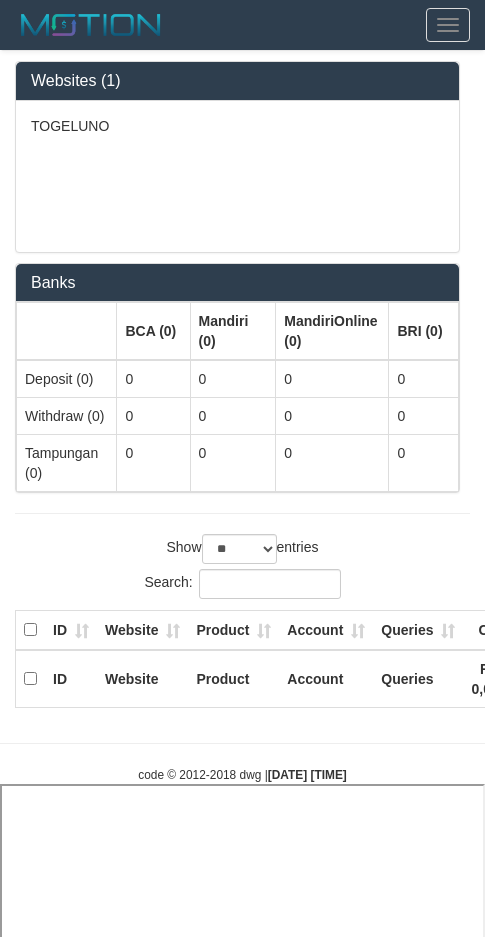select 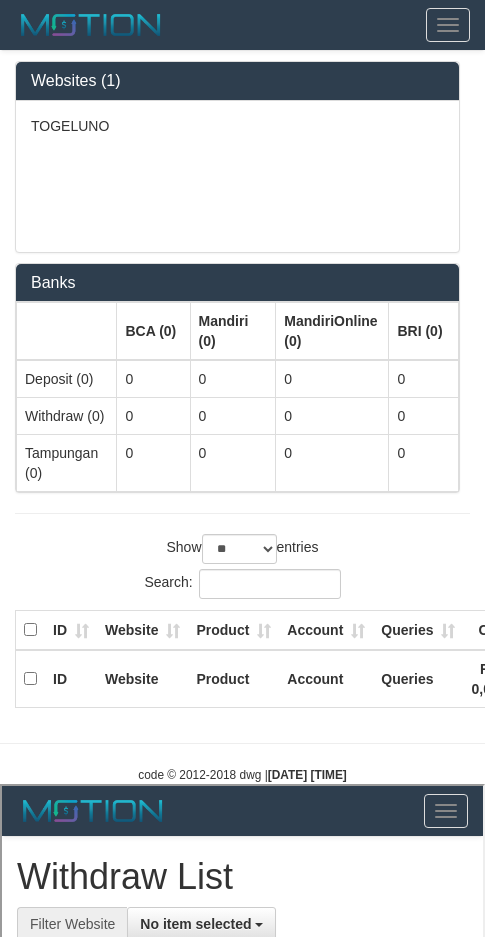 scroll, scrollTop: 0, scrollLeft: 0, axis: both 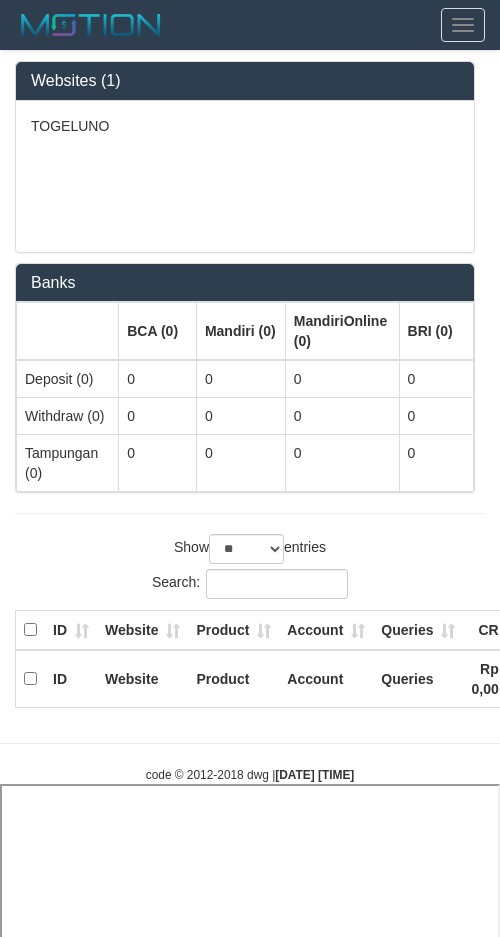 select on "**" 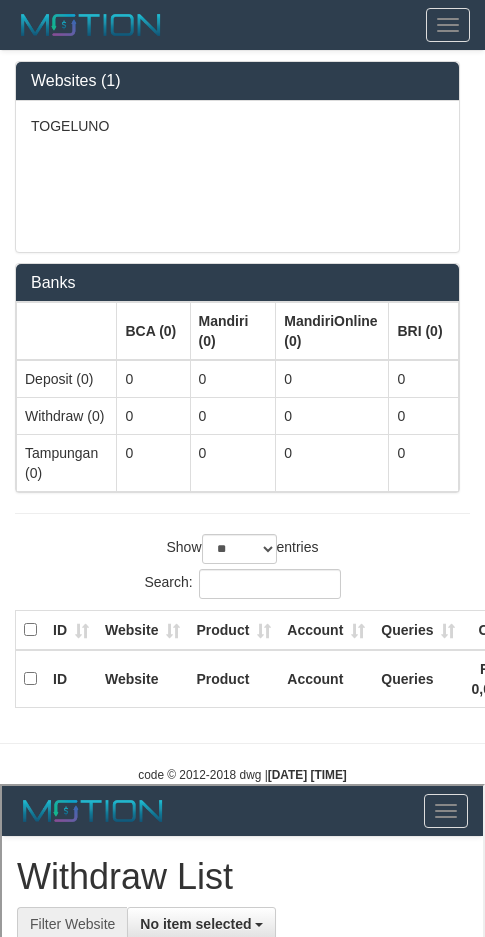 scroll, scrollTop: 0, scrollLeft: 0, axis: both 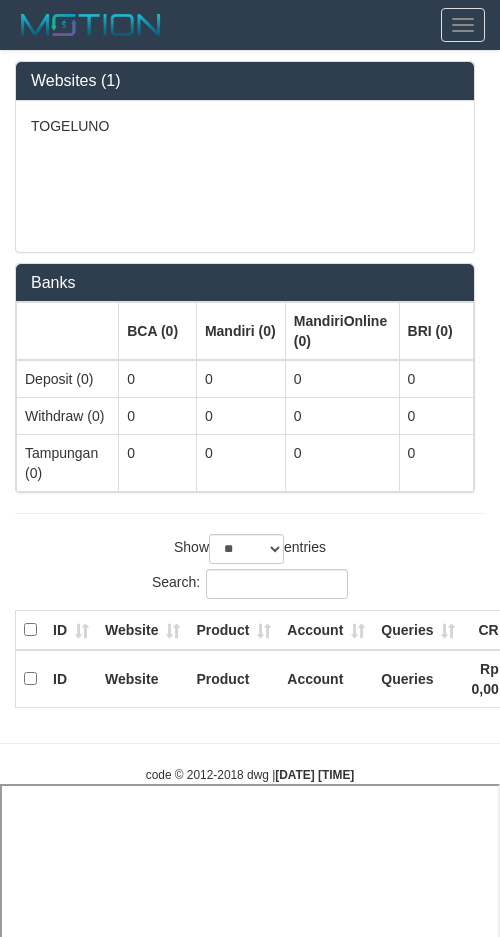 select 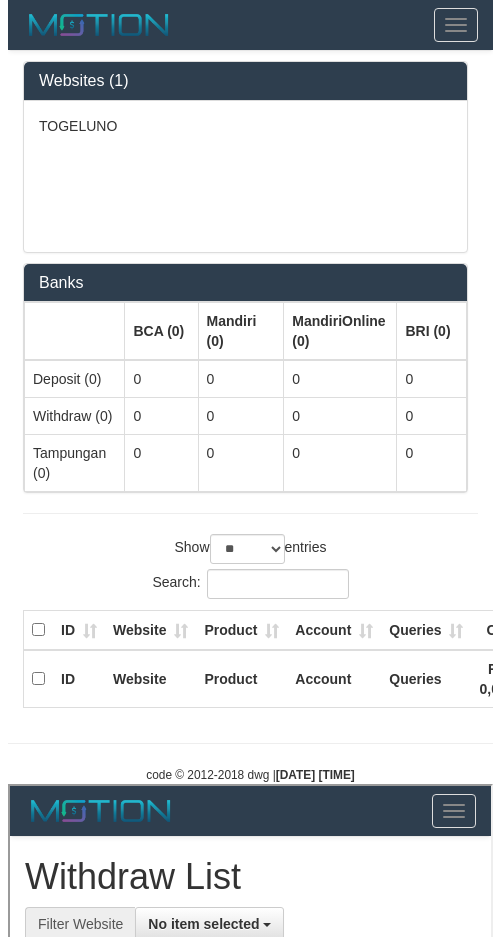 scroll, scrollTop: 0, scrollLeft: 0, axis: both 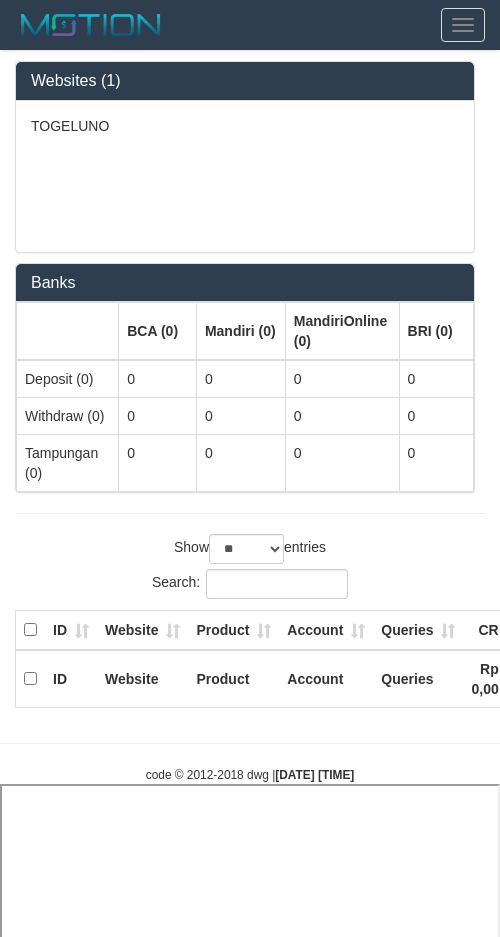 select on "**" 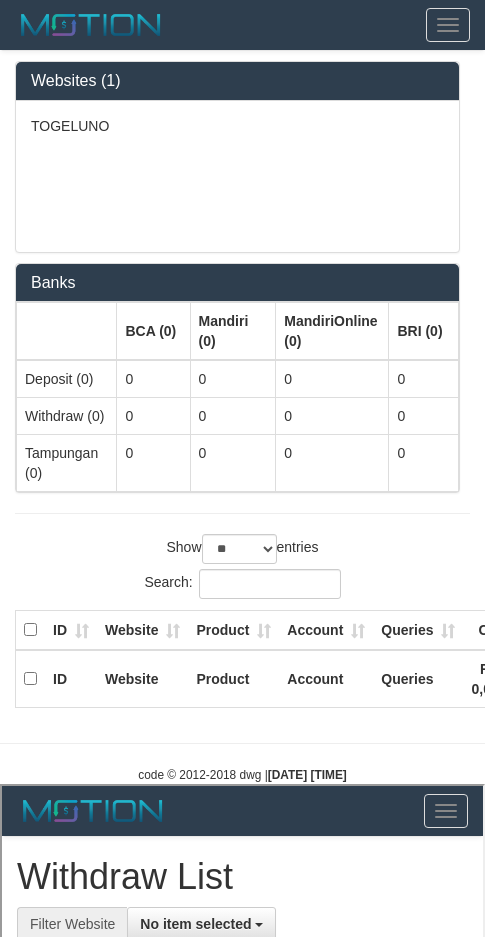 scroll, scrollTop: 0, scrollLeft: 0, axis: both 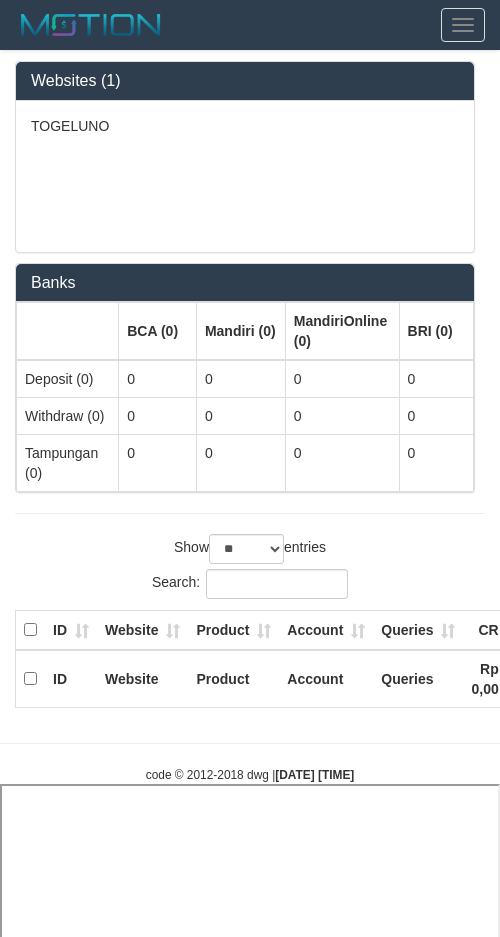 select on "**" 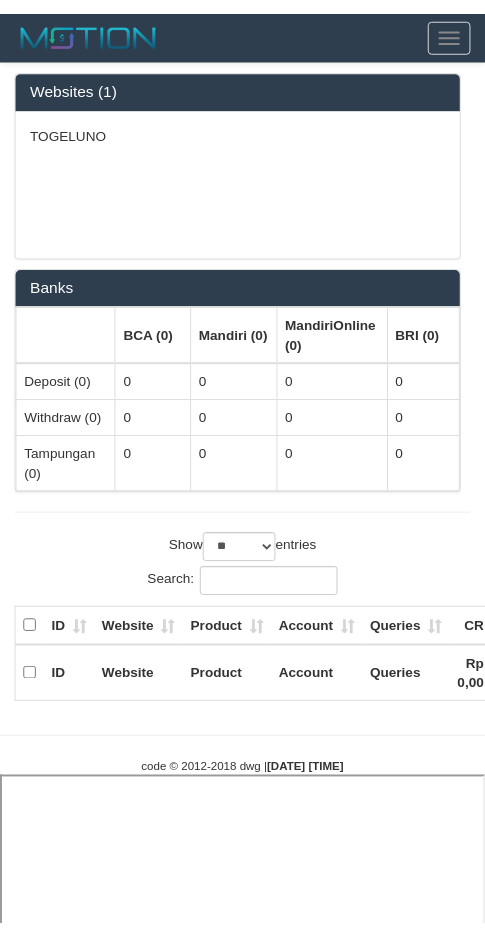scroll, scrollTop: 0, scrollLeft: 0, axis: both 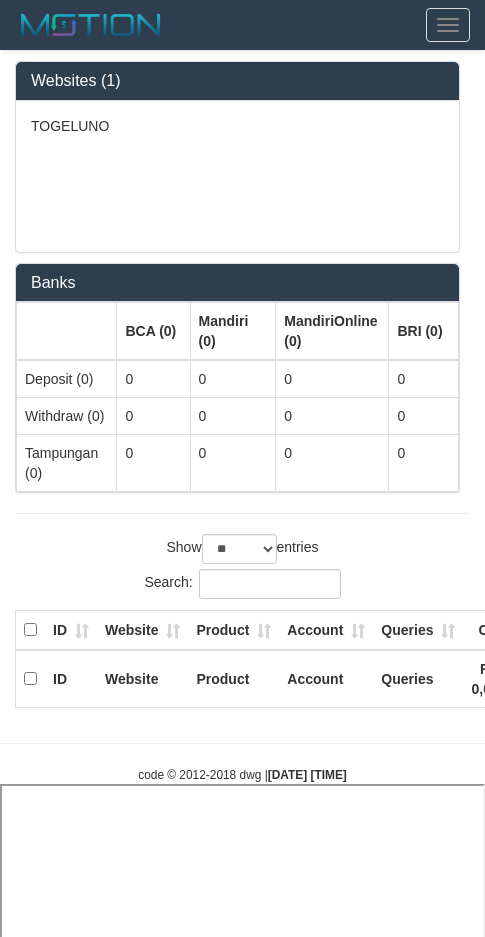 select 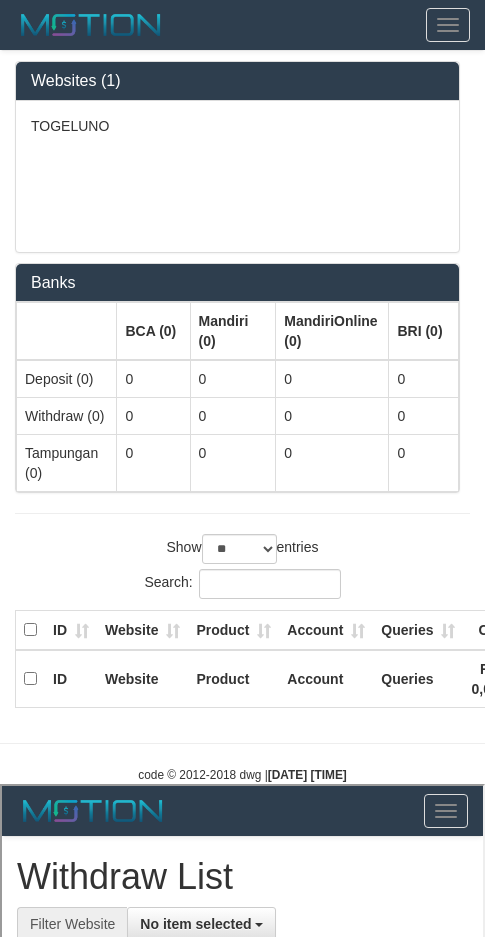 scroll, scrollTop: 0, scrollLeft: 0, axis: both 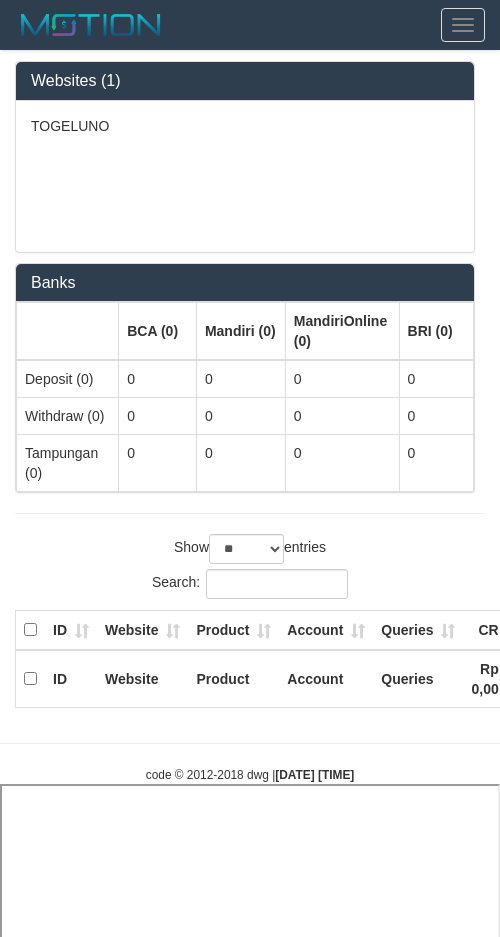 select on "**" 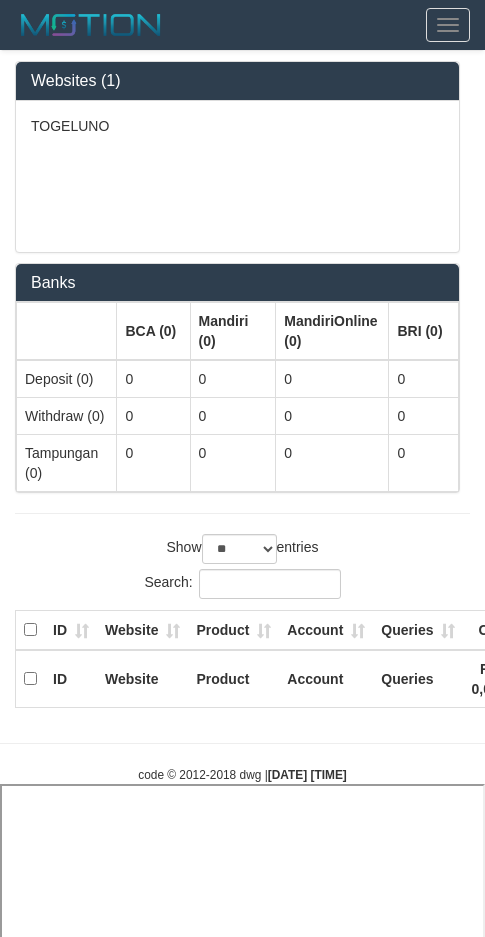 select on "**" 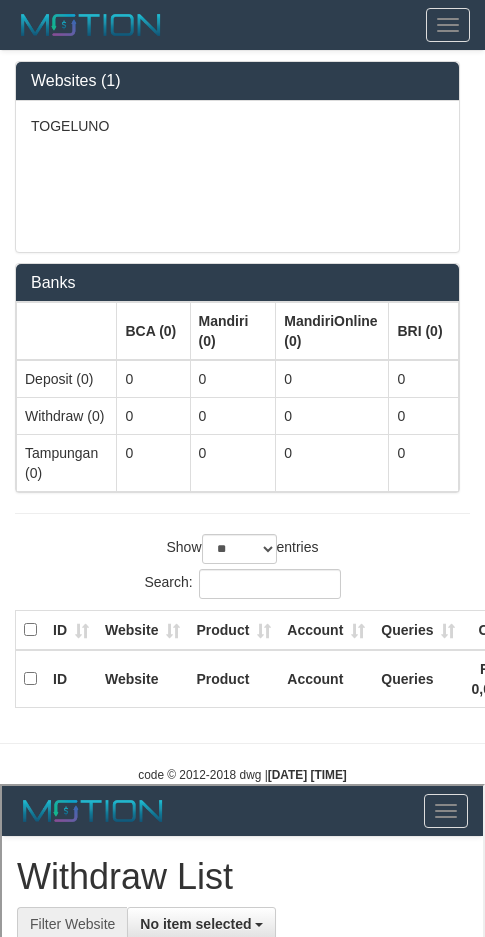 scroll, scrollTop: 0, scrollLeft: 0, axis: both 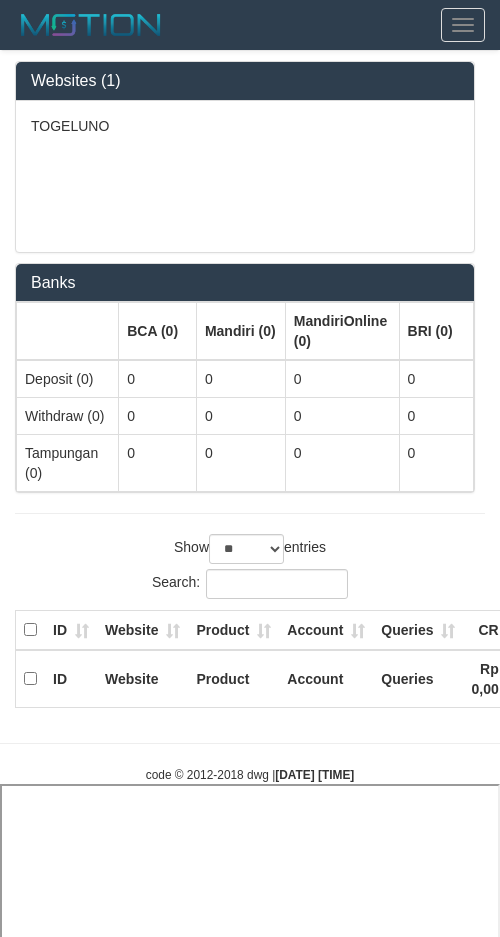 select on "**" 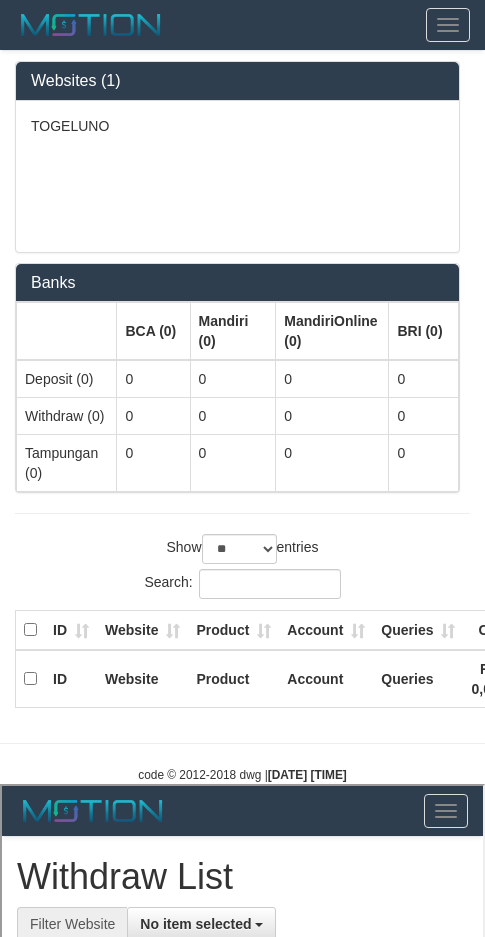 scroll, scrollTop: 0, scrollLeft: 0, axis: both 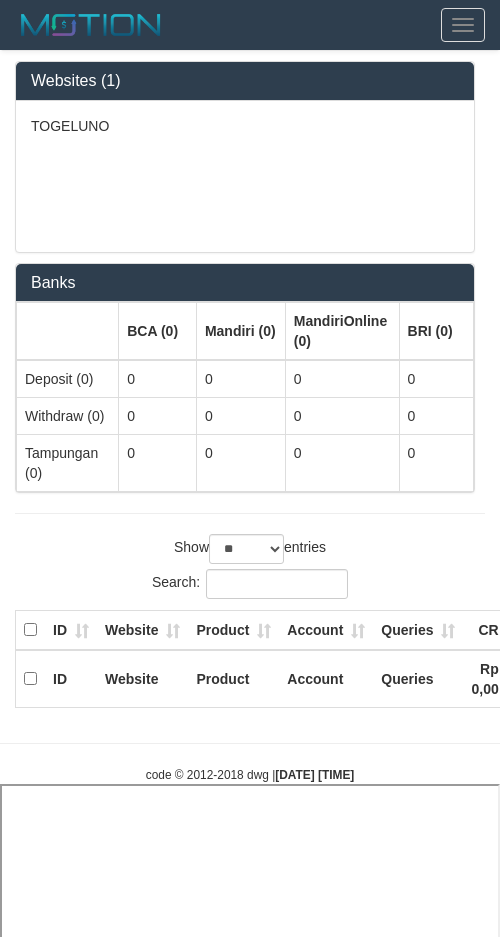select on "**" 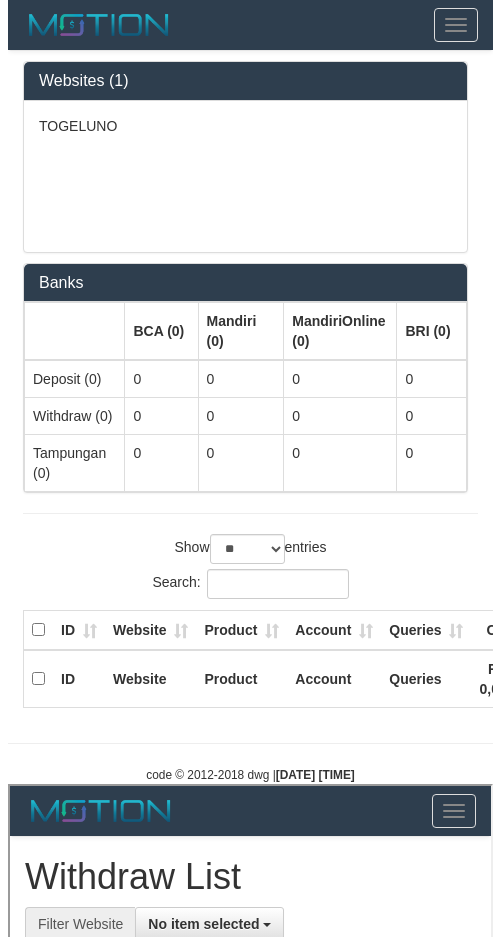 scroll, scrollTop: 0, scrollLeft: 0, axis: both 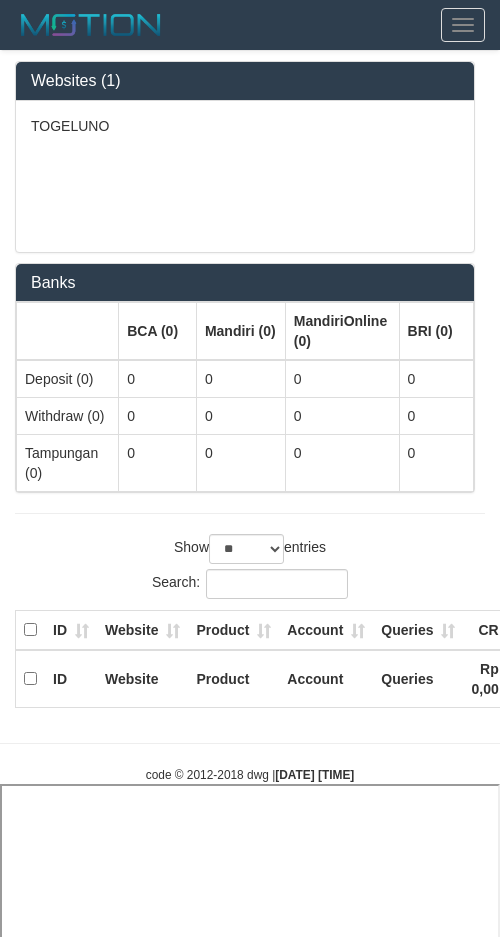 select on "**" 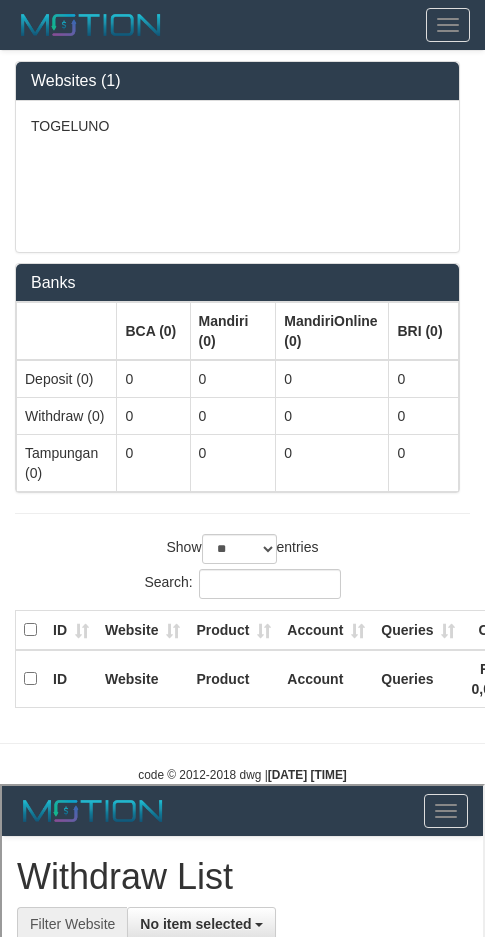 scroll, scrollTop: 0, scrollLeft: 0, axis: both 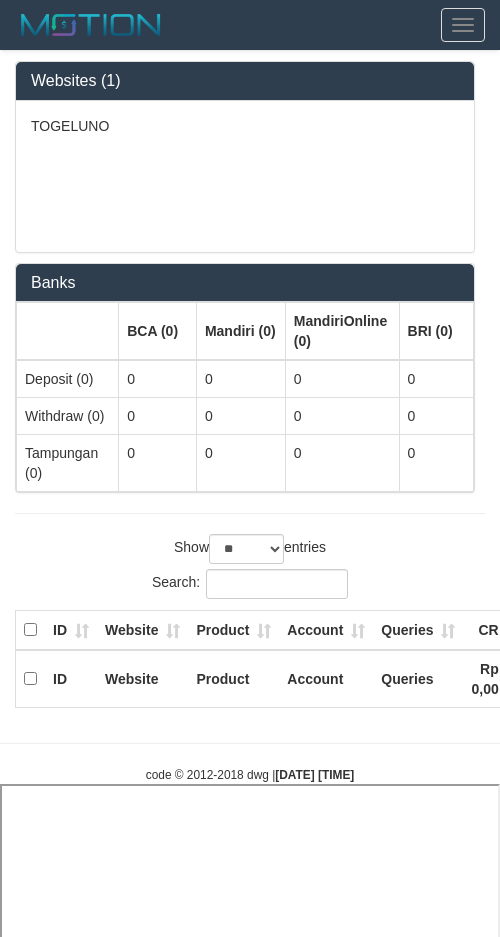 select on "**" 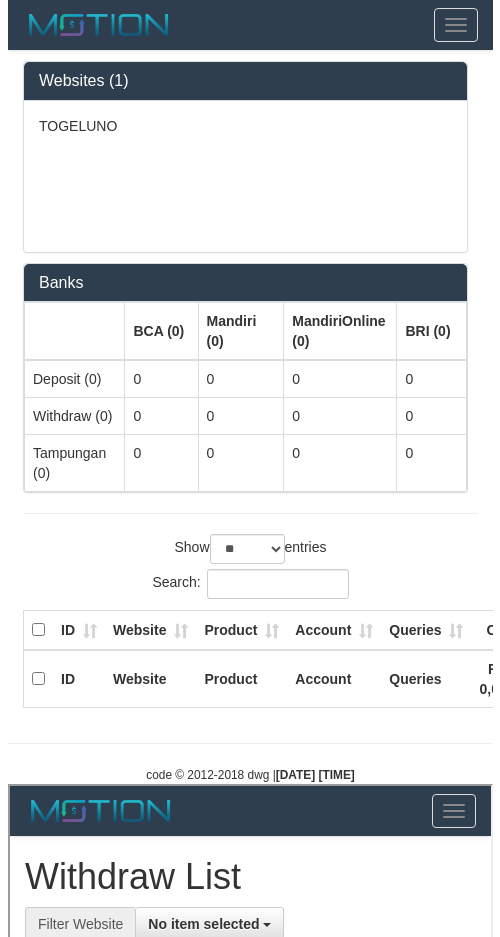 scroll, scrollTop: 0, scrollLeft: 0, axis: both 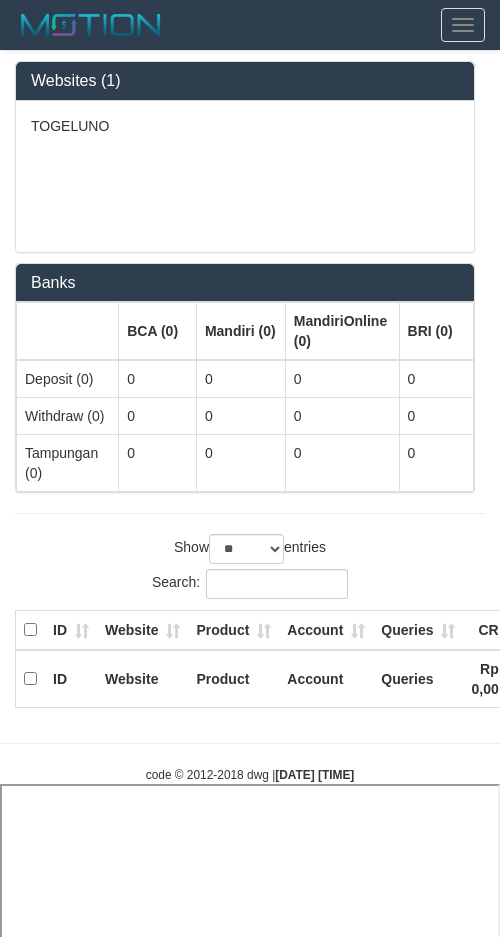 select on "**" 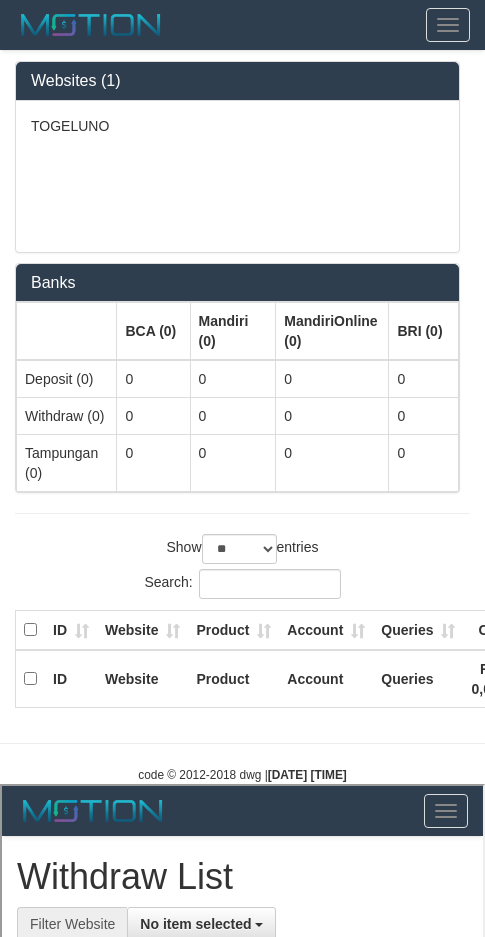 scroll, scrollTop: 0, scrollLeft: 0, axis: both 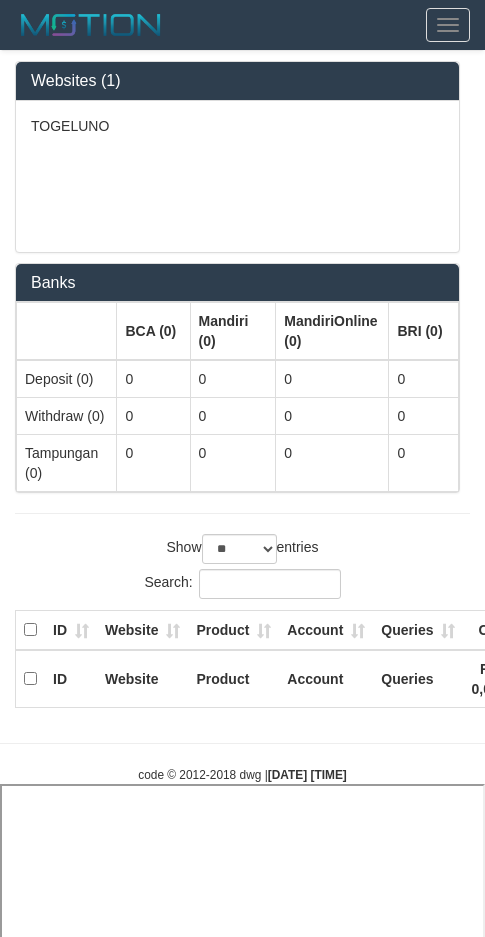 select on "**" 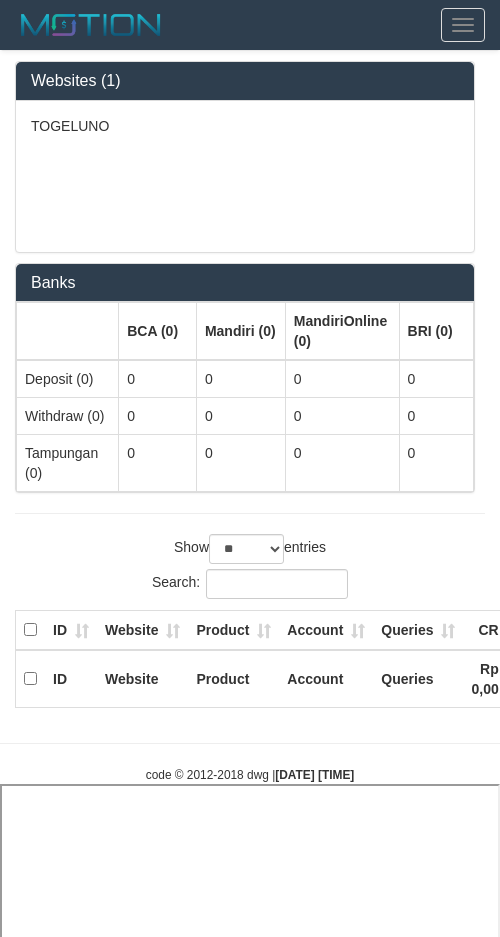 select on "**" 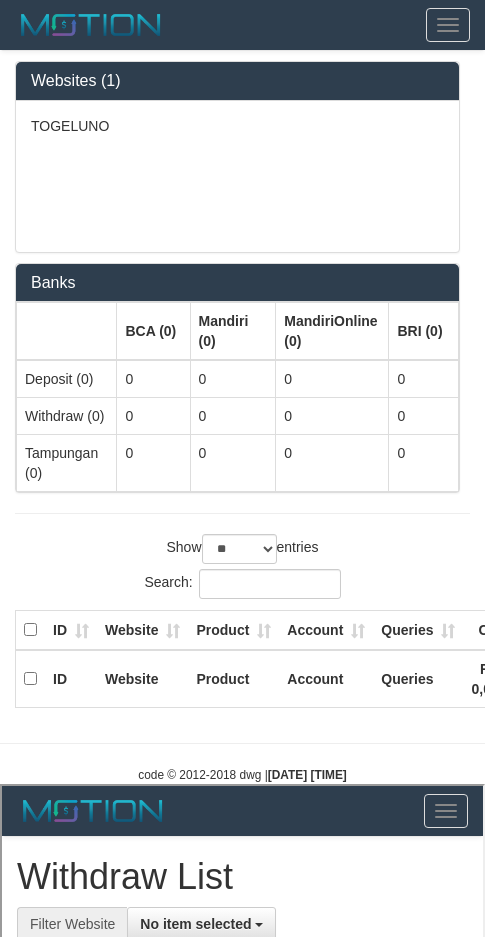 scroll, scrollTop: 0, scrollLeft: 0, axis: both 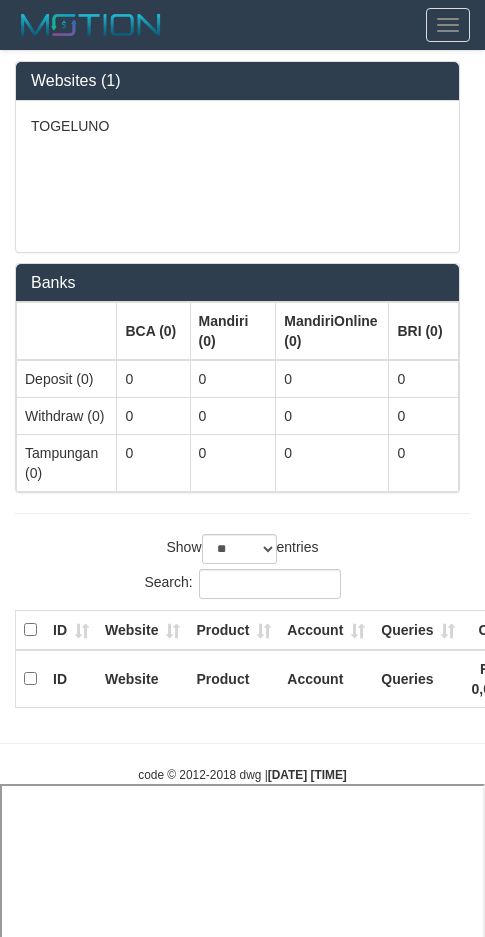 select on "**" 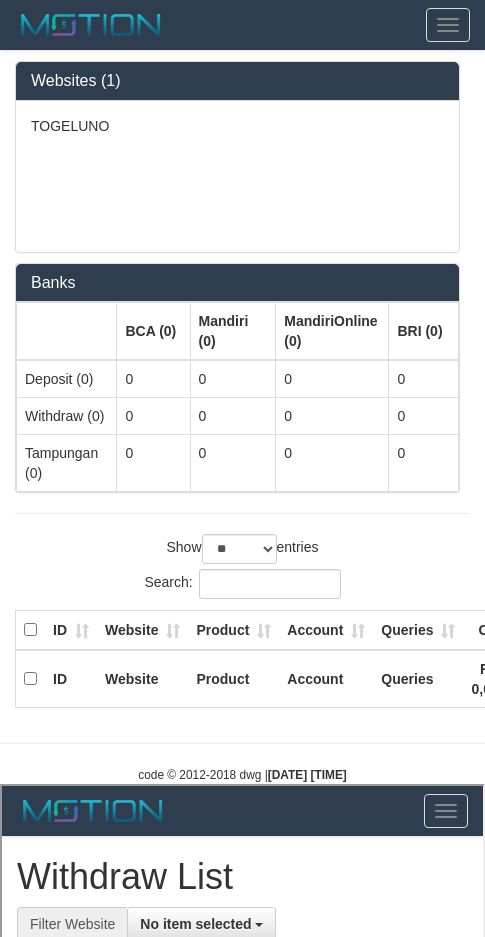 scroll, scrollTop: 0, scrollLeft: 0, axis: both 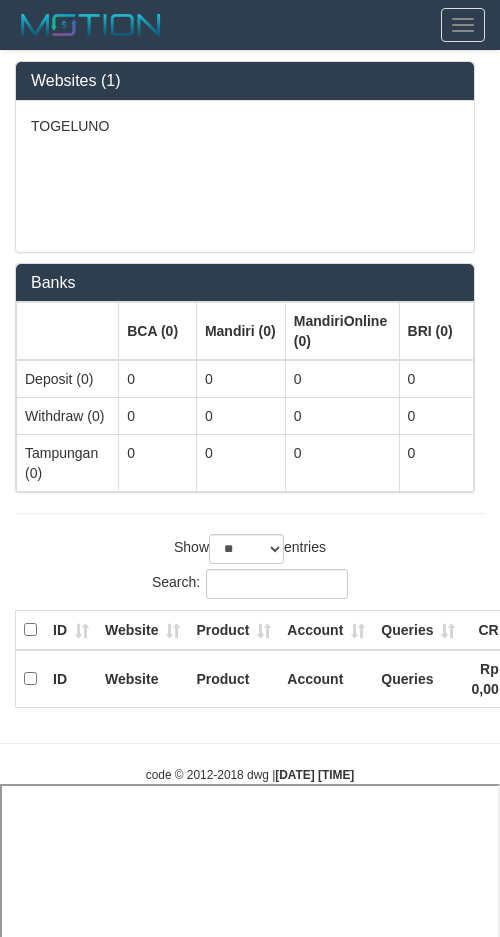 select on "**" 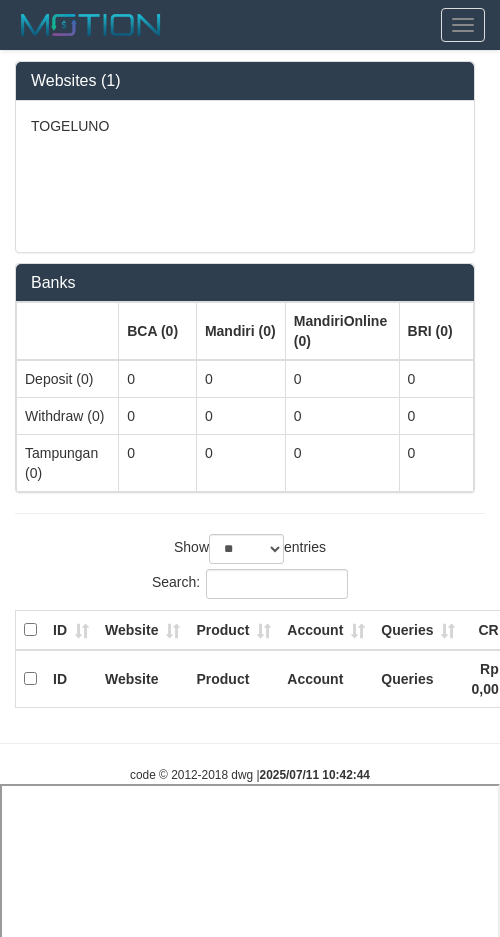 select on "**" 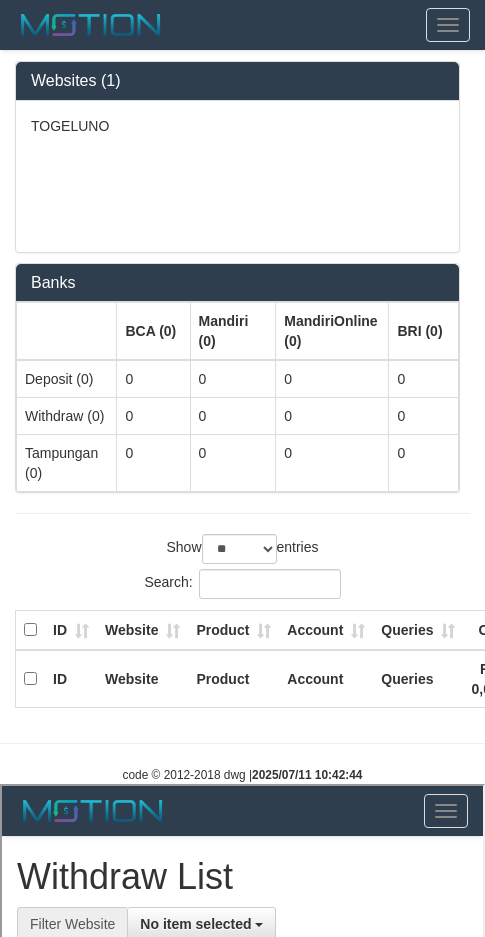 scroll, scrollTop: 0, scrollLeft: 0, axis: both 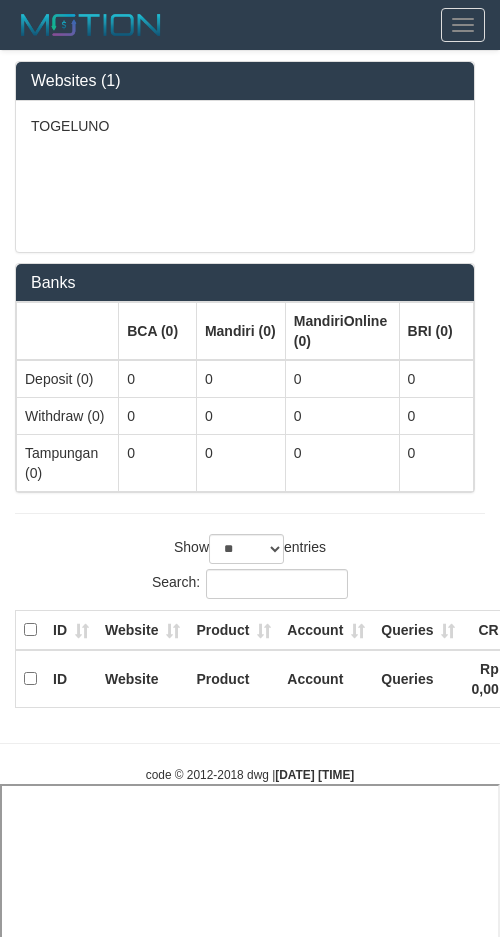 select on "**" 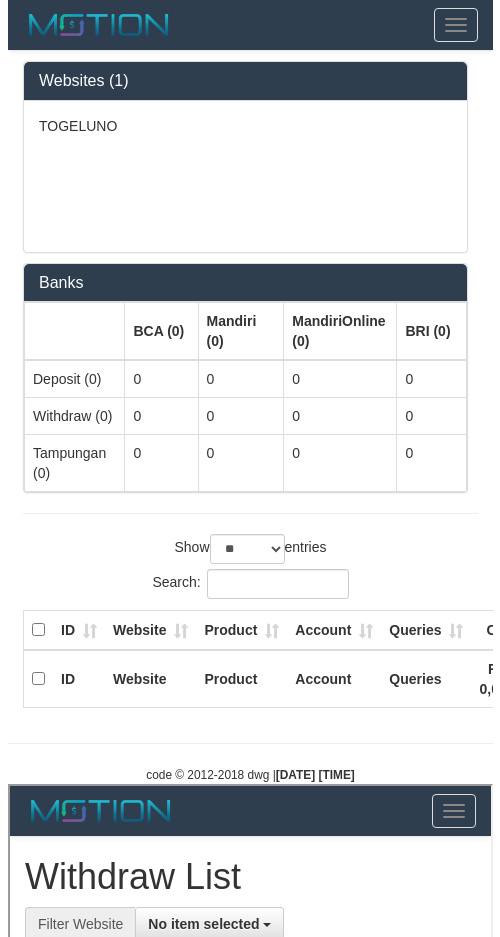 scroll, scrollTop: 0, scrollLeft: 0, axis: both 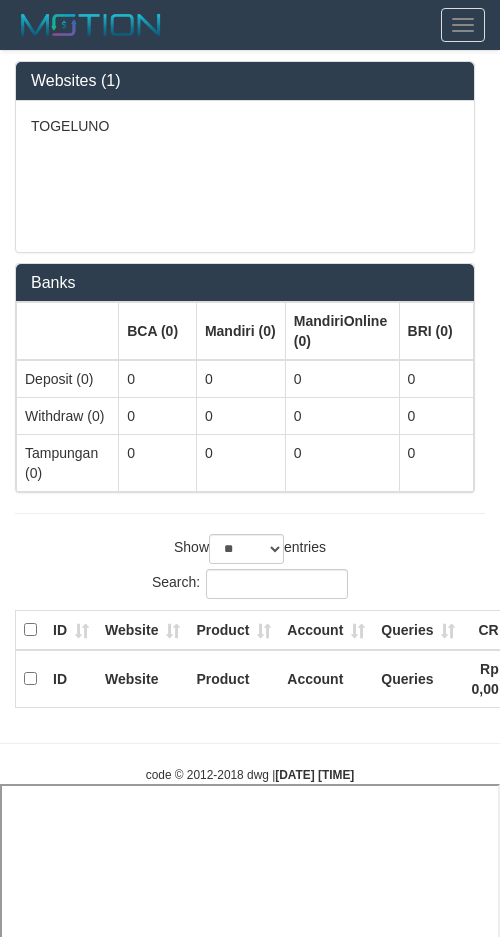 select on "**" 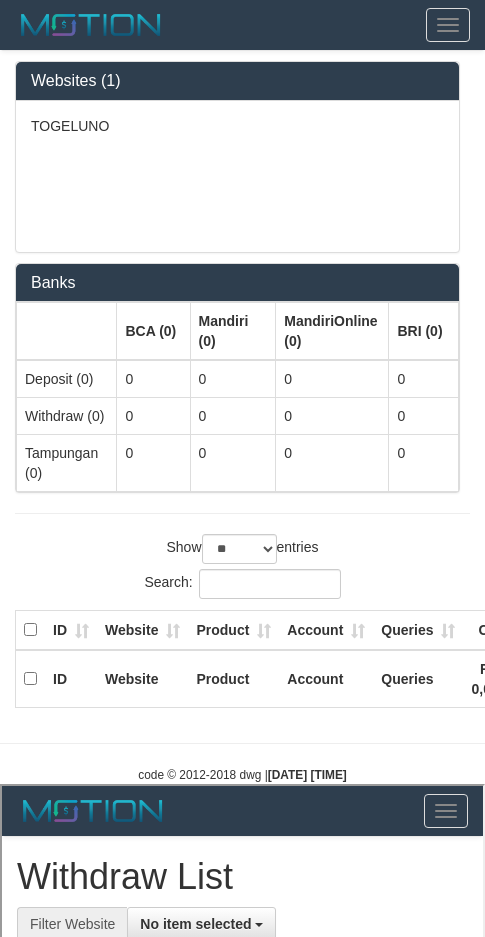scroll, scrollTop: 0, scrollLeft: 0, axis: both 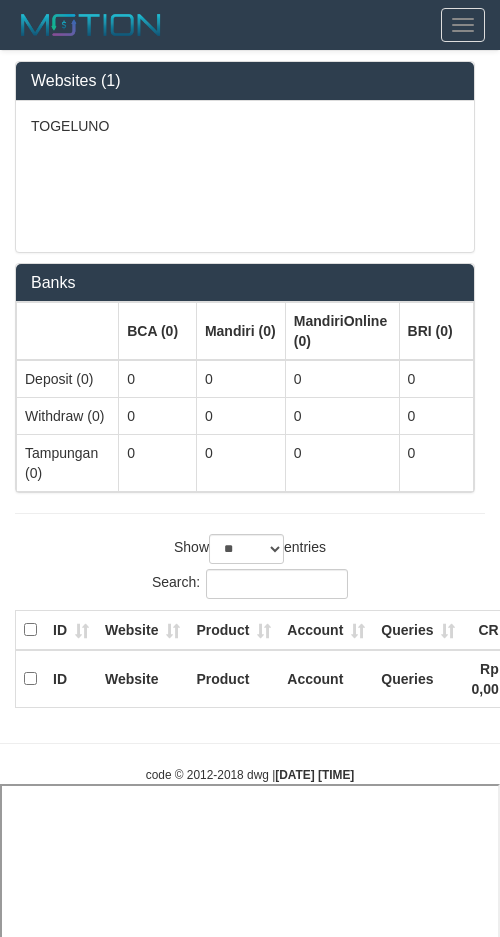 select on "**" 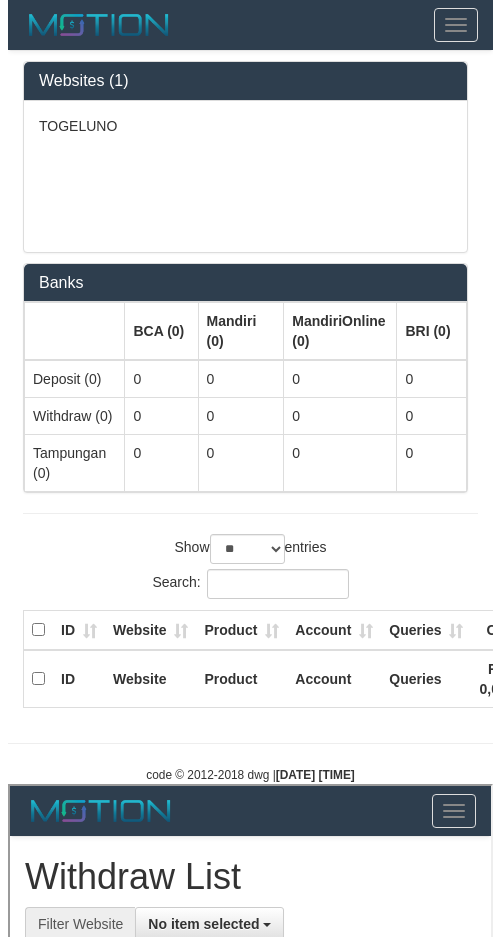 scroll, scrollTop: 0, scrollLeft: 0, axis: both 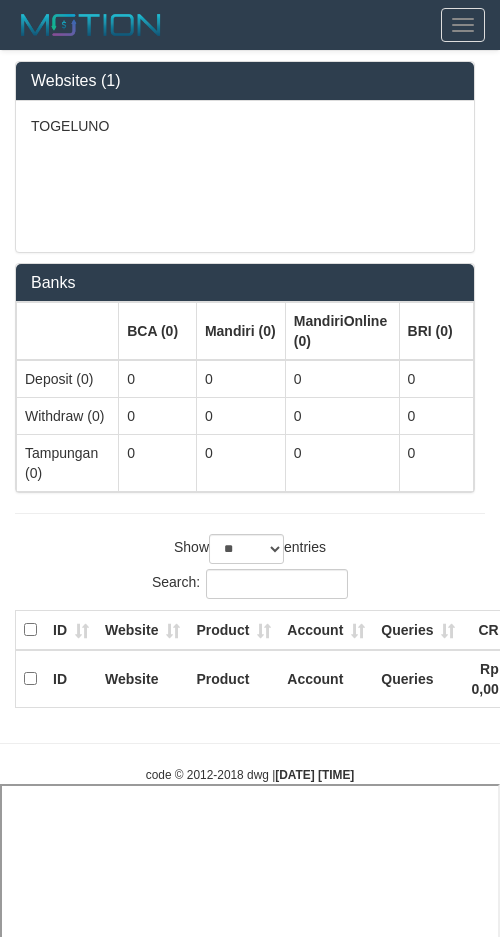select 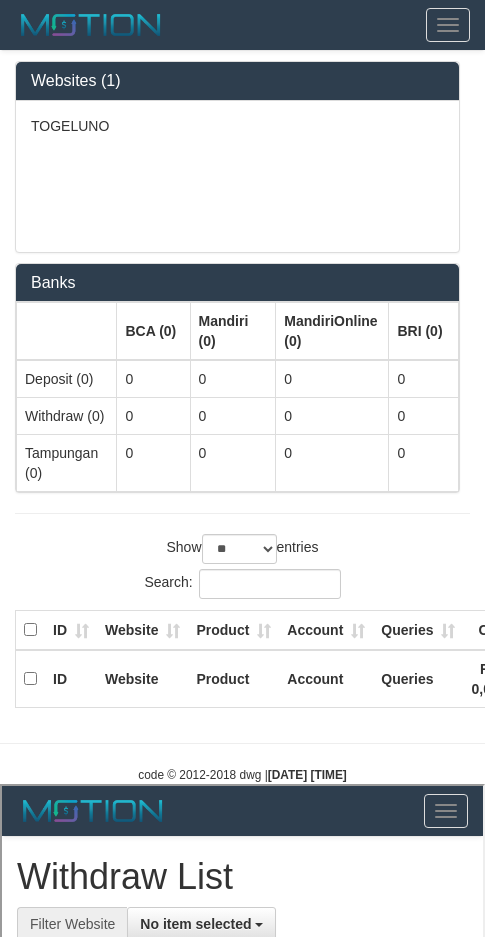 scroll, scrollTop: 0, scrollLeft: 0, axis: both 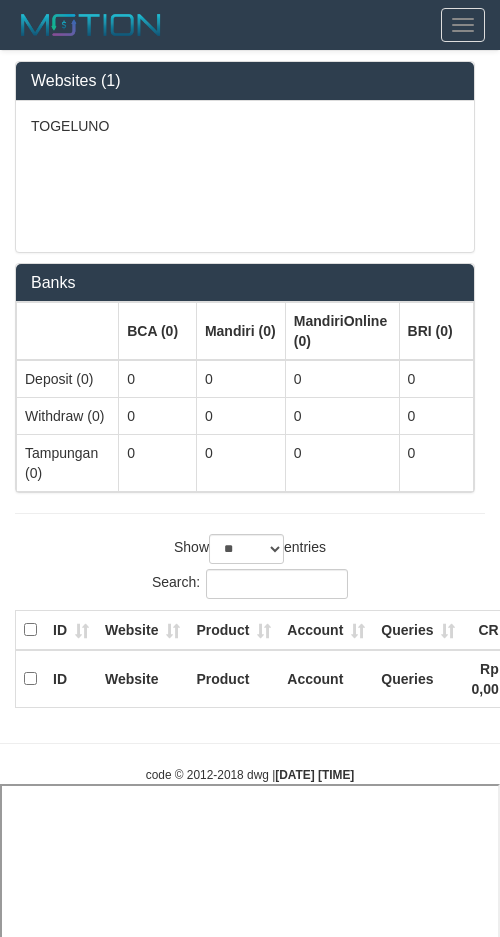 select on "**" 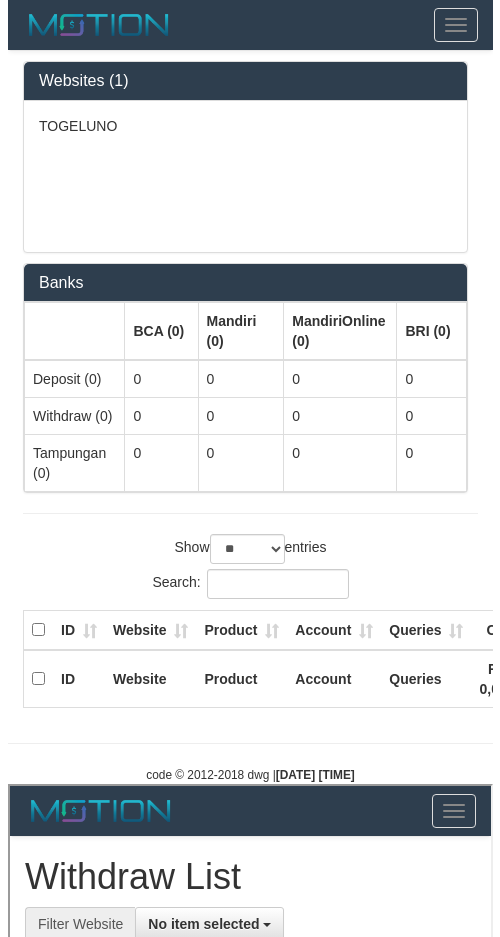scroll, scrollTop: 0, scrollLeft: 0, axis: both 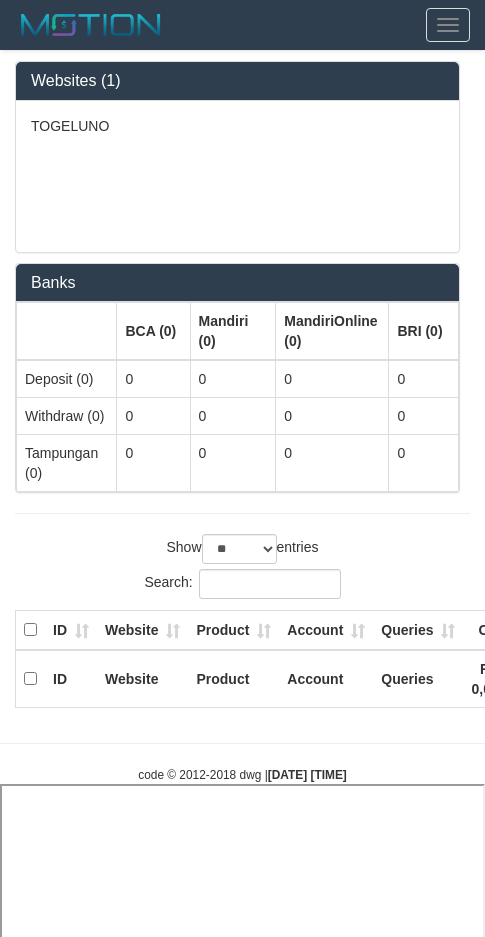 select on "**" 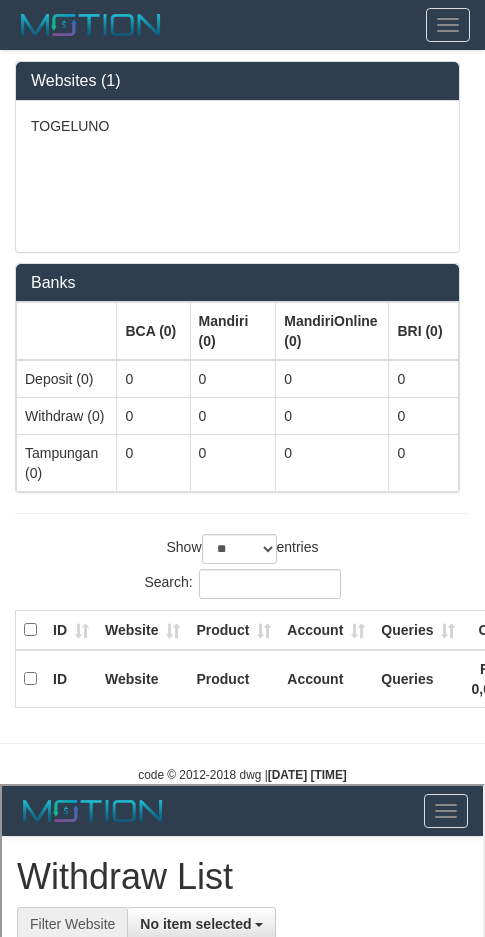 scroll, scrollTop: 0, scrollLeft: 0, axis: both 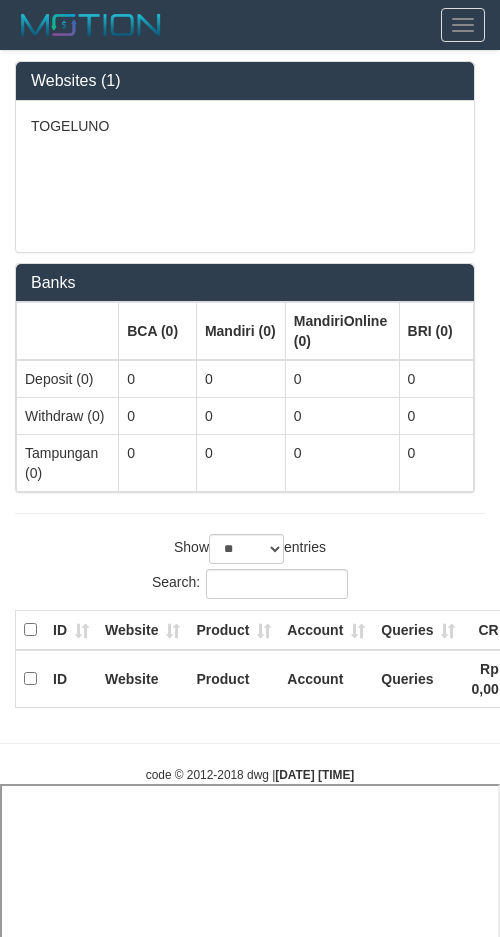select on "**" 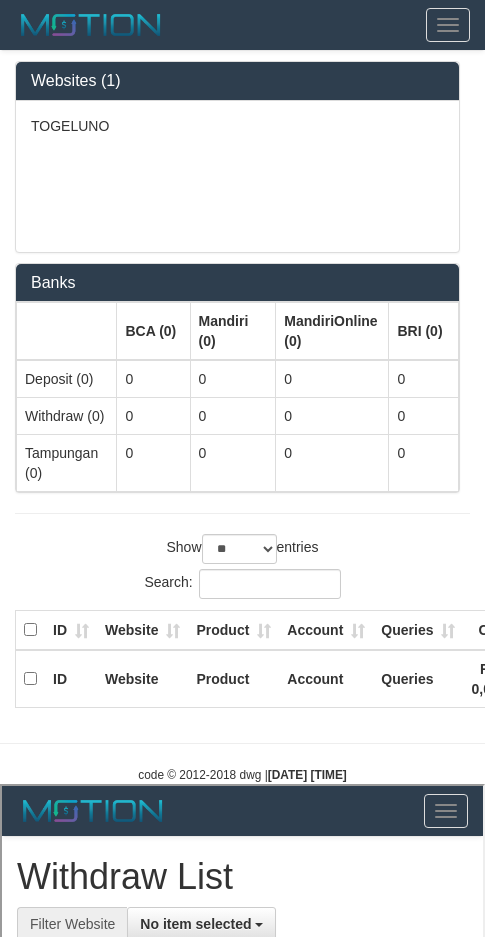 scroll, scrollTop: 0, scrollLeft: 0, axis: both 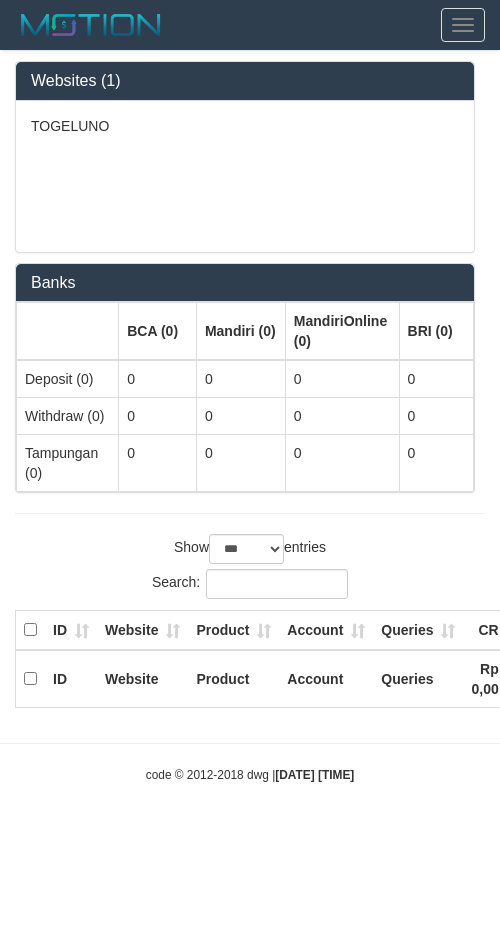 select on "**" 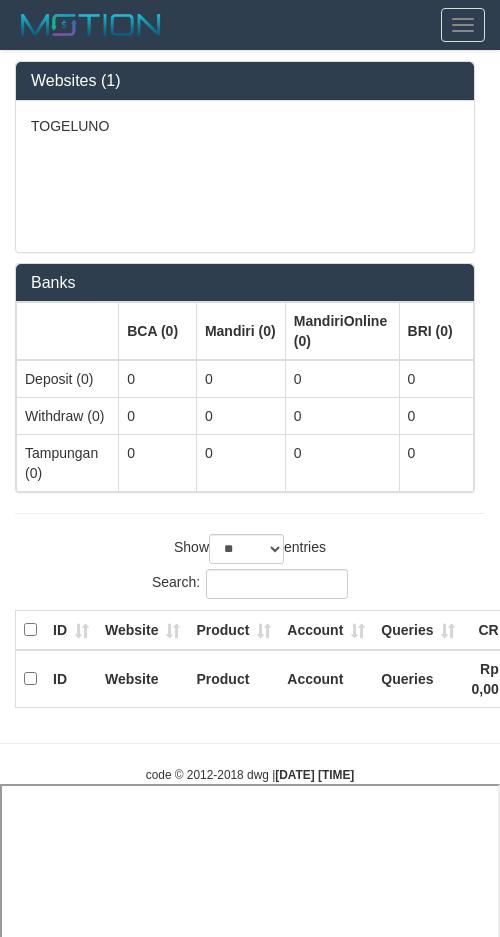 select 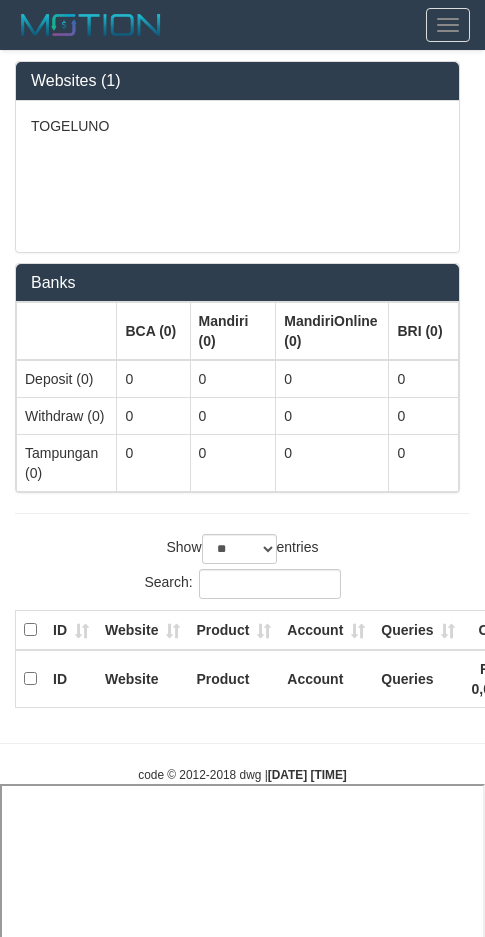 select on "**" 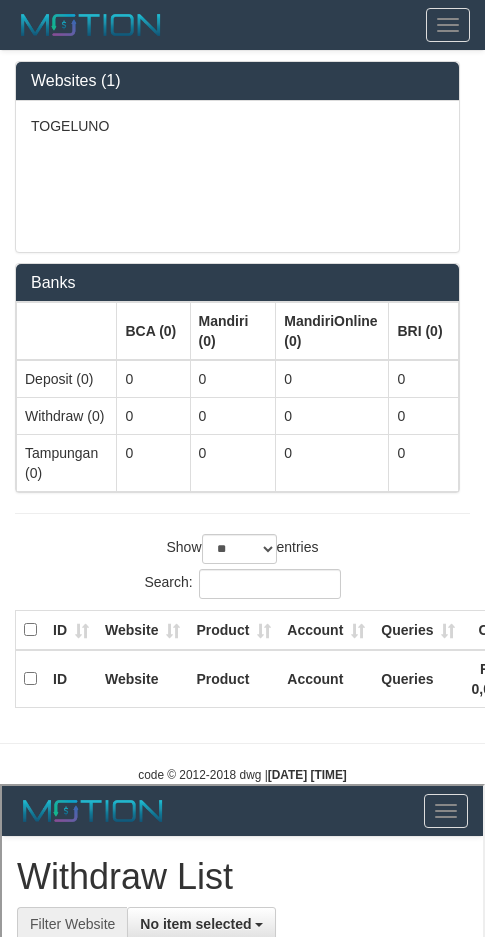 scroll, scrollTop: 0, scrollLeft: 0, axis: both 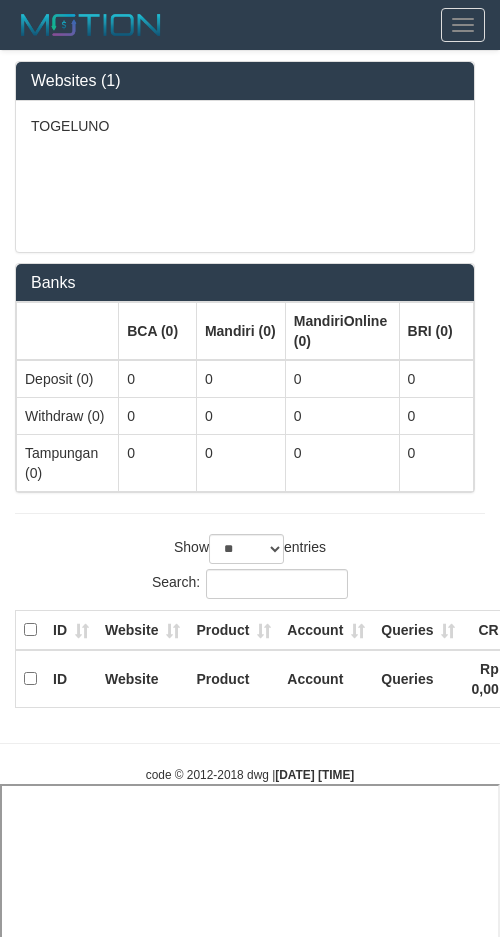 select on "**" 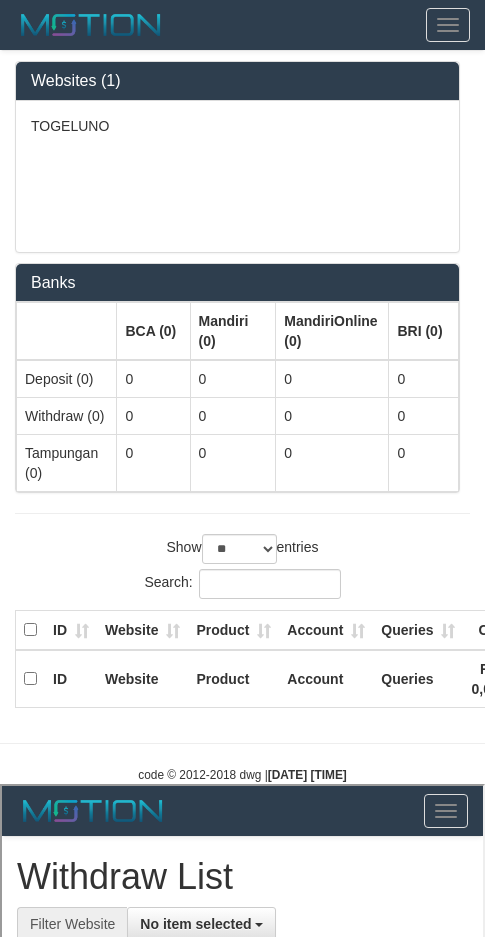 scroll, scrollTop: 0, scrollLeft: 0, axis: both 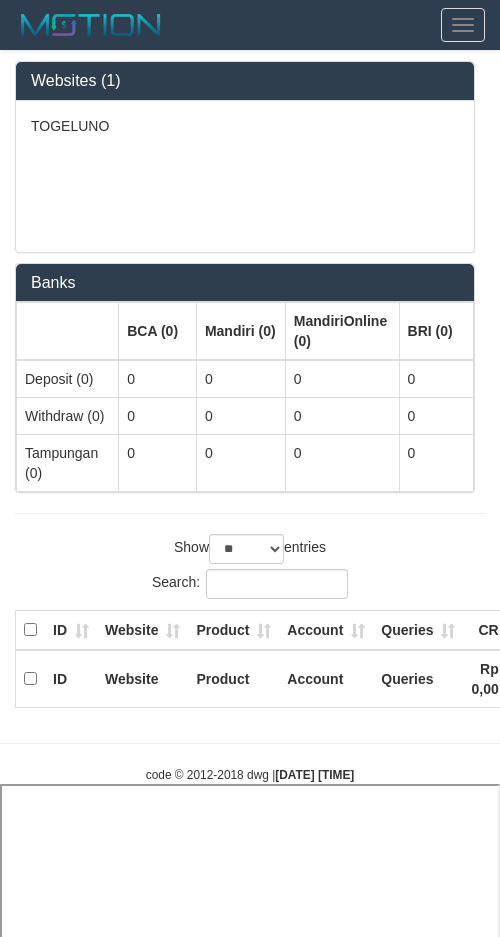 select on "**" 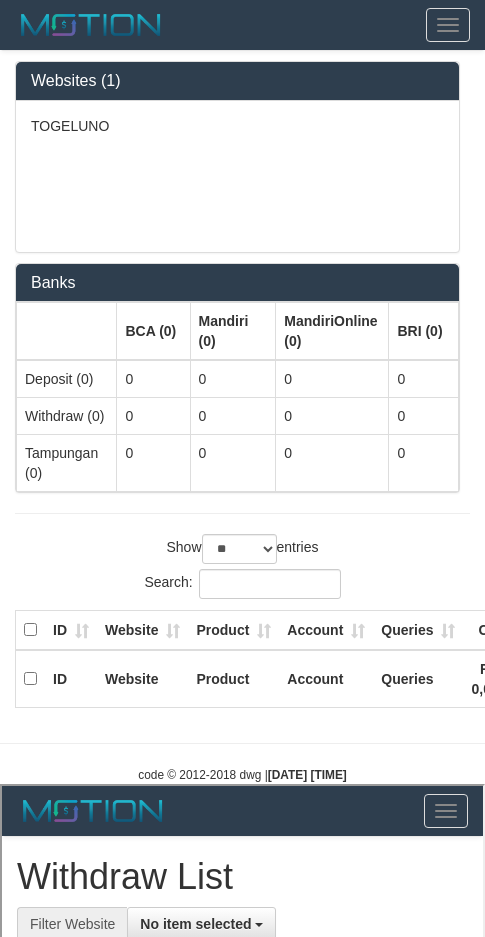 scroll, scrollTop: 0, scrollLeft: 0, axis: both 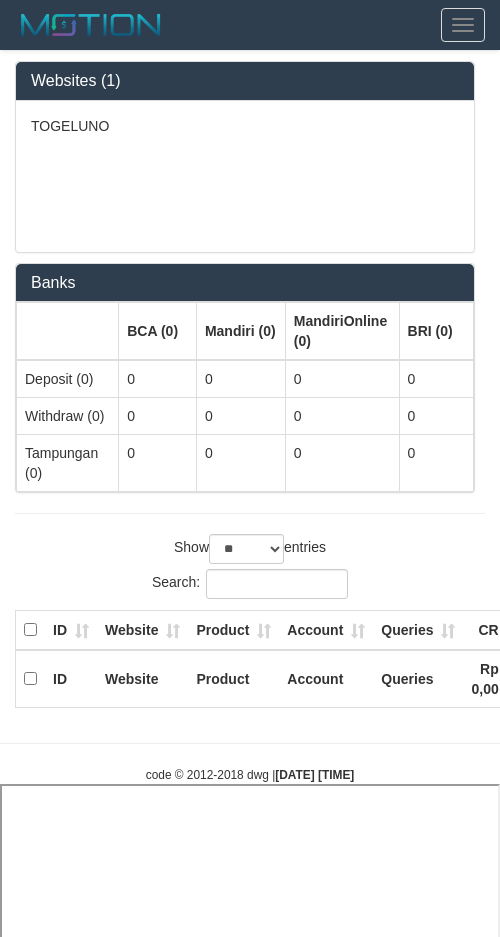 select on "**" 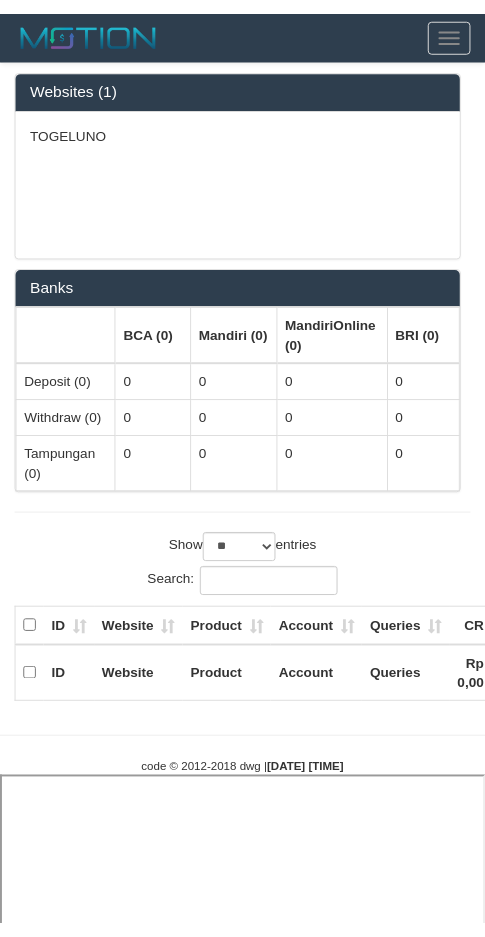 scroll, scrollTop: 0, scrollLeft: 0, axis: both 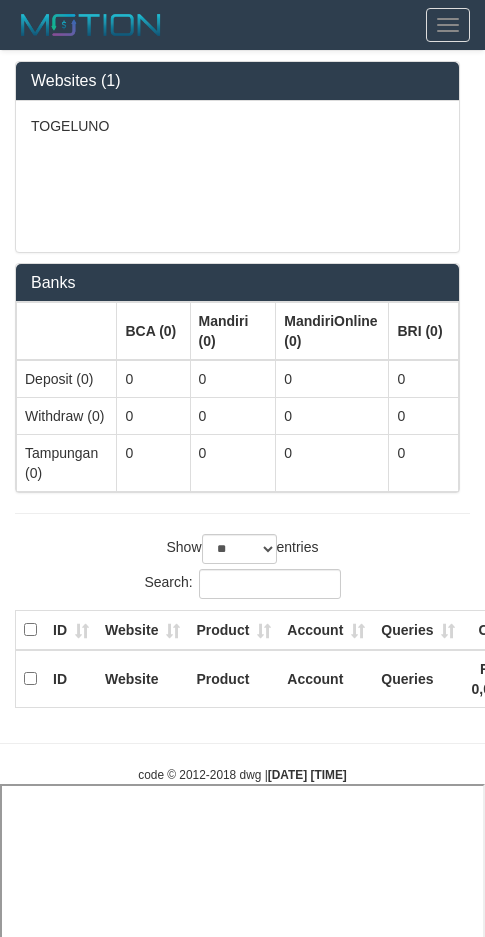 select 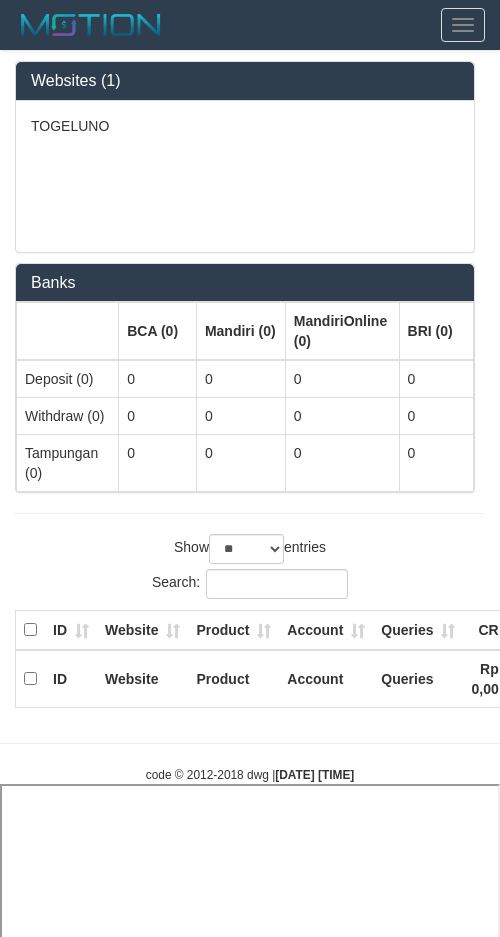 select on "**" 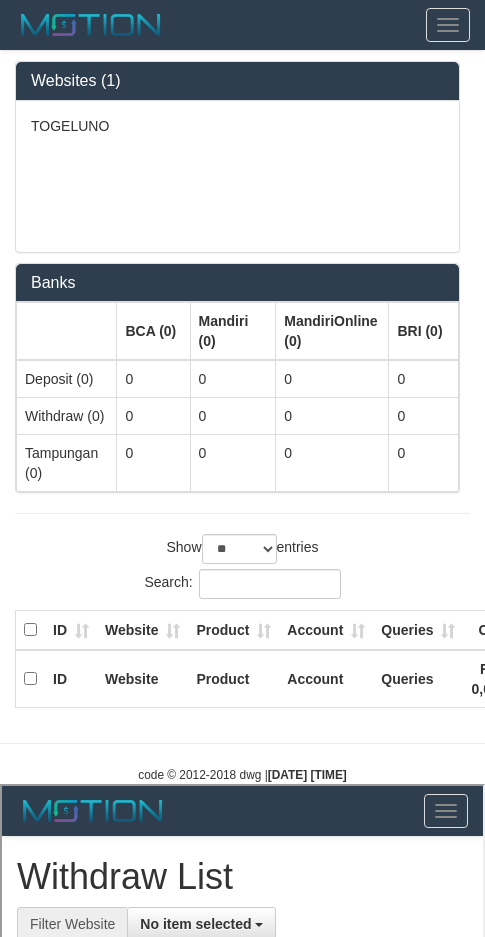 scroll, scrollTop: 0, scrollLeft: 0, axis: both 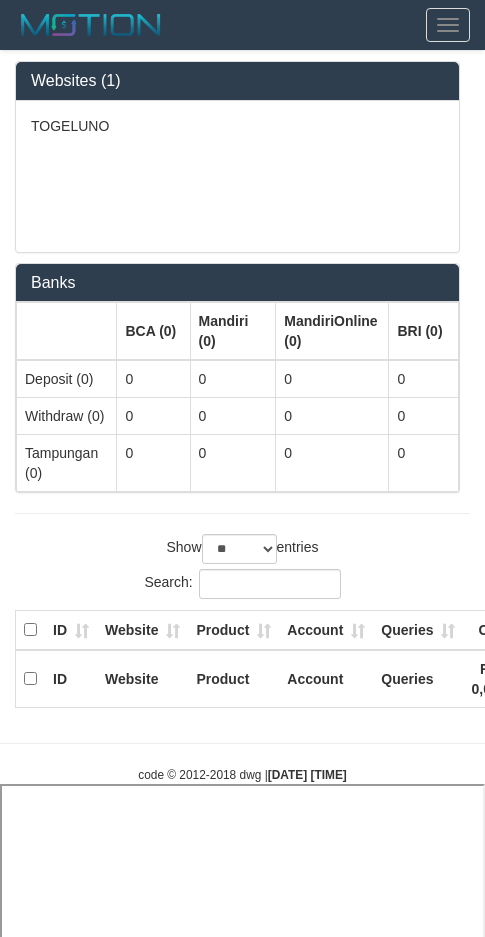select on "**" 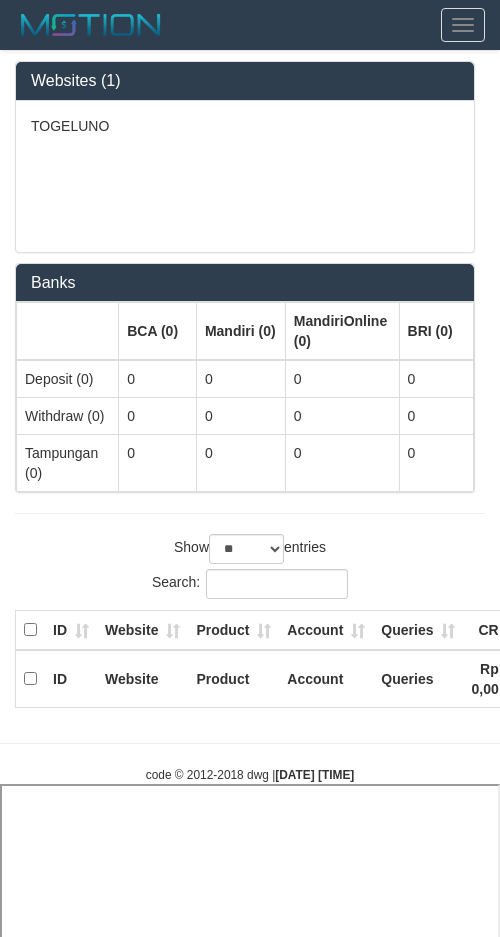 select on "**" 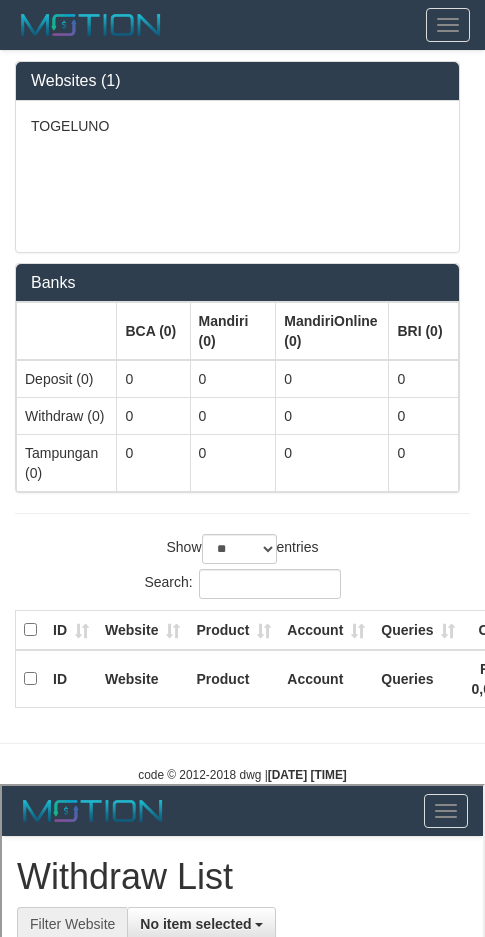 scroll, scrollTop: 0, scrollLeft: 0, axis: both 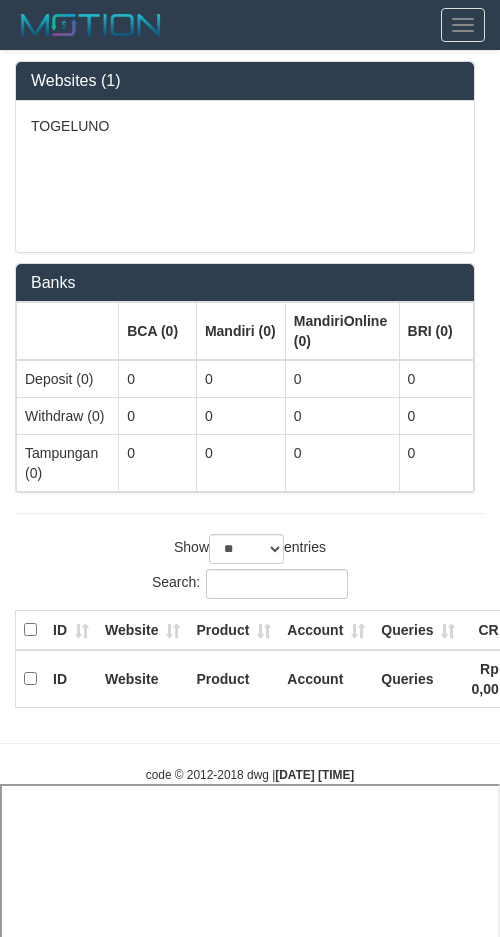 select on "**" 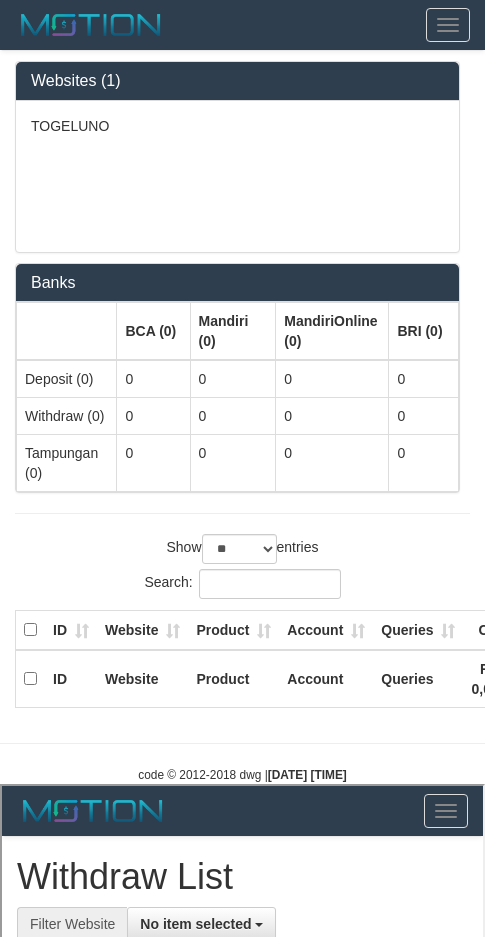 scroll, scrollTop: 0, scrollLeft: 0, axis: both 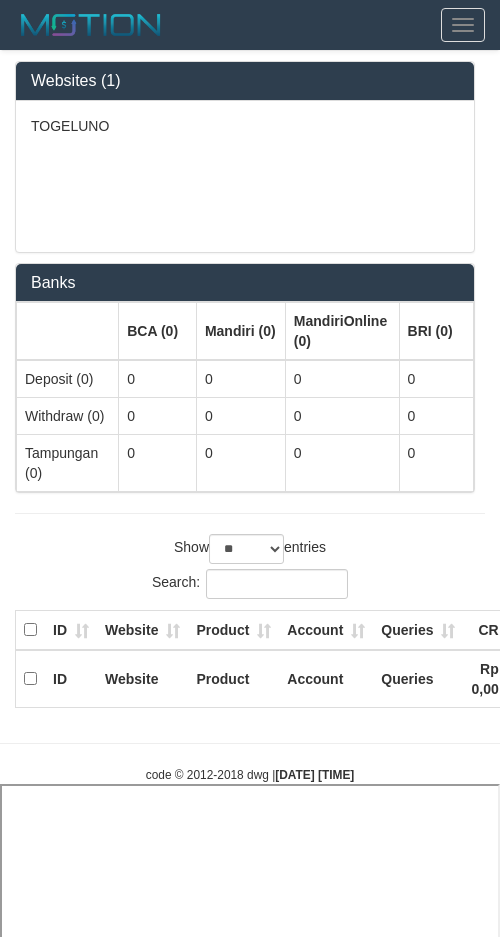 select on "**" 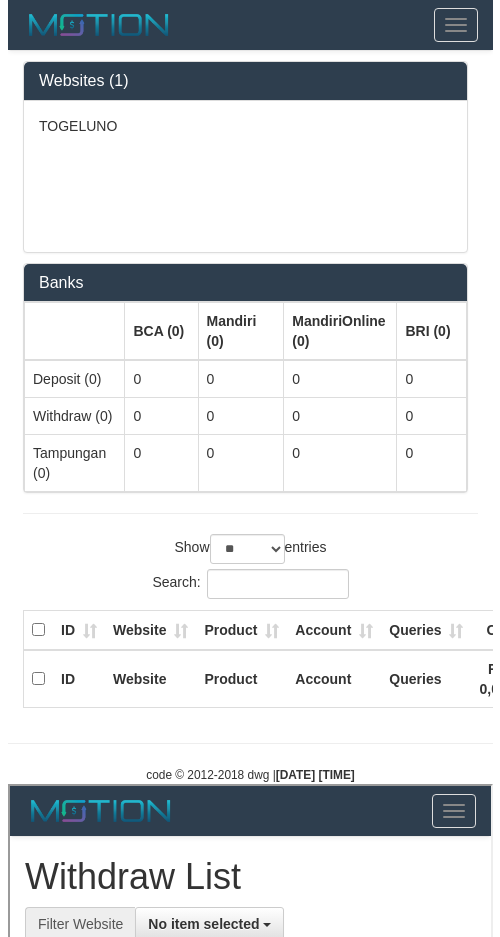 scroll, scrollTop: 0, scrollLeft: 0, axis: both 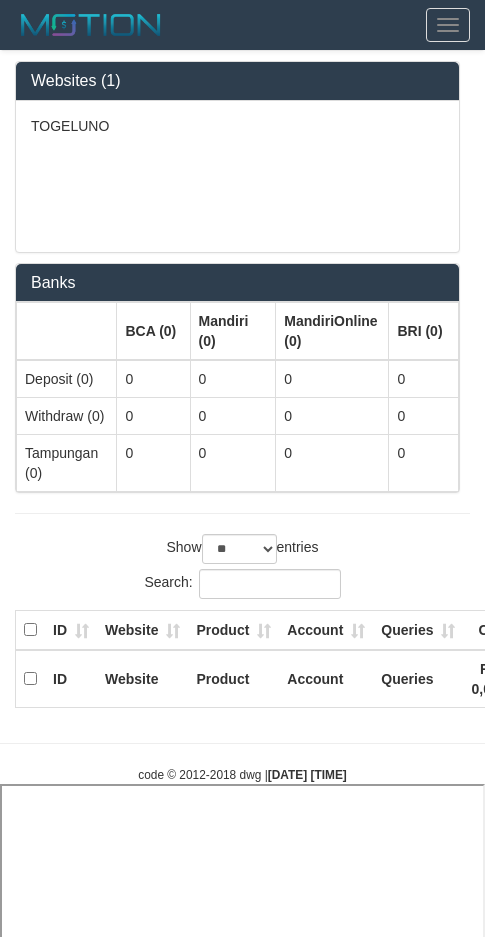 select on "**" 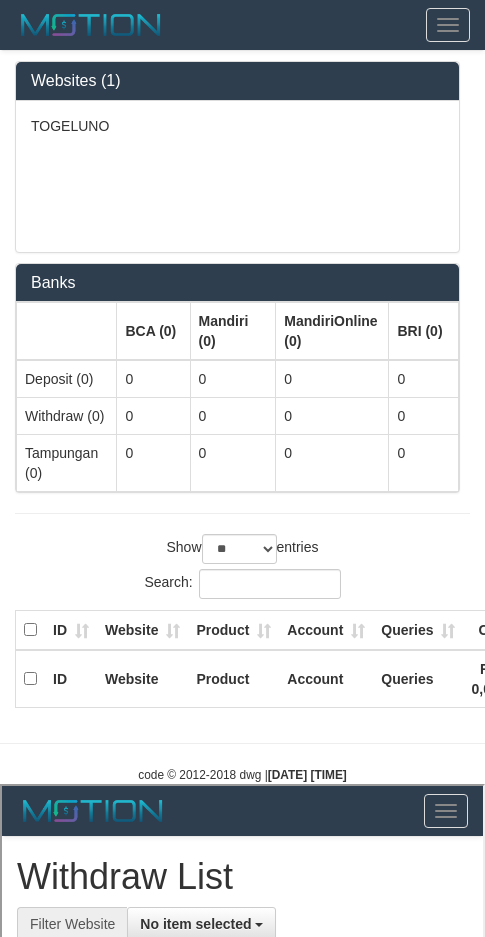 scroll, scrollTop: 0, scrollLeft: 0, axis: both 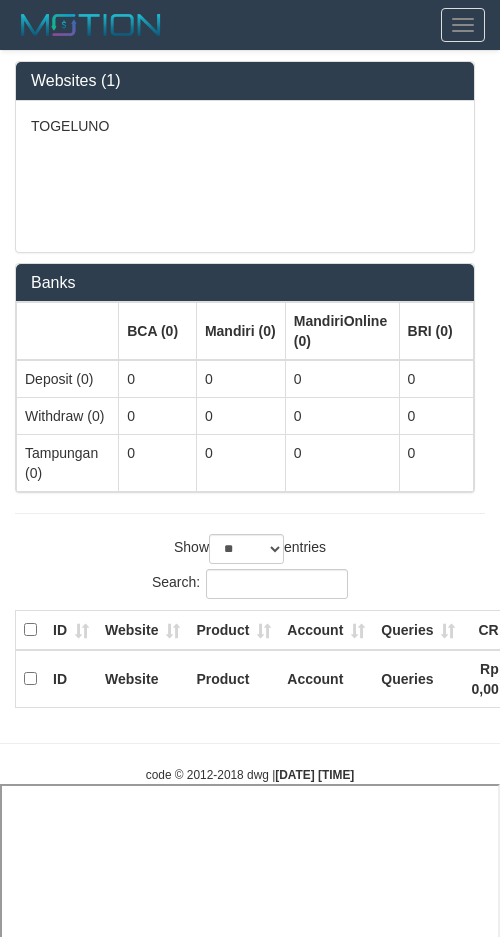 select on "**" 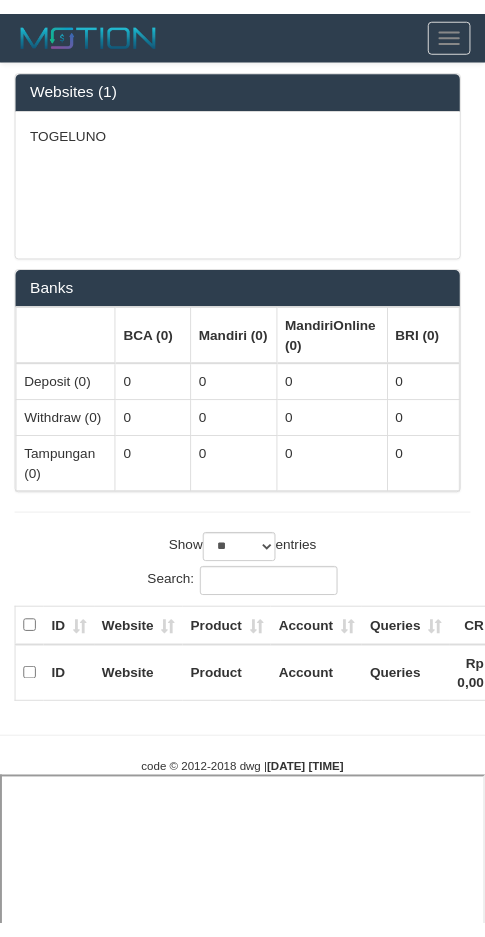 scroll, scrollTop: 0, scrollLeft: 0, axis: both 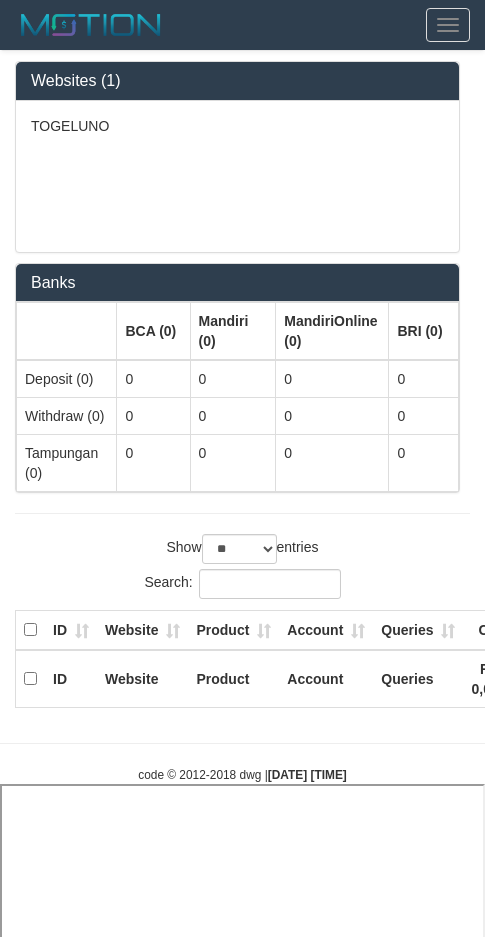 select 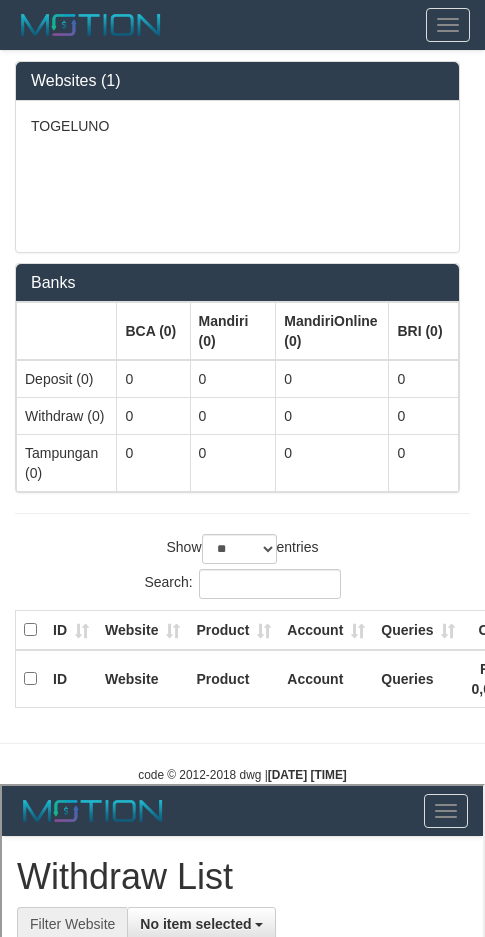 scroll, scrollTop: 0, scrollLeft: 0, axis: both 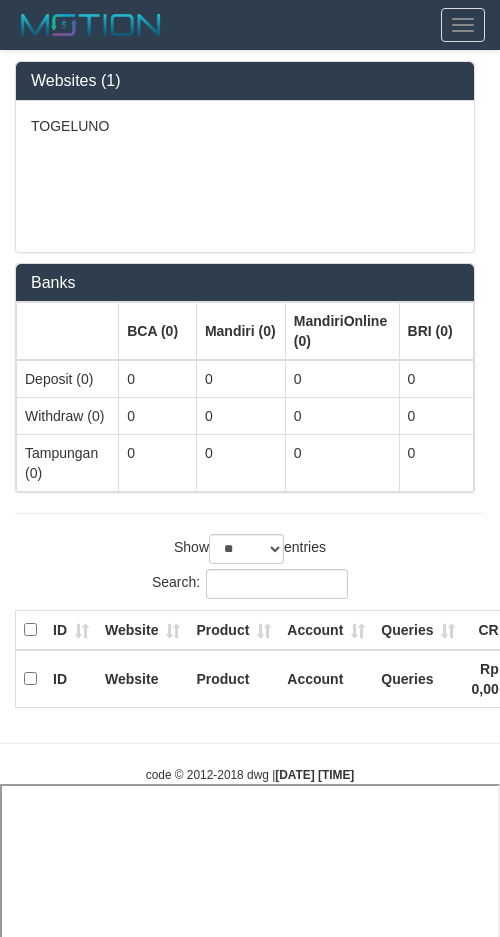 select on "**" 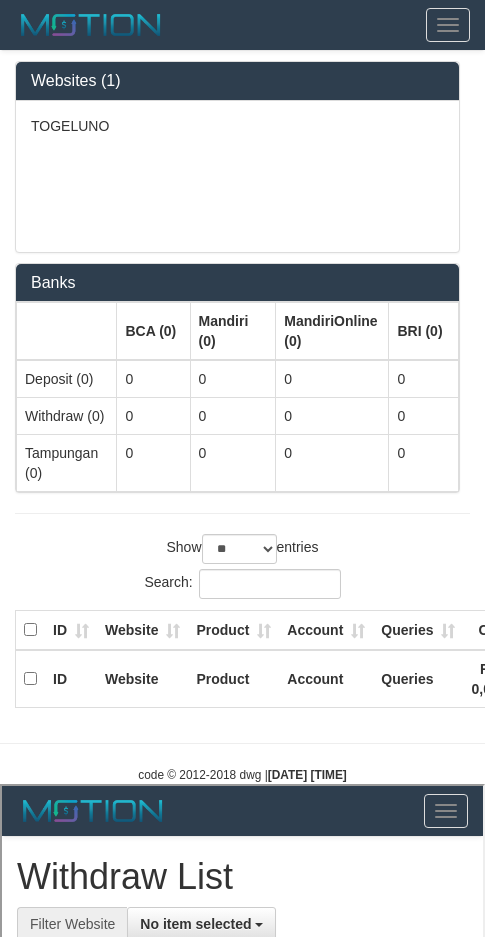 scroll, scrollTop: 0, scrollLeft: 0, axis: both 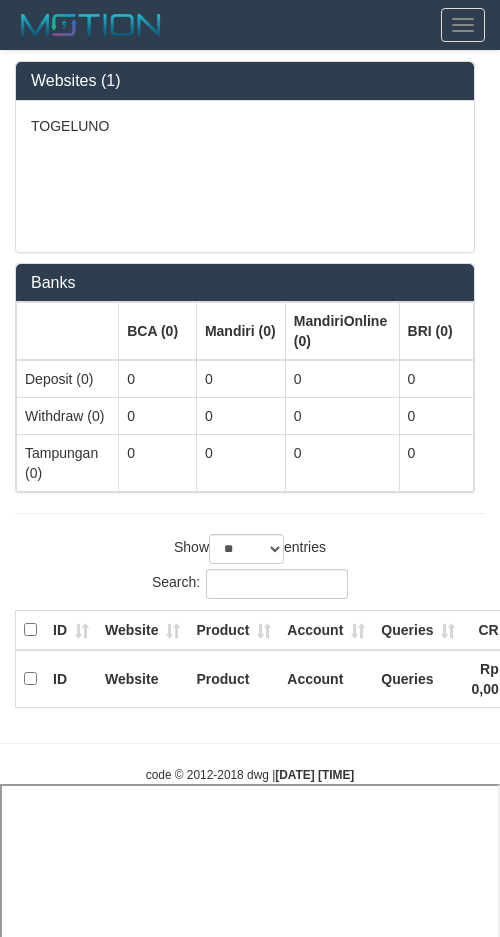 select on "**" 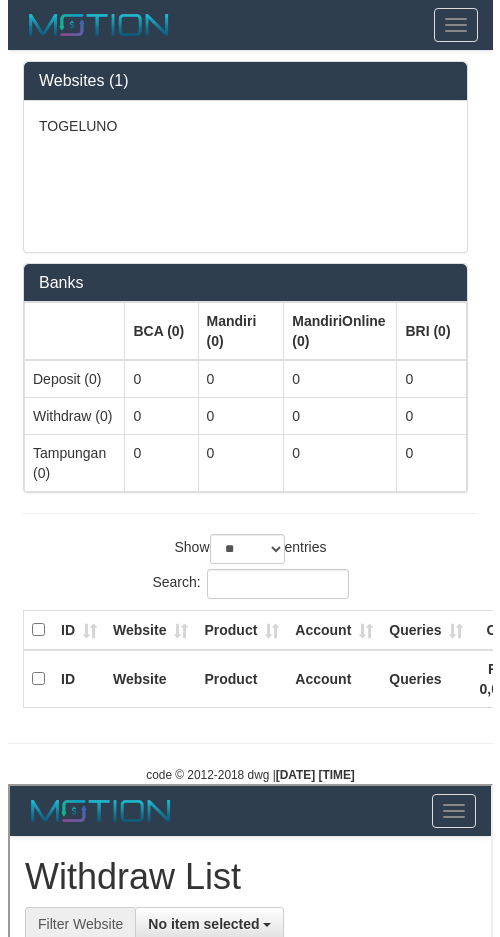 scroll, scrollTop: 0, scrollLeft: 0, axis: both 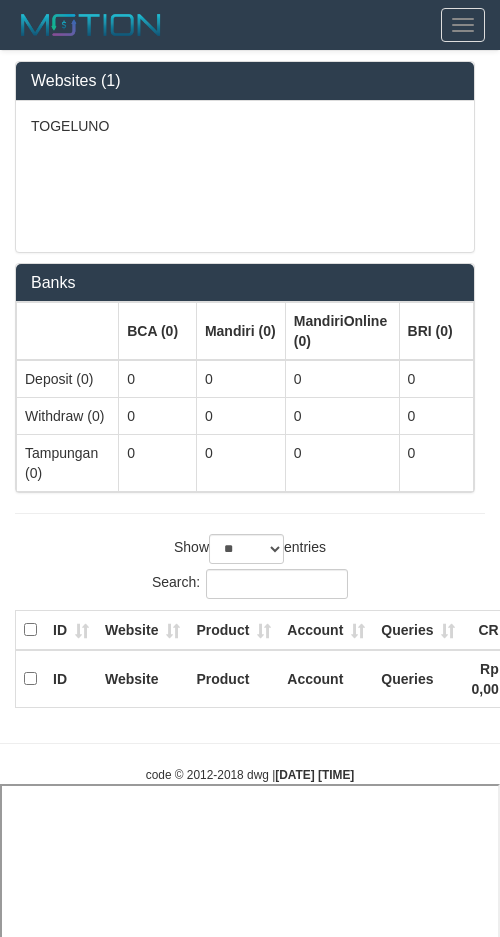 select on "**" 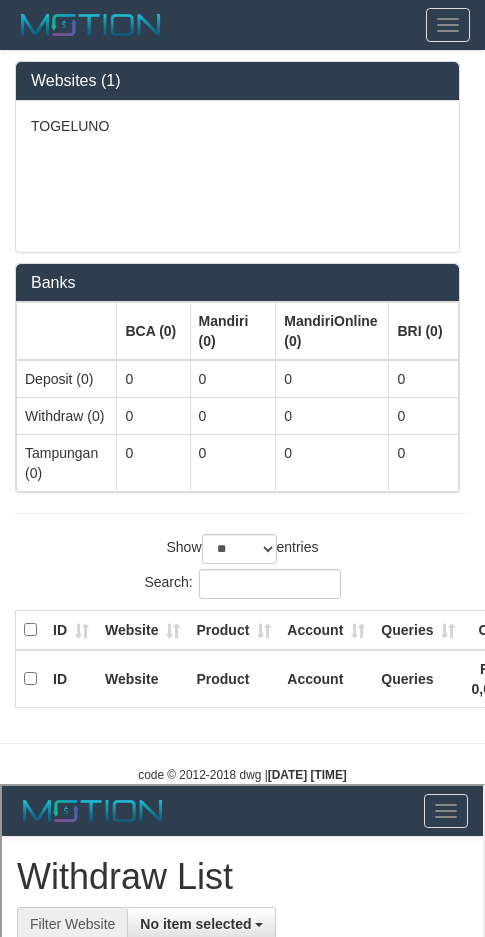scroll, scrollTop: 0, scrollLeft: 0, axis: both 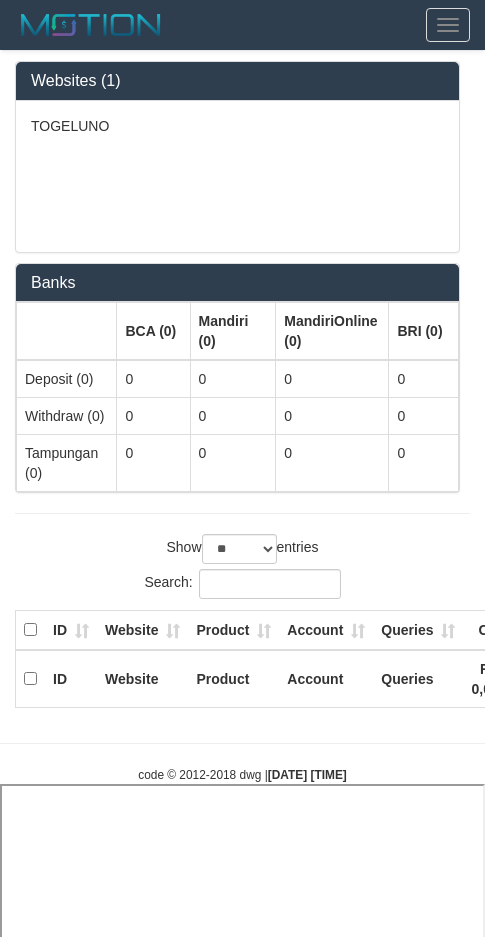 select on "**" 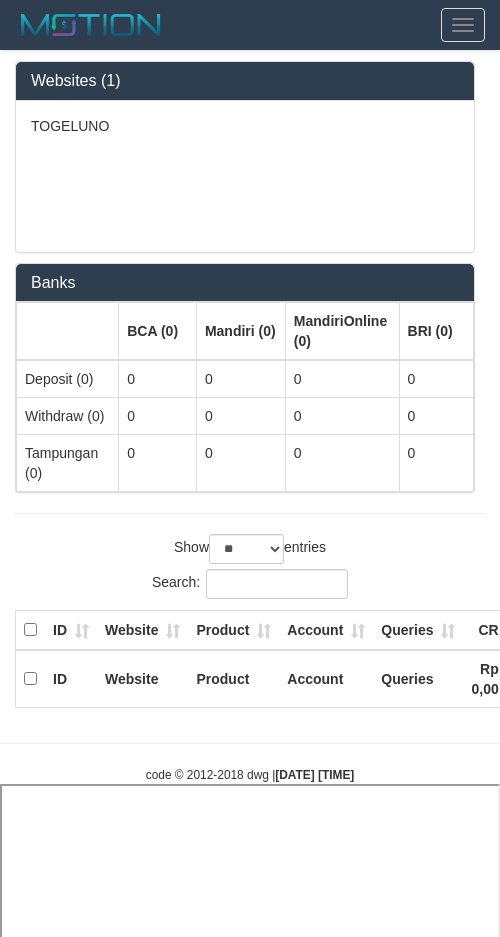 select on "**" 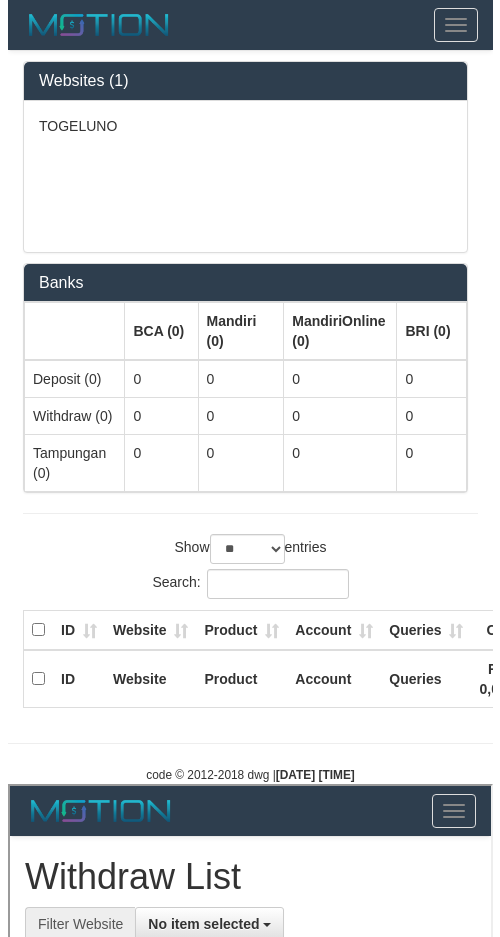 scroll, scrollTop: 0, scrollLeft: 0, axis: both 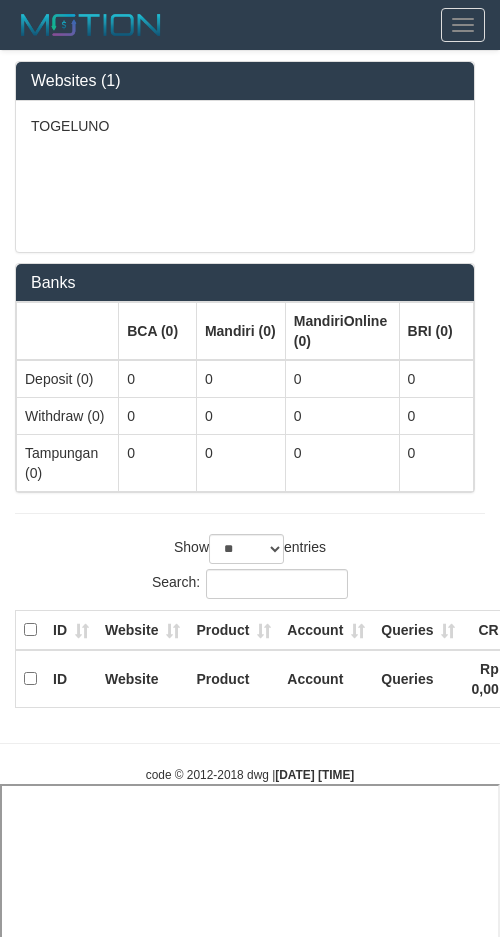 select on "**" 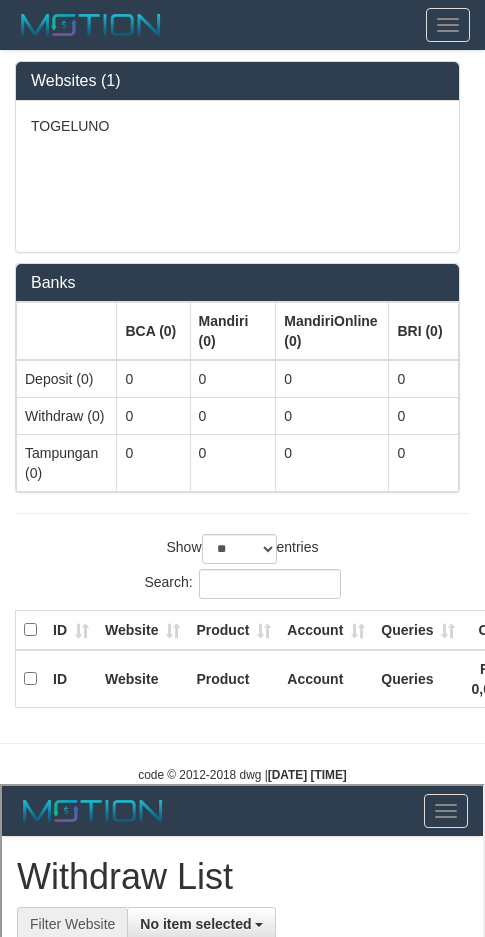scroll, scrollTop: 0, scrollLeft: 0, axis: both 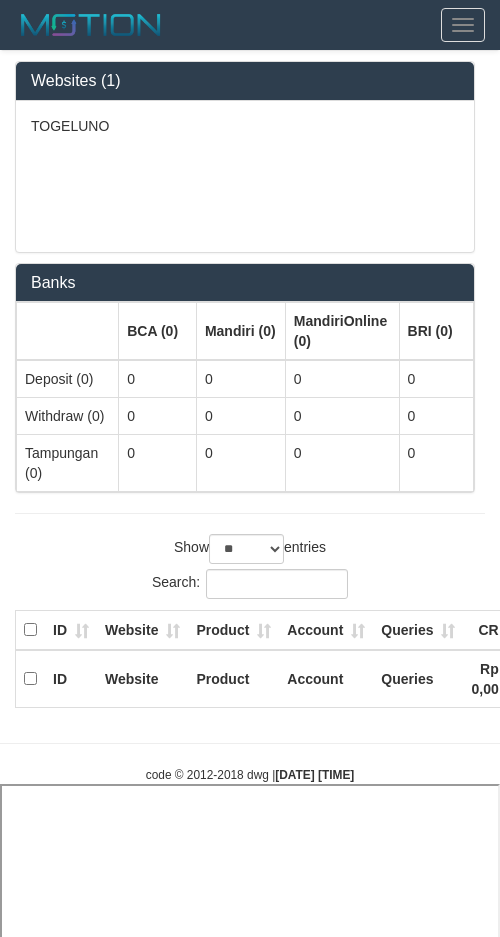 select on "**" 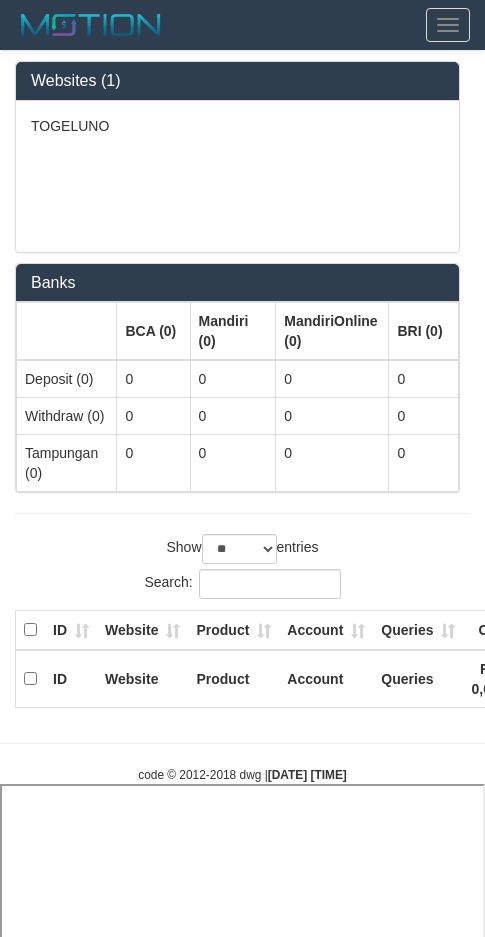 select on "**" 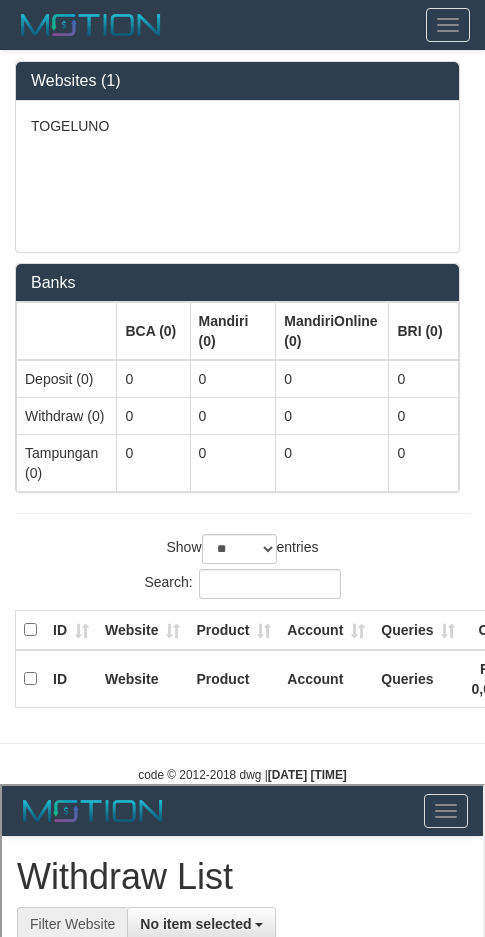 scroll, scrollTop: 0, scrollLeft: 0, axis: both 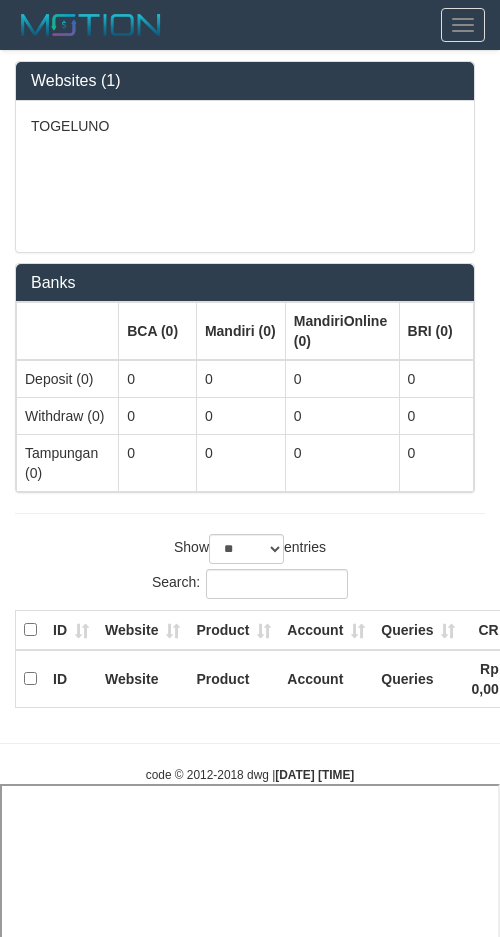 select on "**" 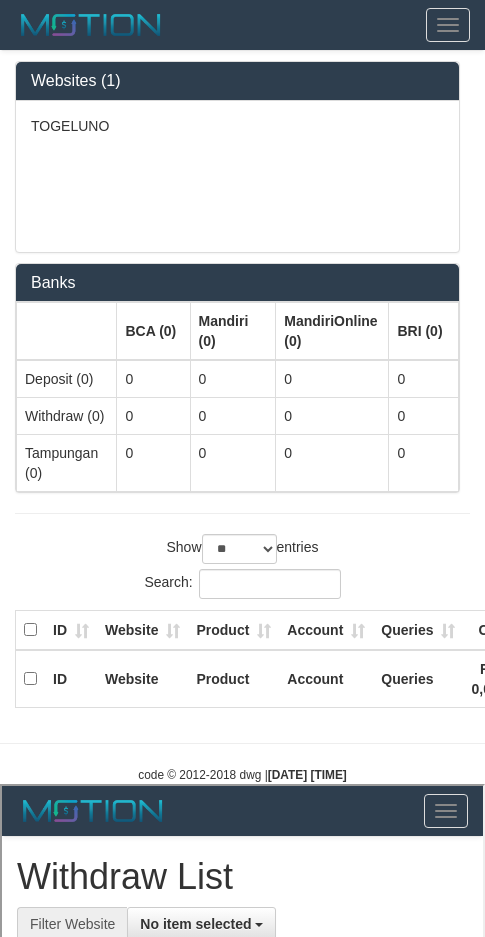 scroll, scrollTop: 0, scrollLeft: 0, axis: both 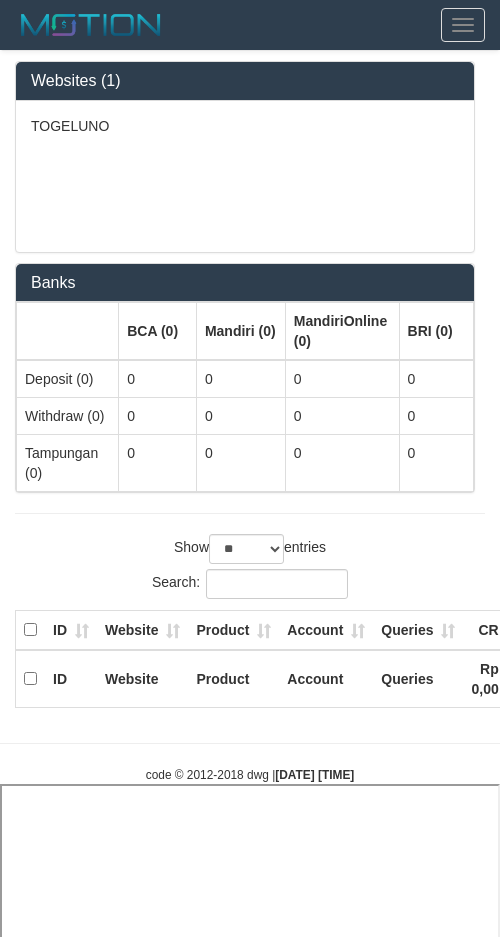 select on "**" 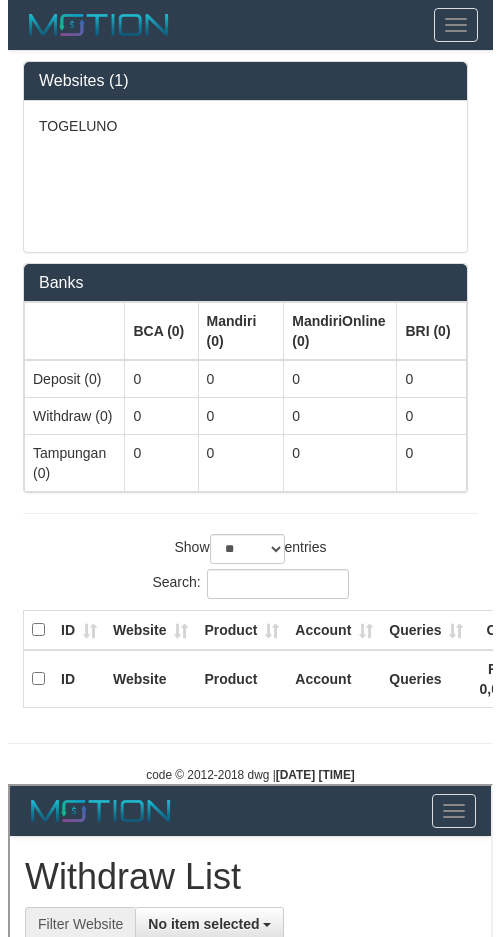 scroll, scrollTop: 0, scrollLeft: 0, axis: both 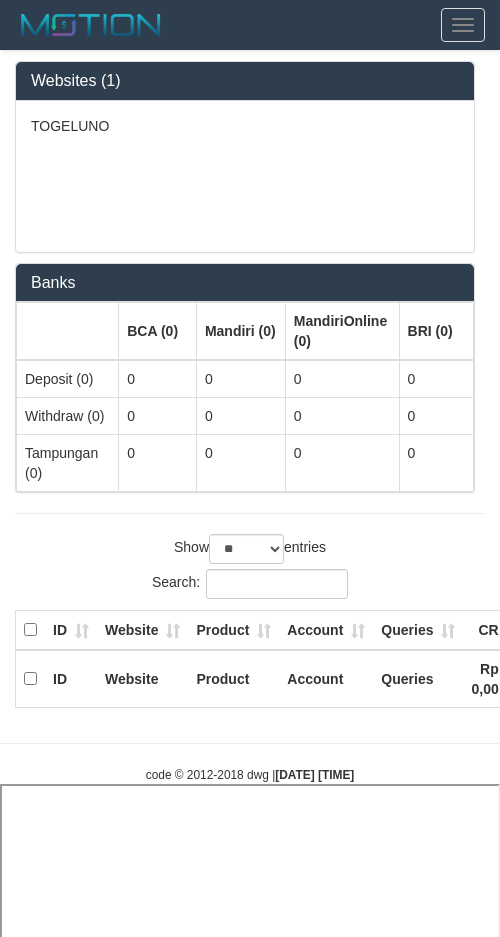 select on "**" 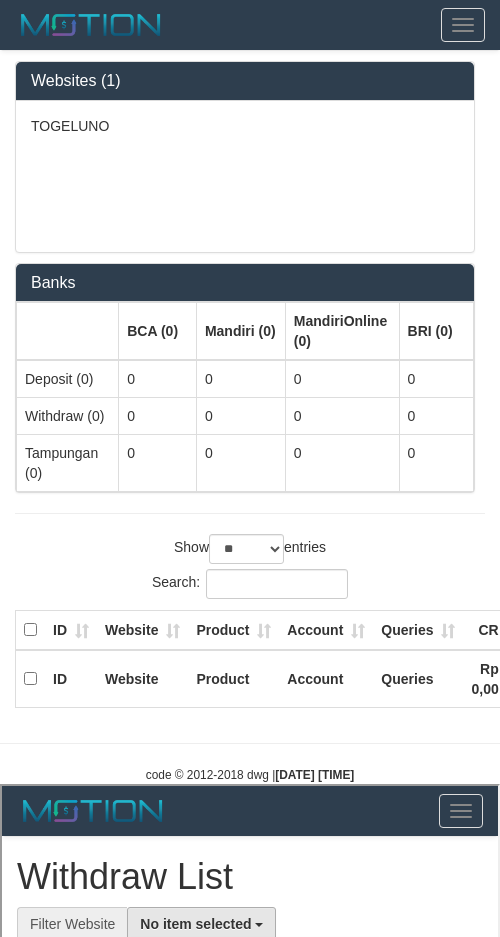 select on "****" 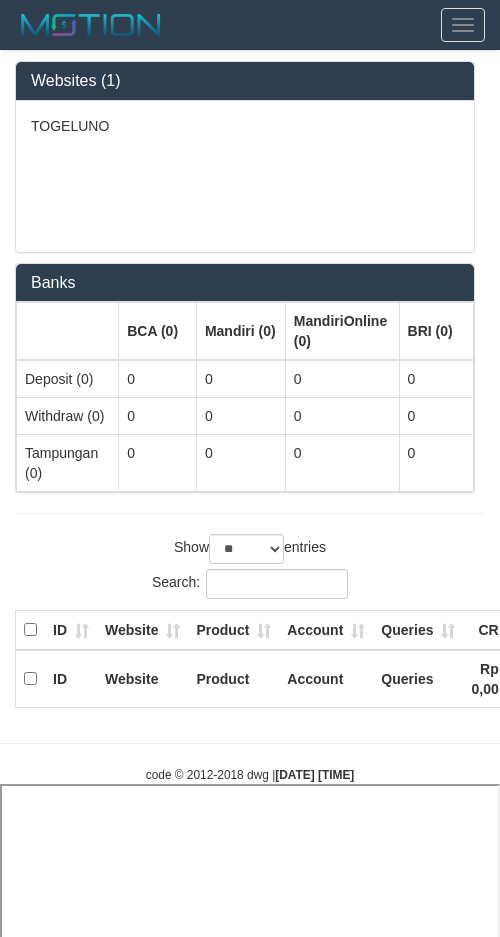 select 